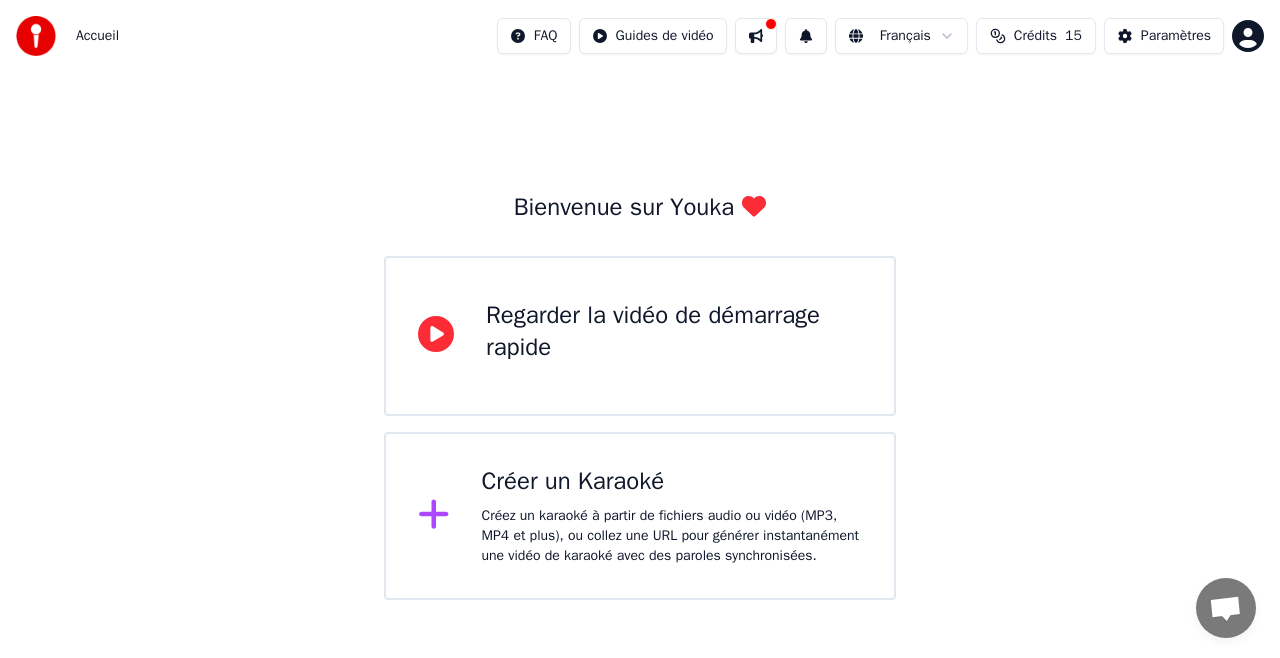 scroll, scrollTop: 0, scrollLeft: 0, axis: both 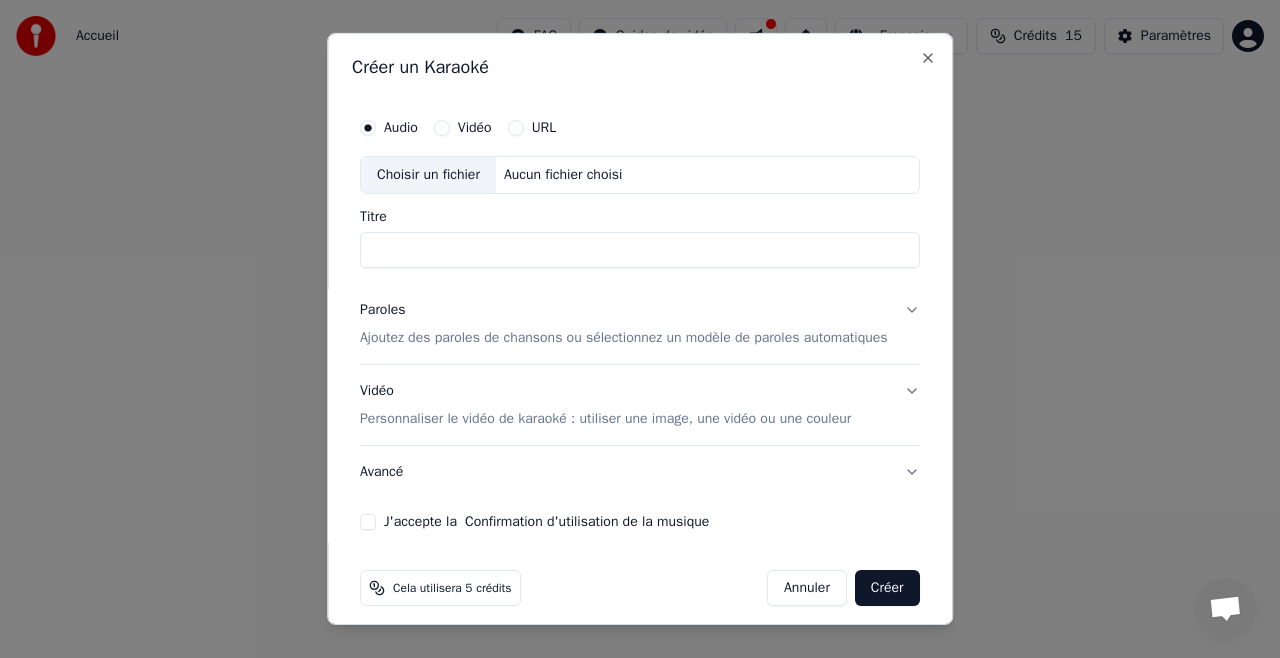 click on "Titre" at bounding box center (640, 250) 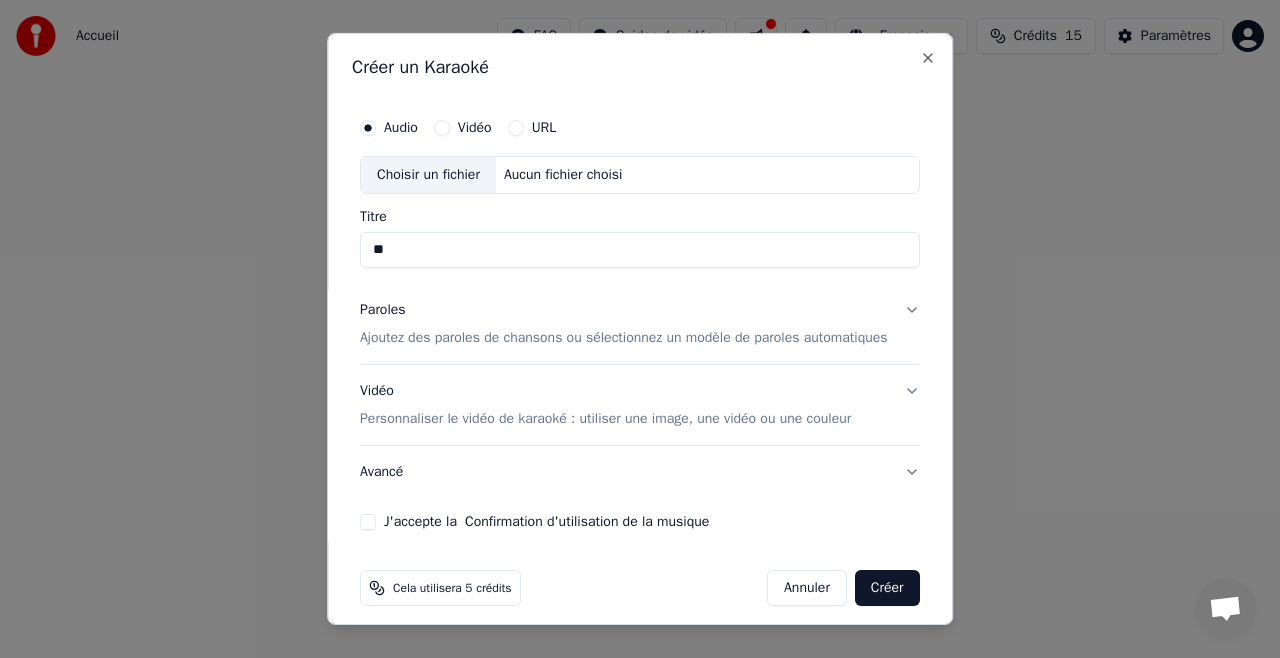 type on "*" 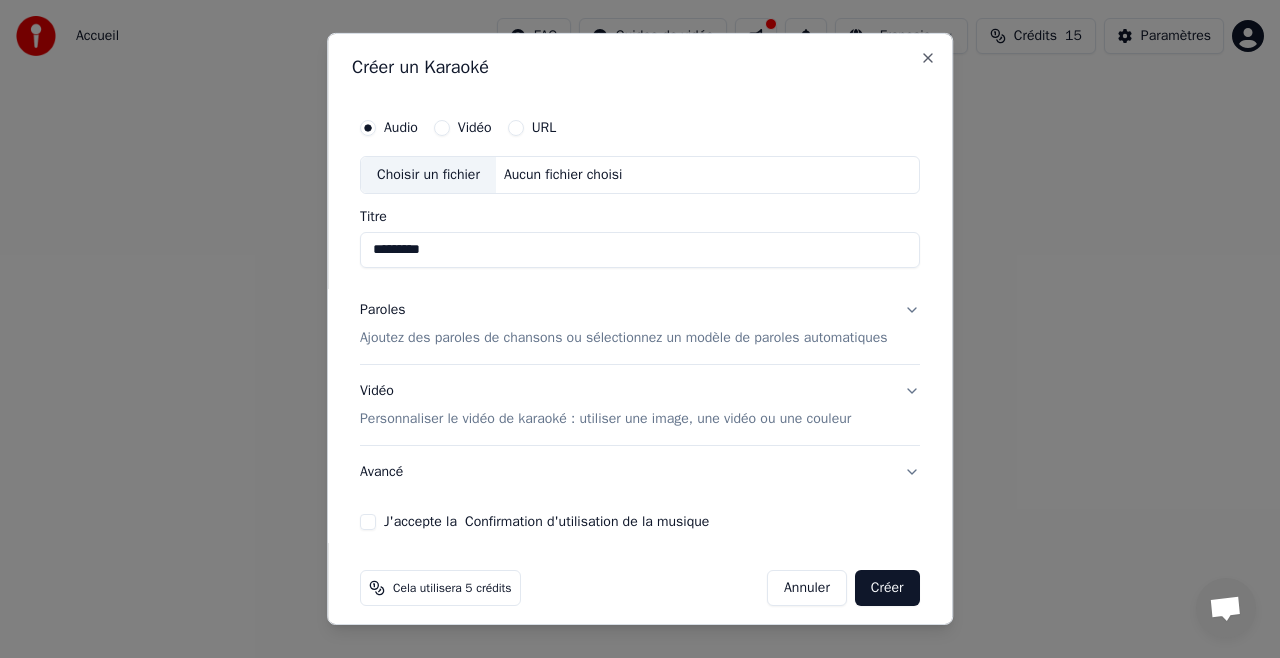 type on "*********" 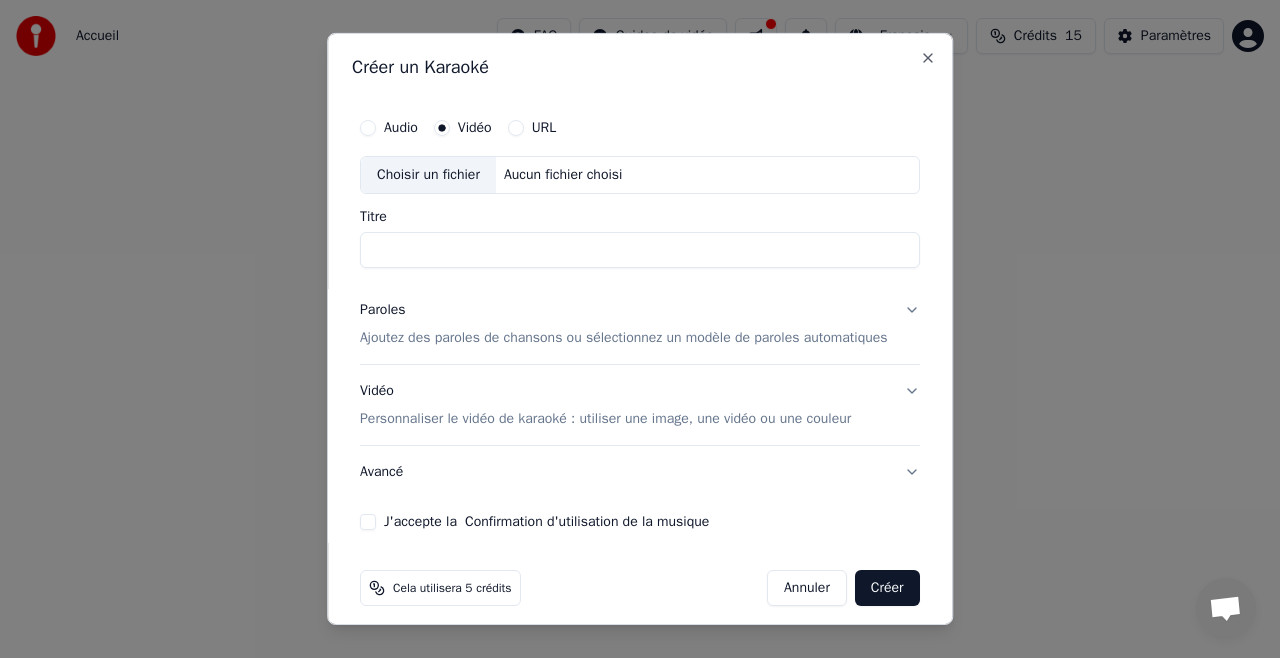 click on "Titre" at bounding box center (640, 250) 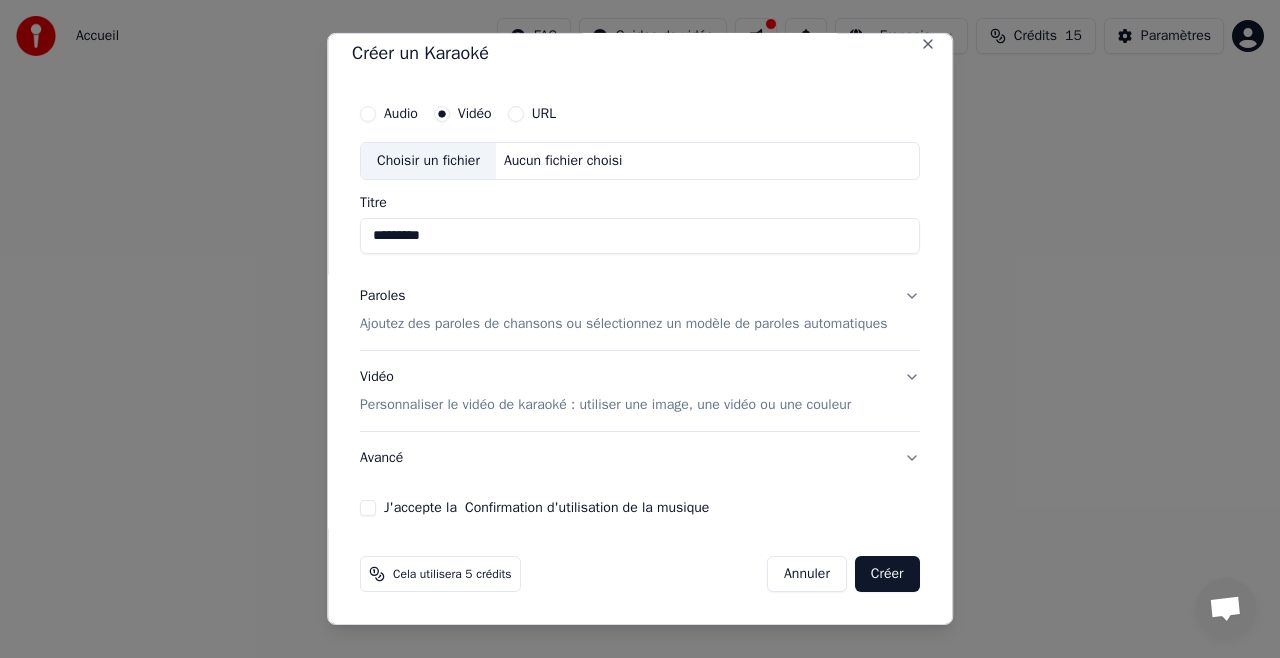 scroll, scrollTop: 31, scrollLeft: 0, axis: vertical 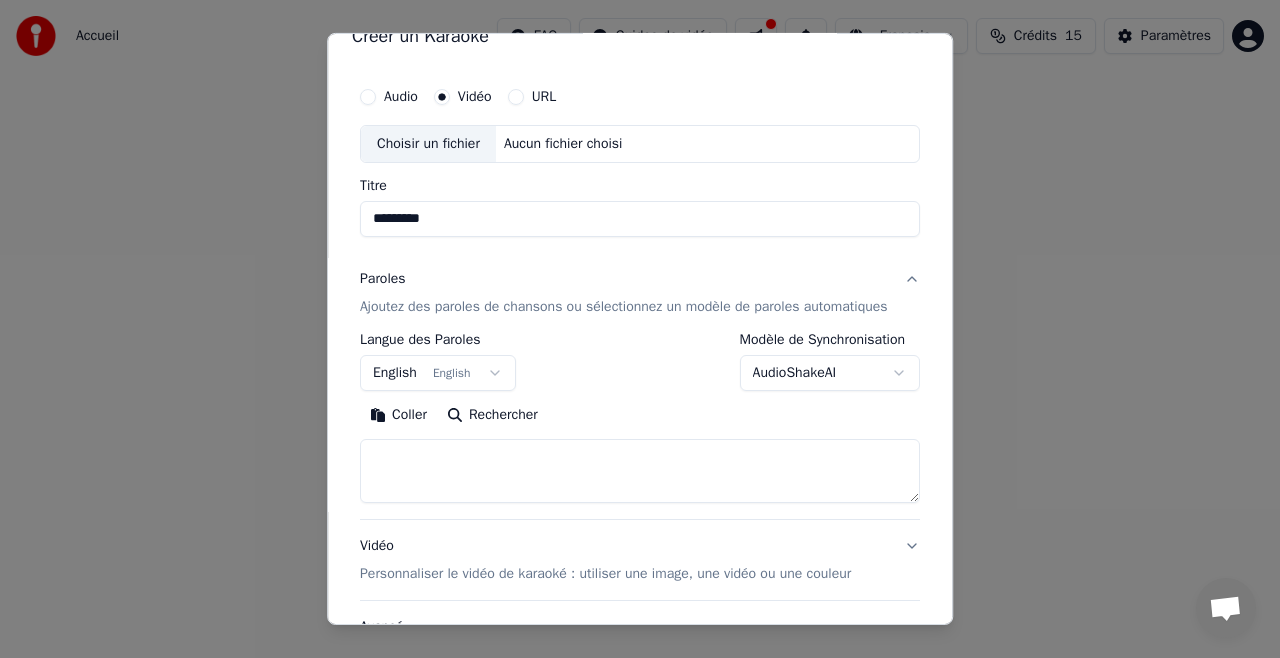 click on "Coller" at bounding box center (398, 415) 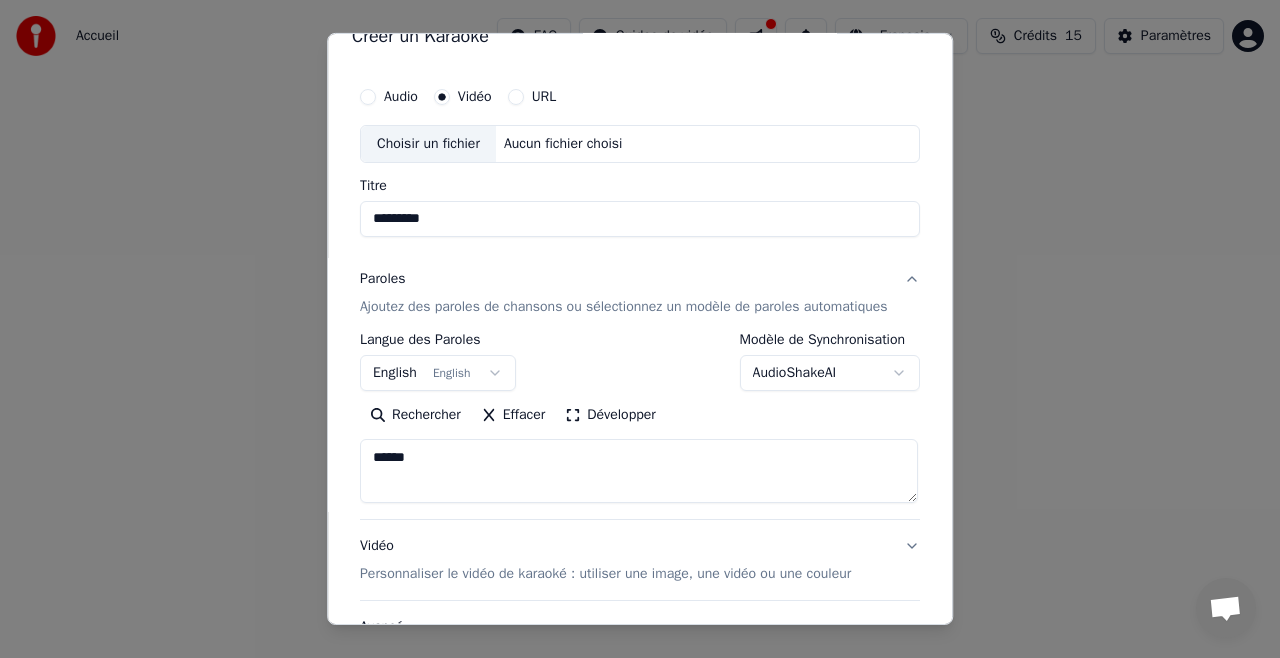 type 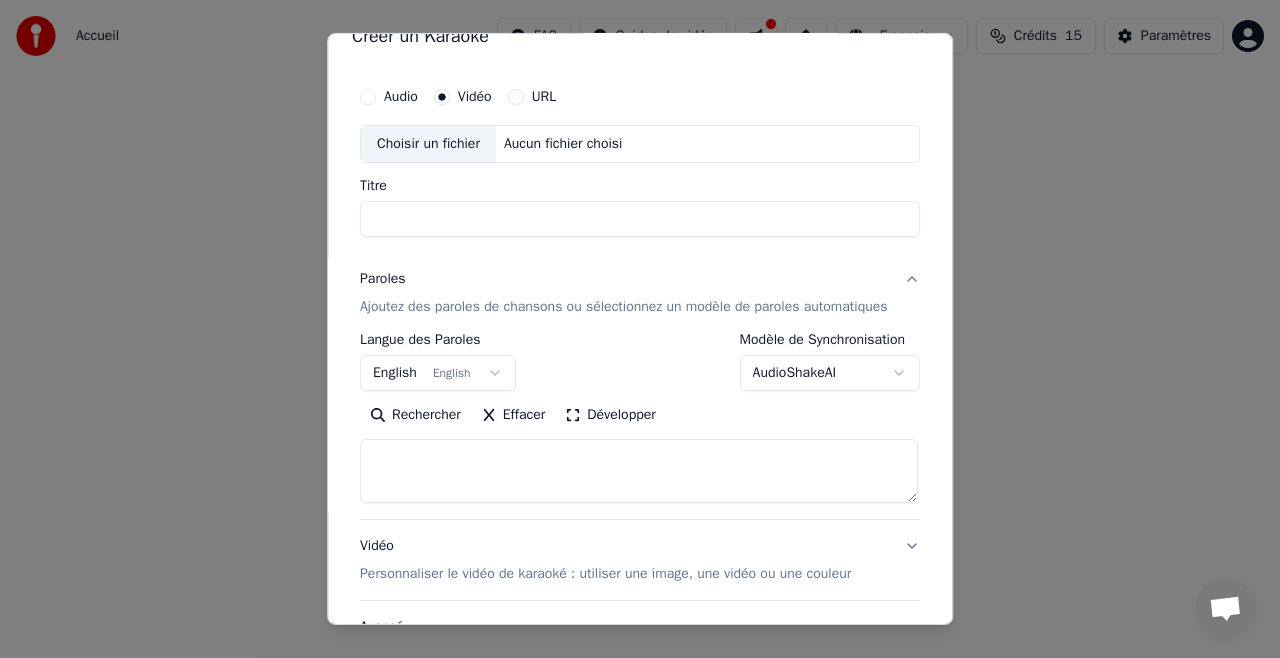 select 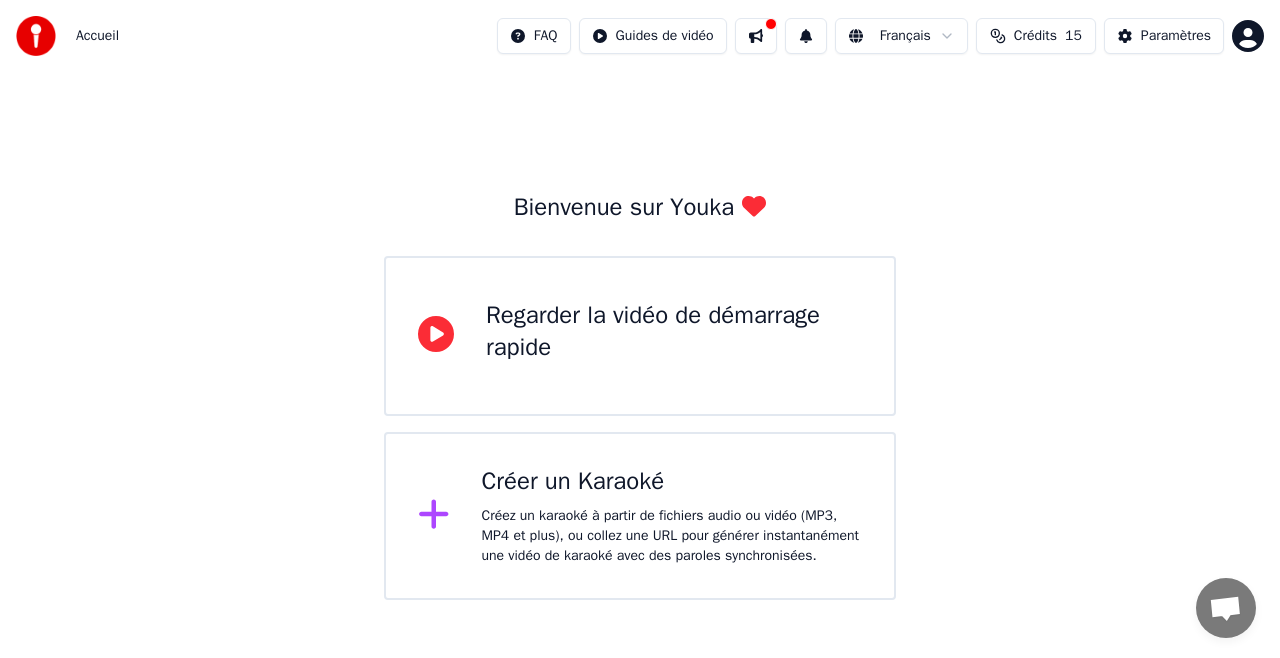 click on "Créer un Karaoké Créez un karaoké à partir de fichiers audio ou vidéo (MP3, MP4 et plus), ou collez une URL pour générer instantanément une vidéo de karaoké avec des paroles synchronisées." at bounding box center [672, 516] 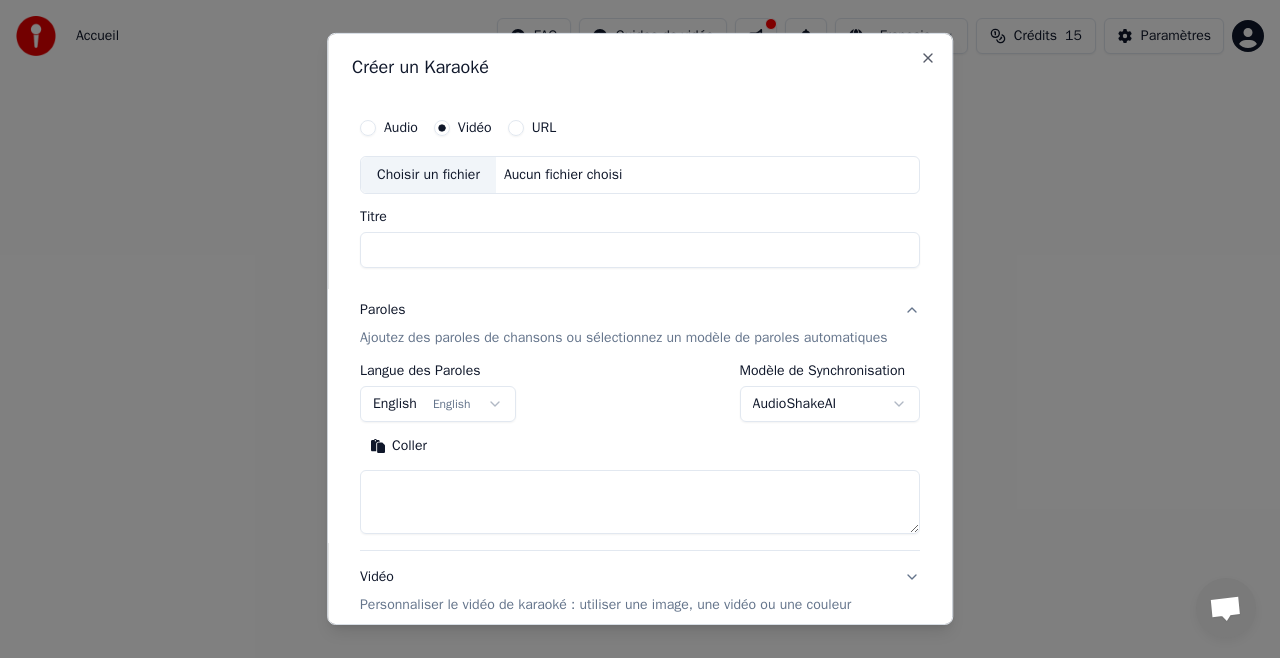click on "Titre" at bounding box center (640, 250) 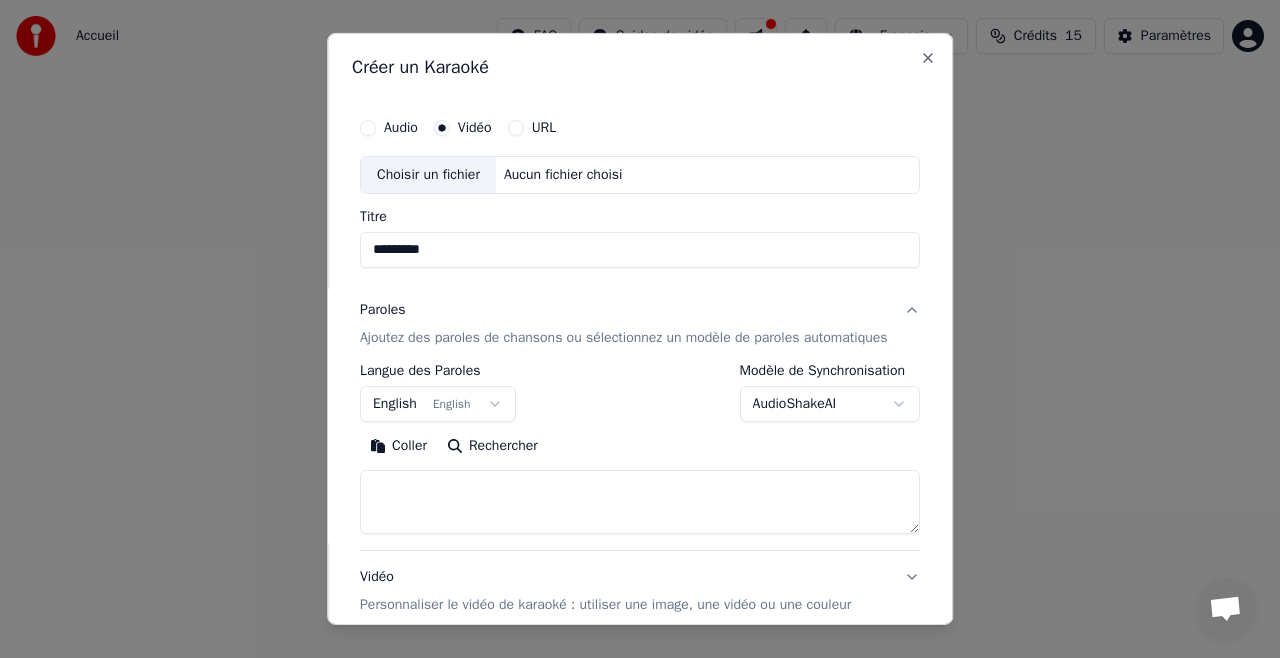 type on "*********" 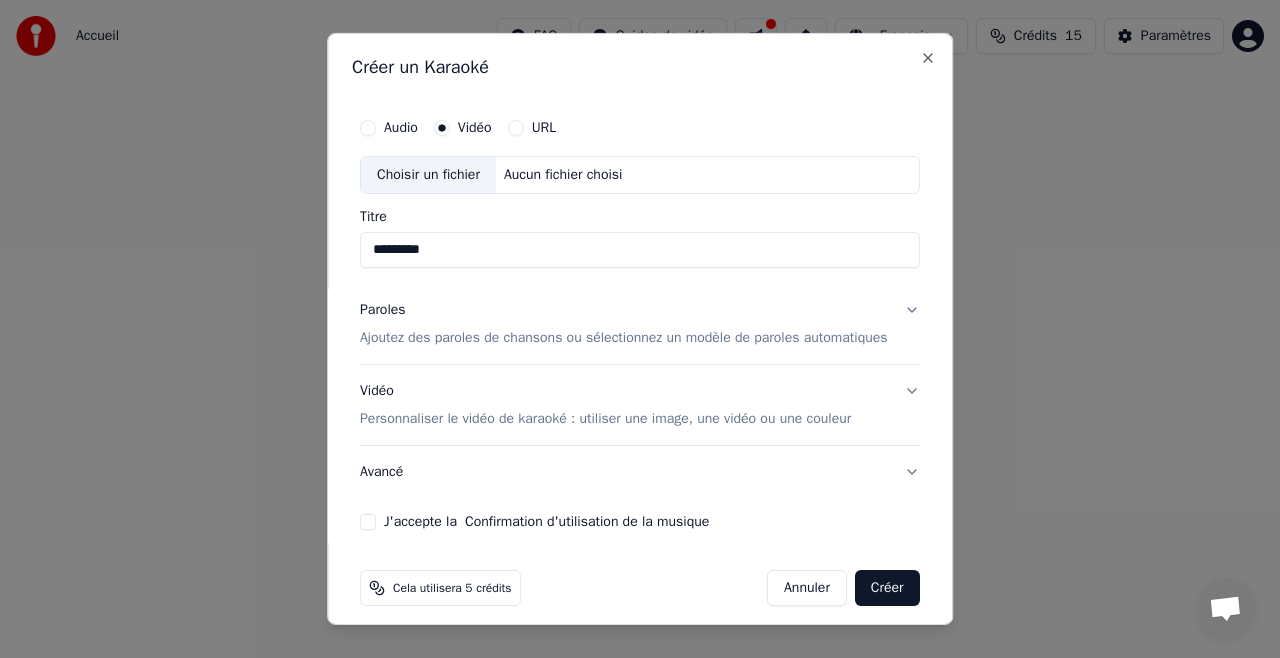 click on "Ajoutez des paroles de chansons ou sélectionnez un modèle de paroles automatiques" at bounding box center (624, 338) 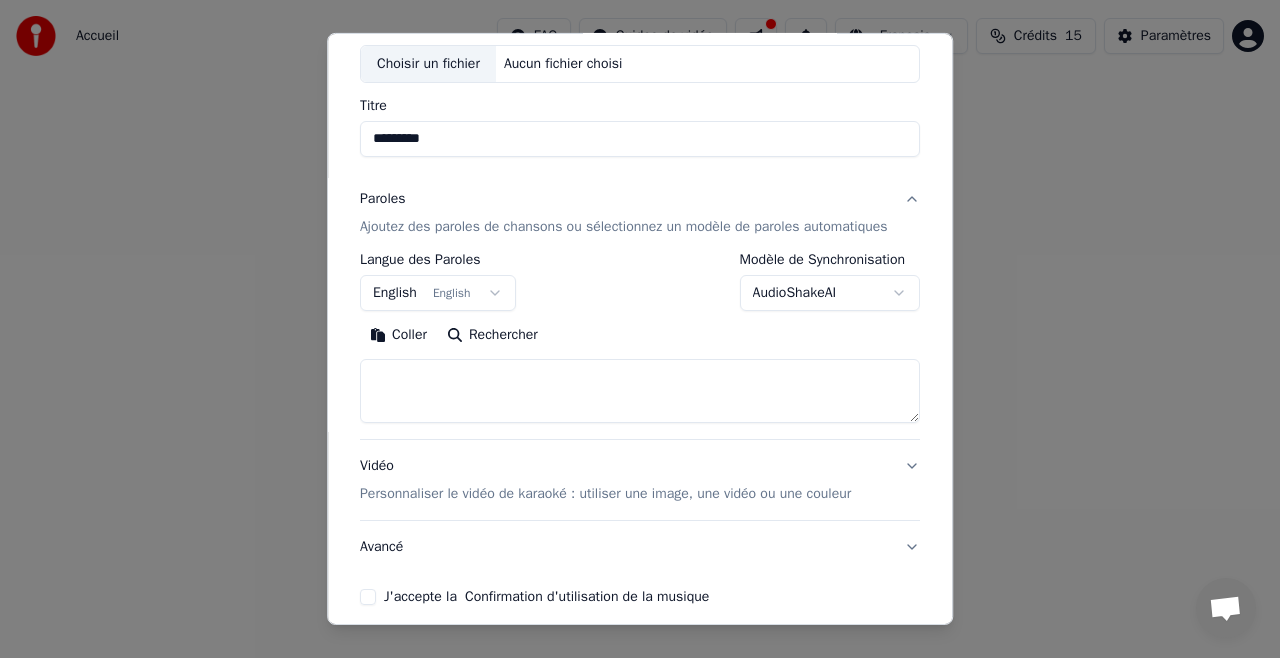 scroll, scrollTop: 133, scrollLeft: 0, axis: vertical 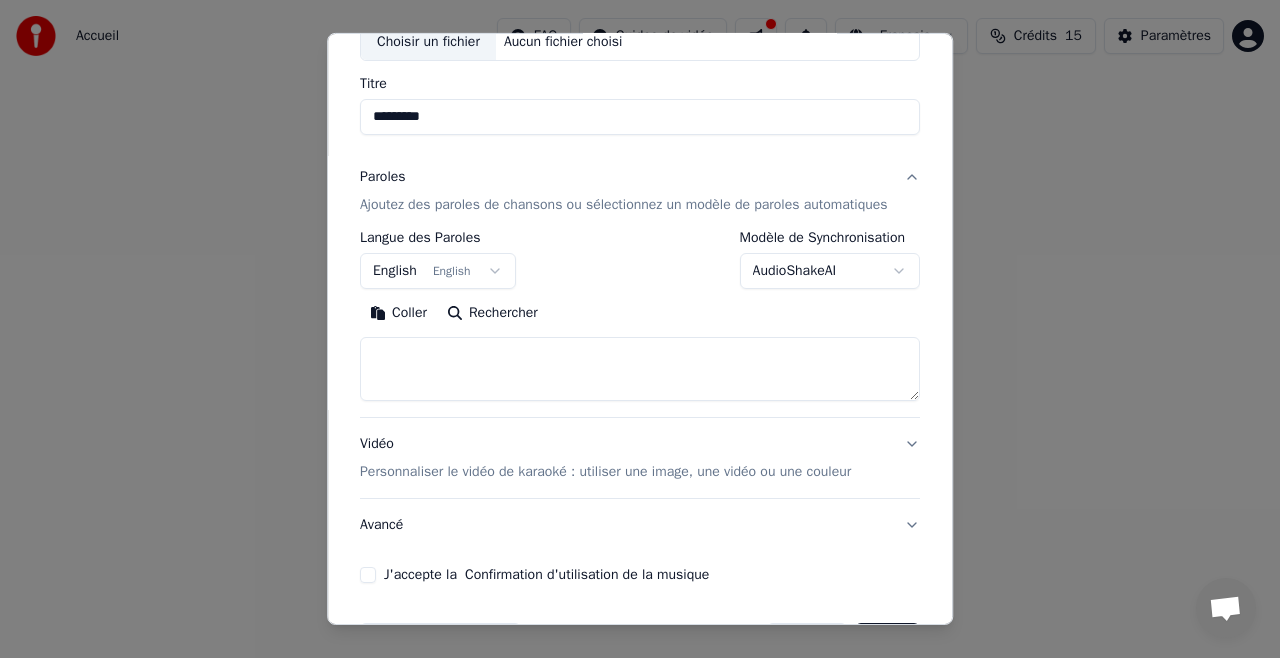 click on "Ajoutez des paroles de chansons ou sélectionnez un modèle de paroles automatiques" at bounding box center (624, 205) 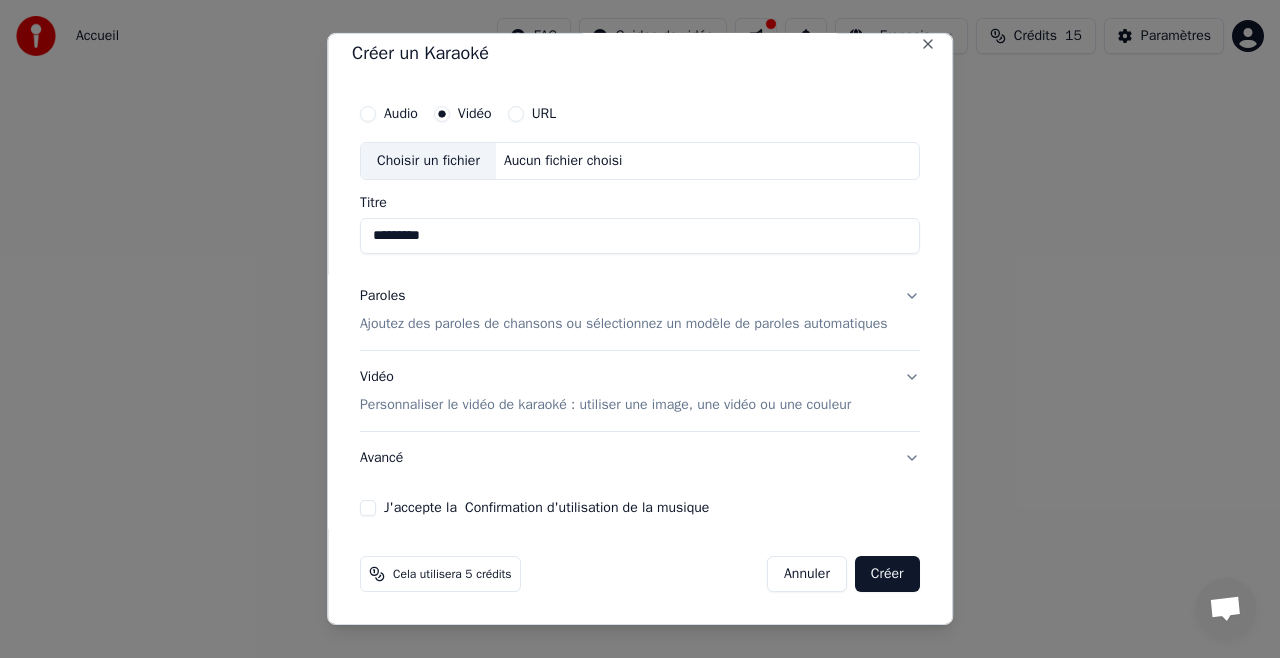 scroll, scrollTop: 32, scrollLeft: 0, axis: vertical 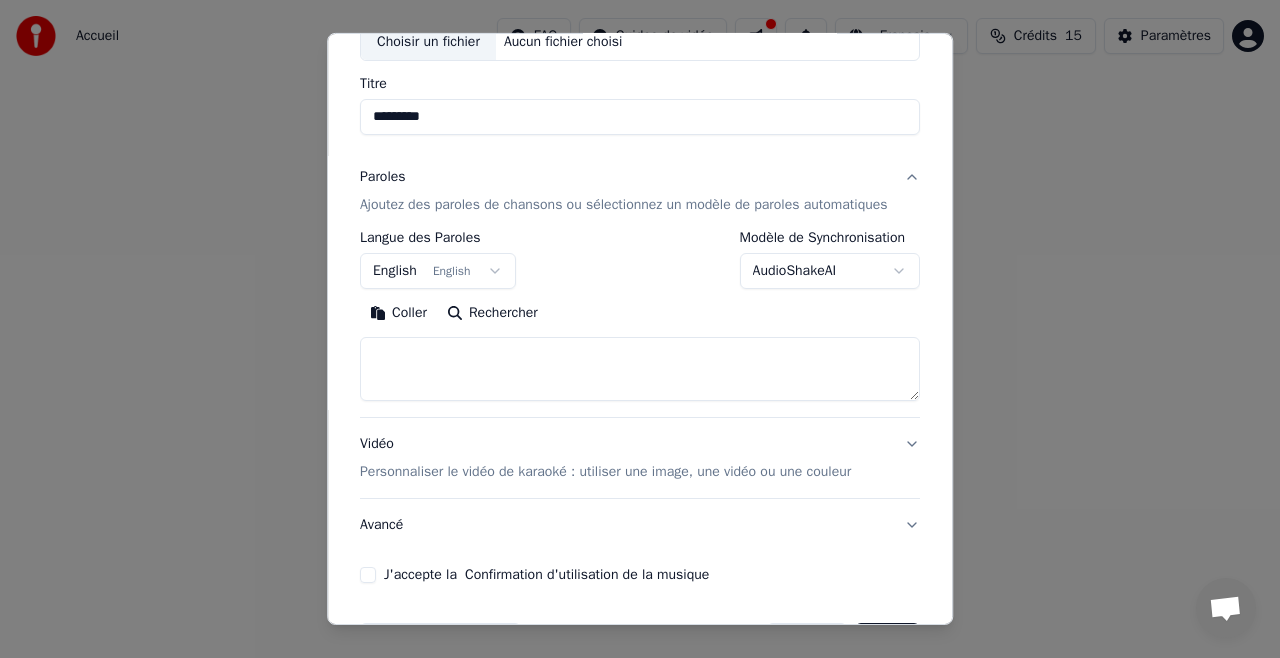 click at bounding box center [640, 369] 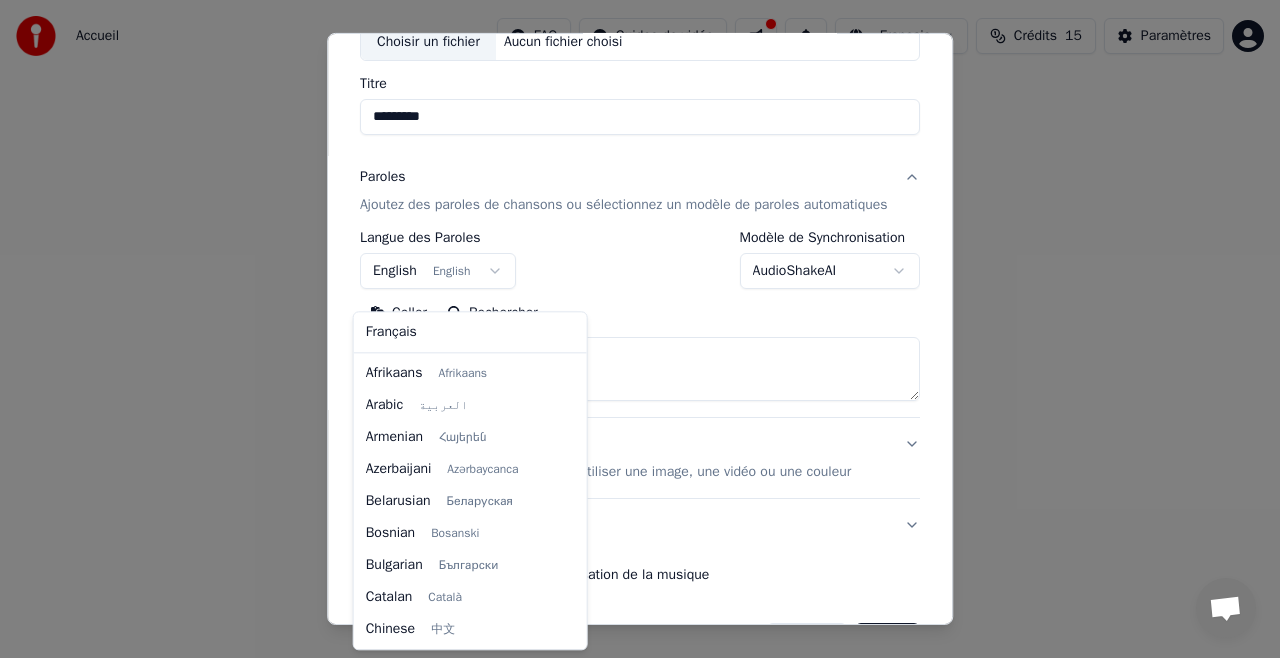 scroll, scrollTop: 160, scrollLeft: 0, axis: vertical 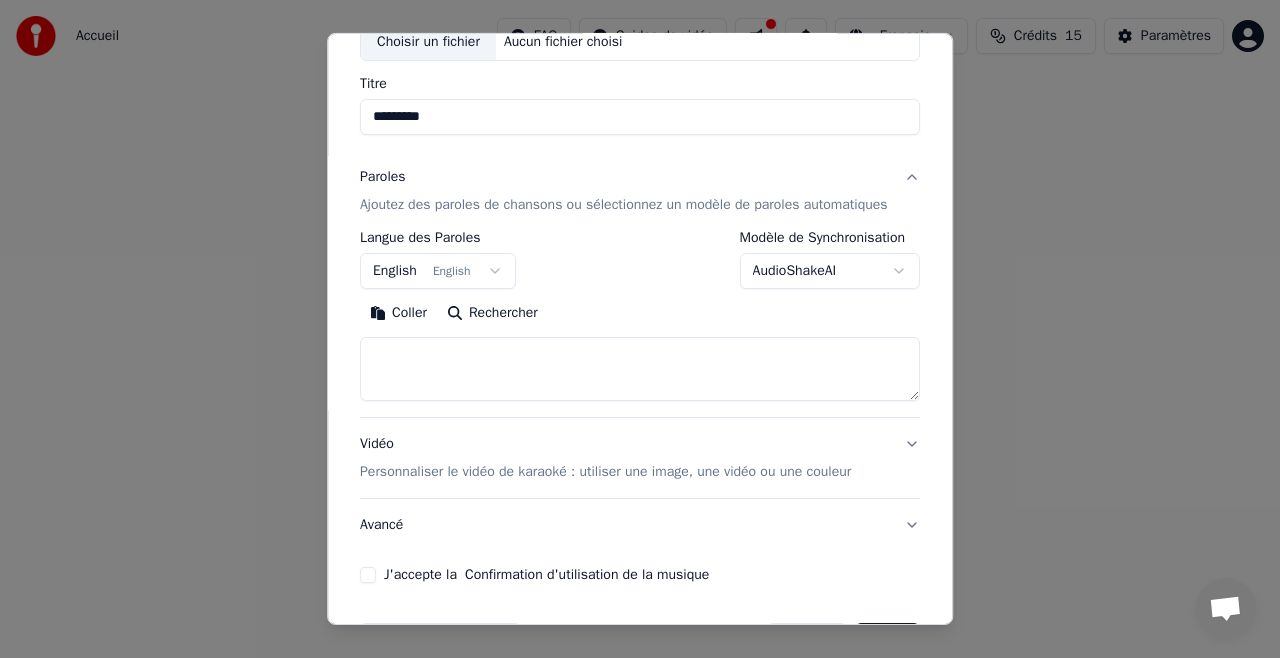 click on "**********" at bounding box center [640, 300] 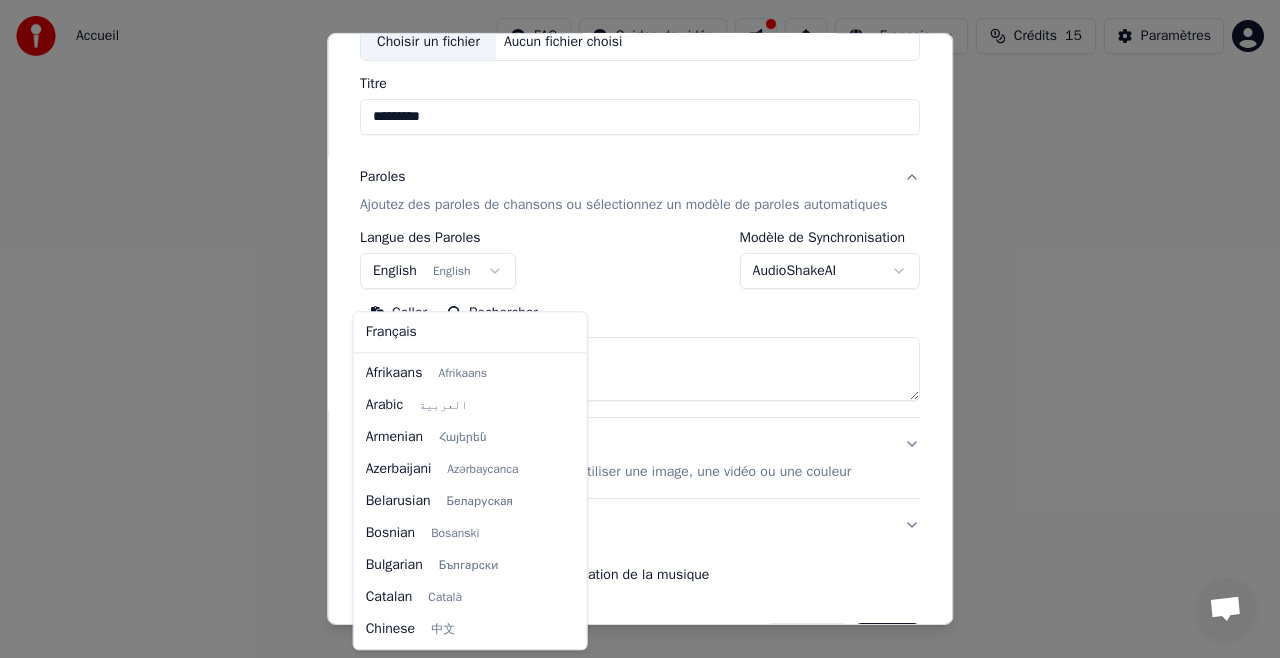 scroll, scrollTop: 160, scrollLeft: 0, axis: vertical 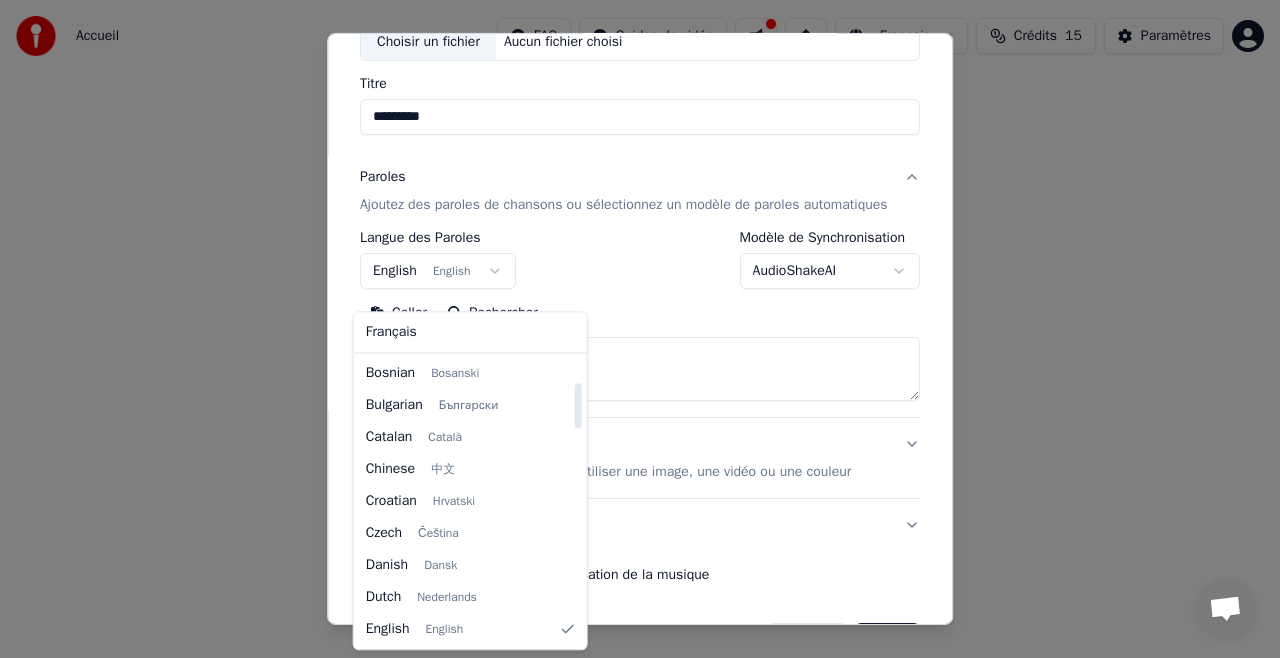 select on "**" 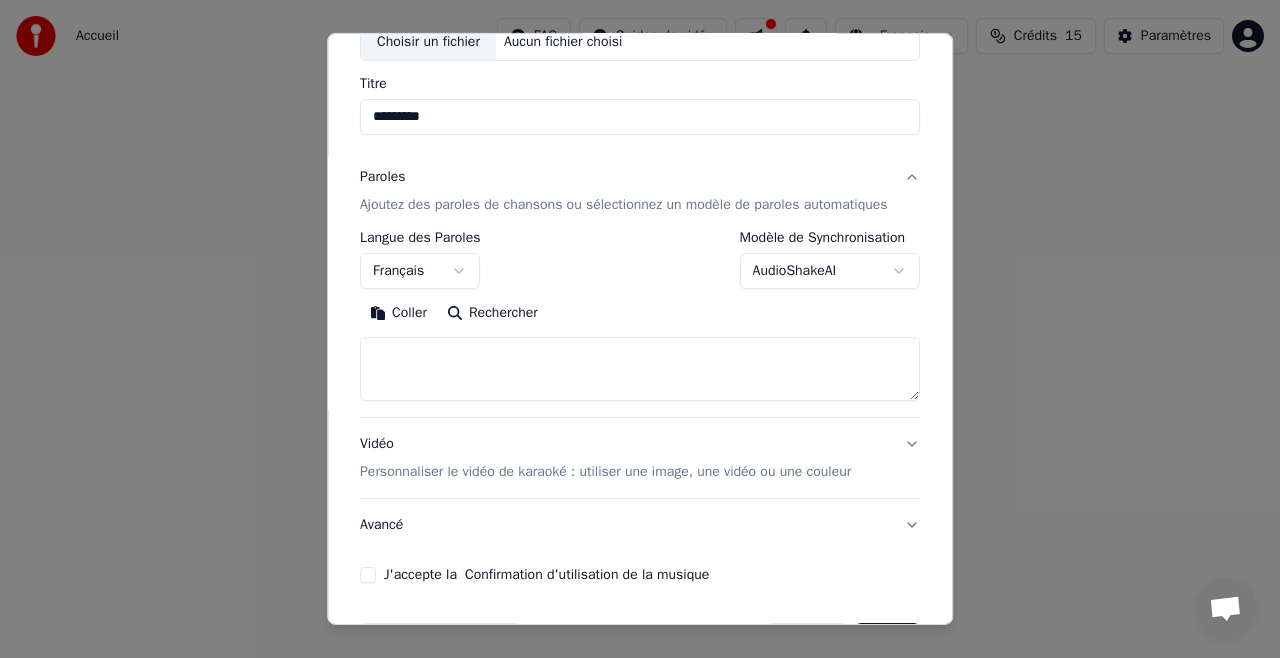 click at bounding box center [640, 369] 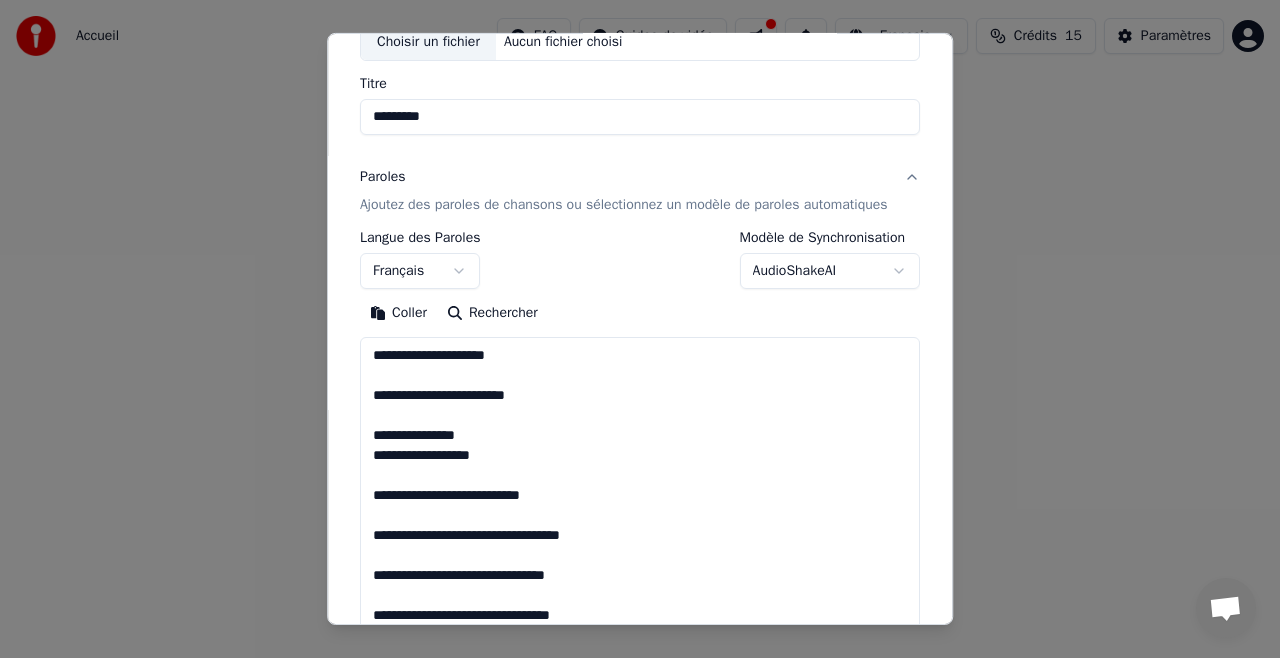 scroll, scrollTop: 3622, scrollLeft: 0, axis: vertical 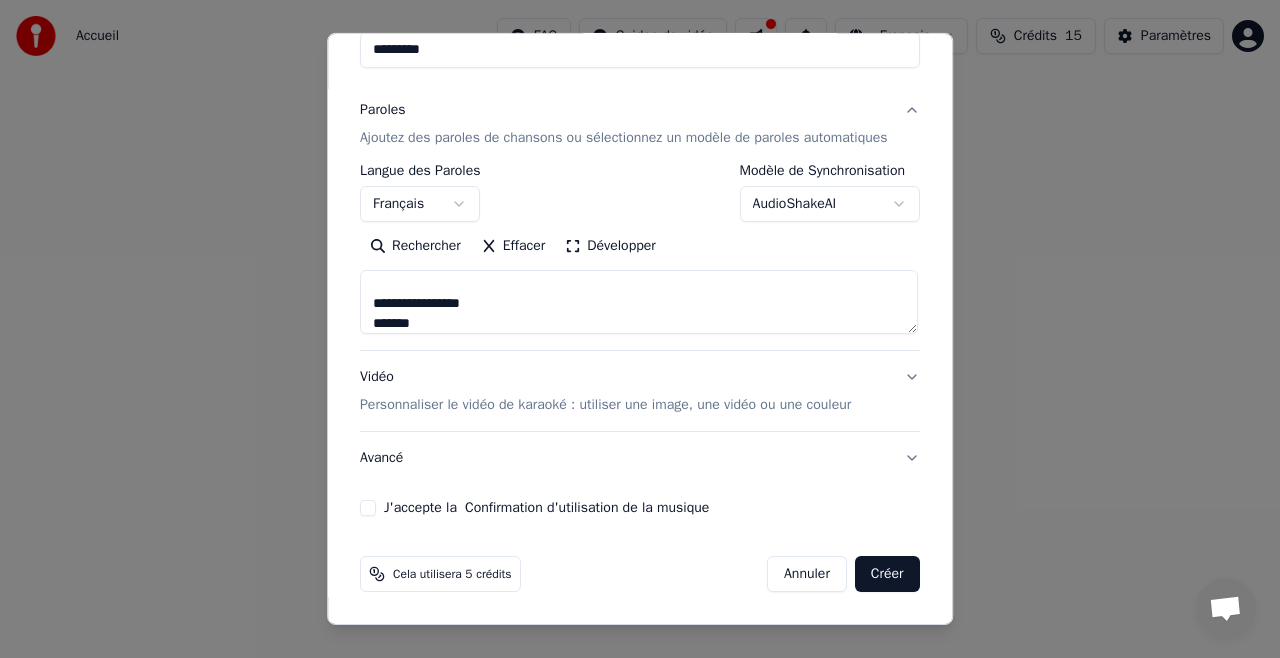 type on "**********" 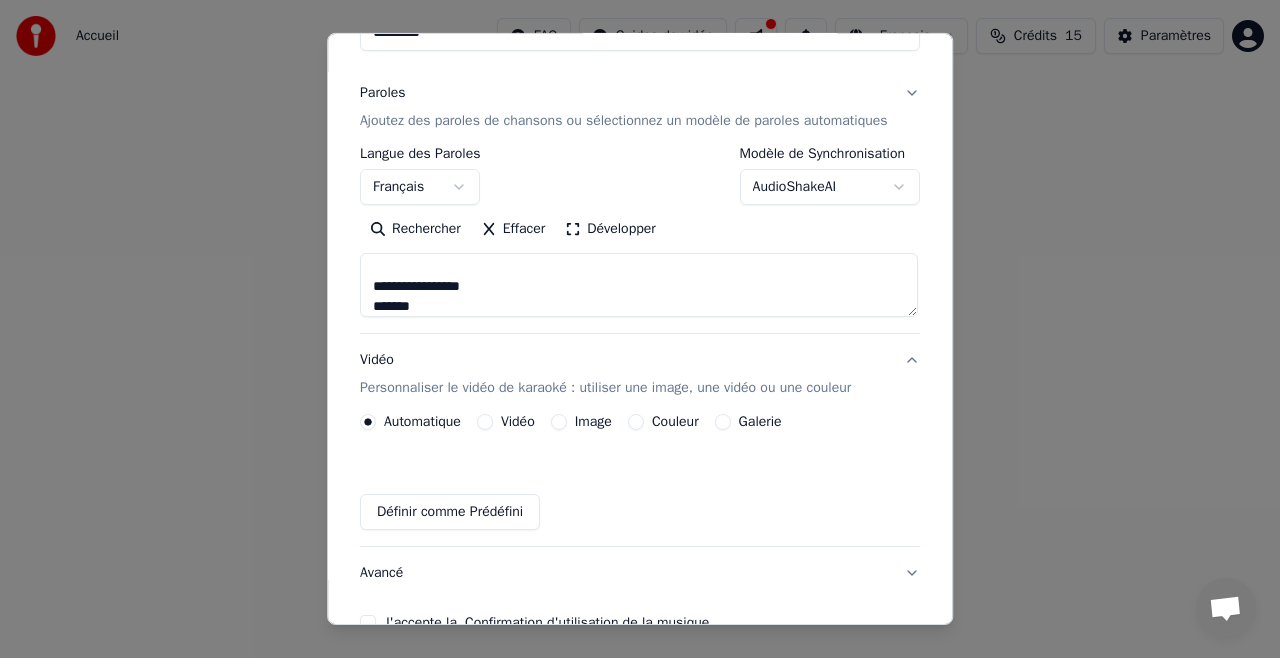 scroll, scrollTop: 164, scrollLeft: 0, axis: vertical 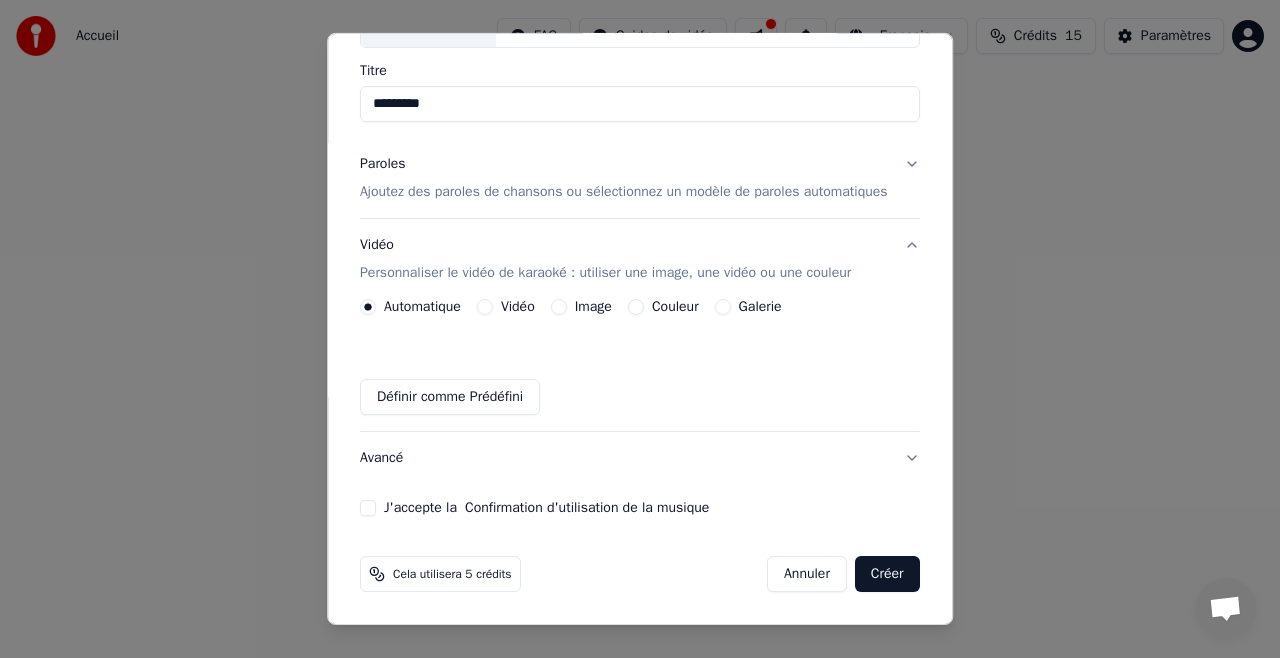 click on "Couleur" at bounding box center (675, 307) 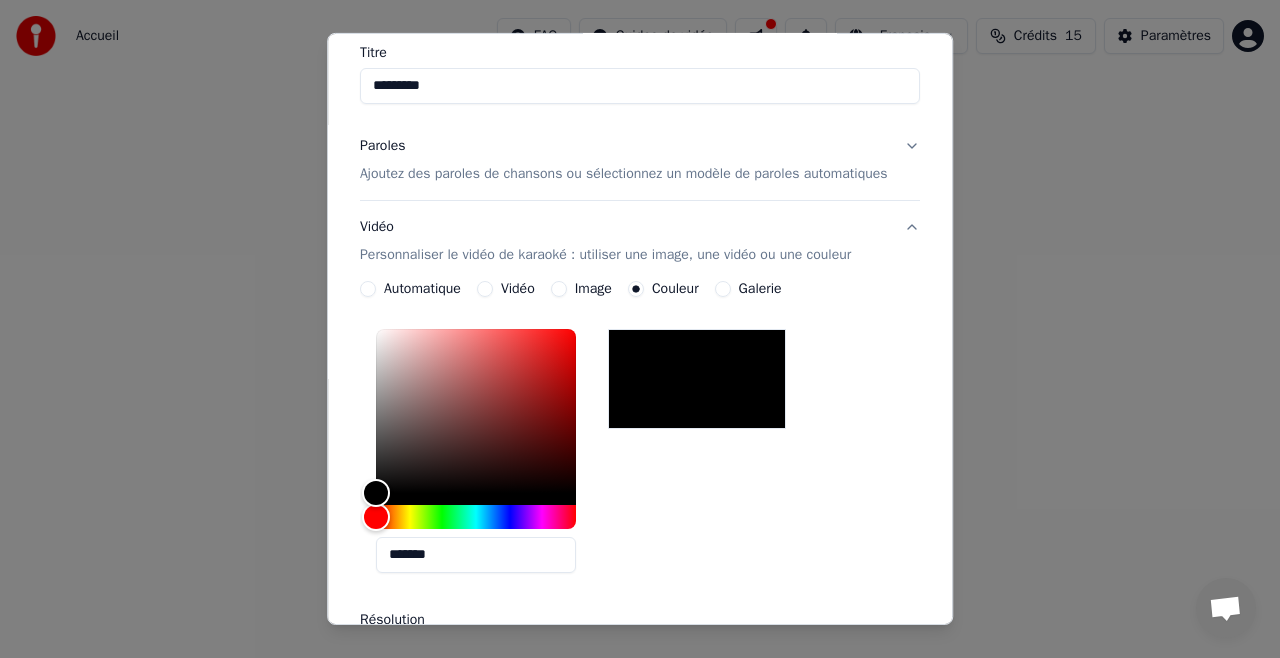 click 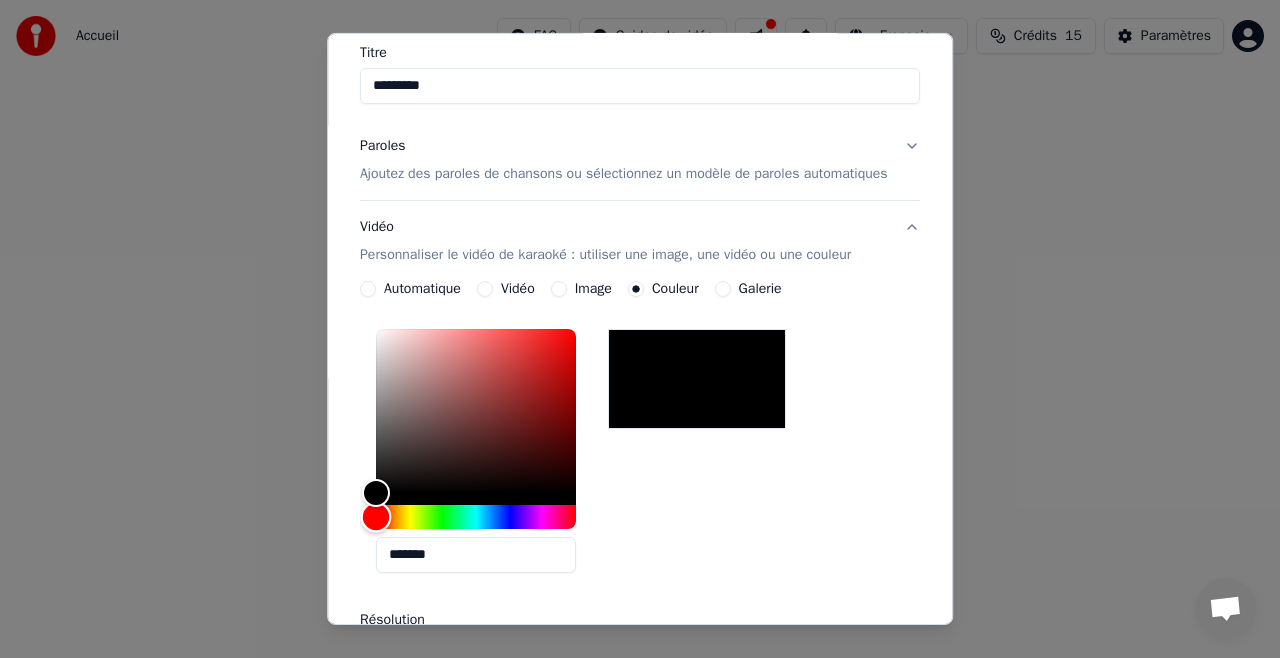 click at bounding box center [476, 517] 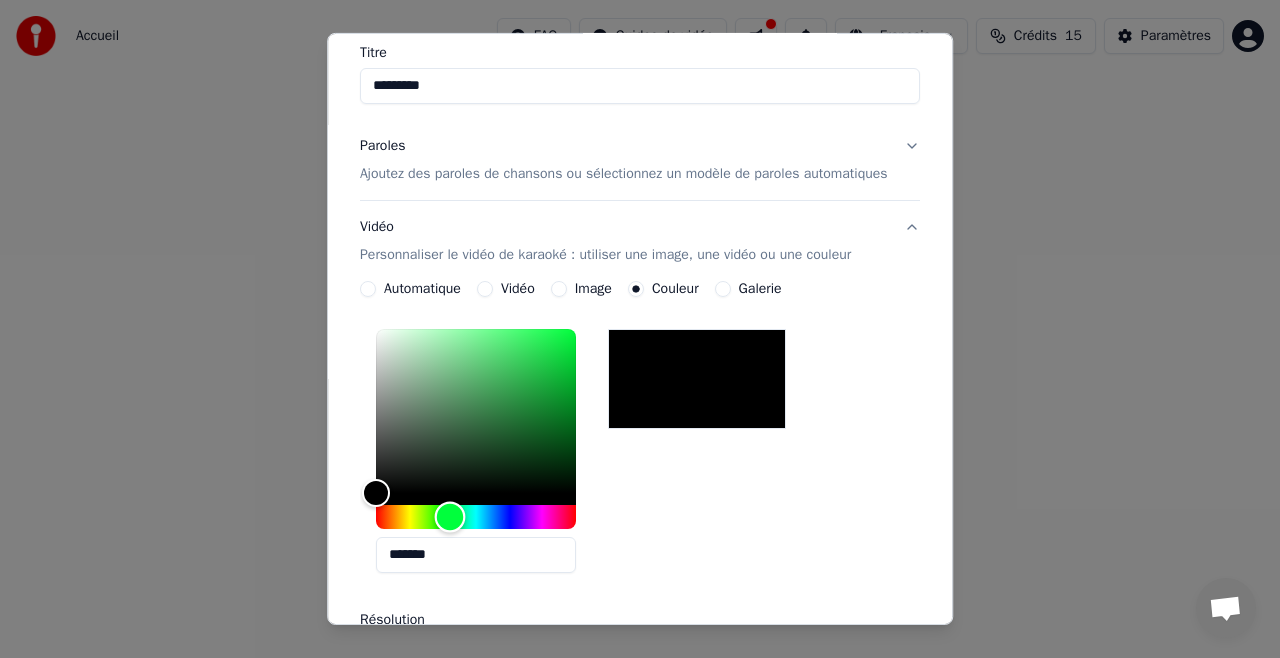 drag, startPoint x: 431, startPoint y: 541, endPoint x: 443, endPoint y: 537, distance: 12.649111 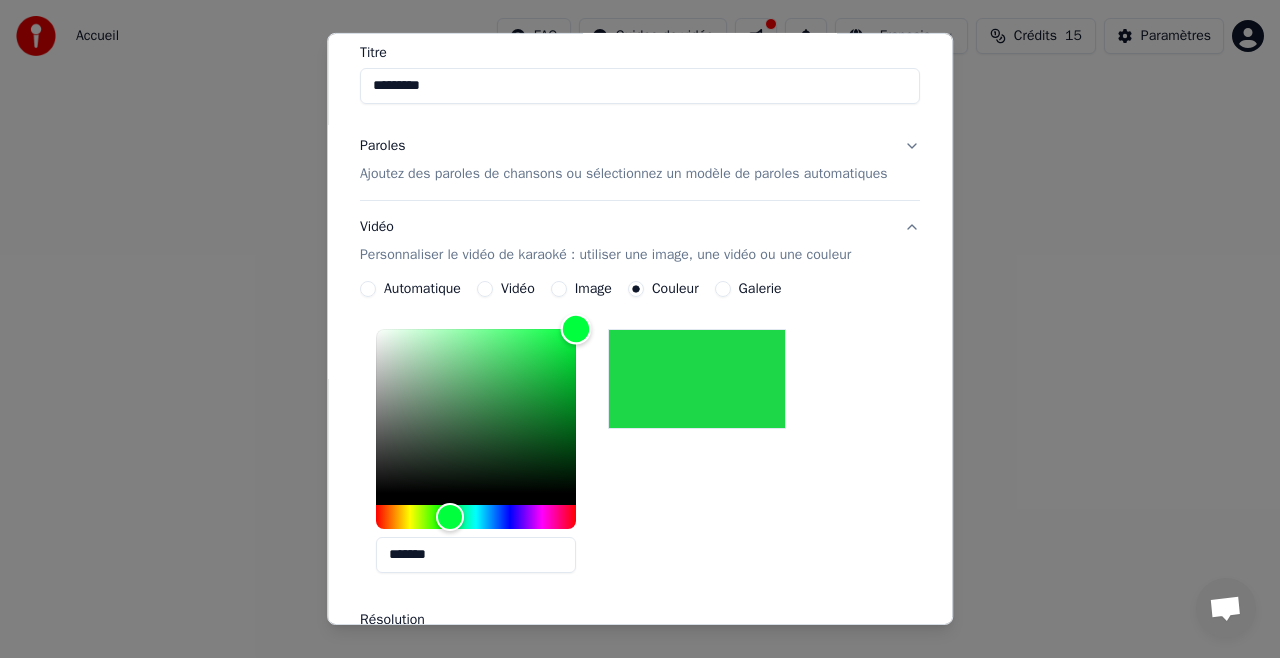 type on "*******" 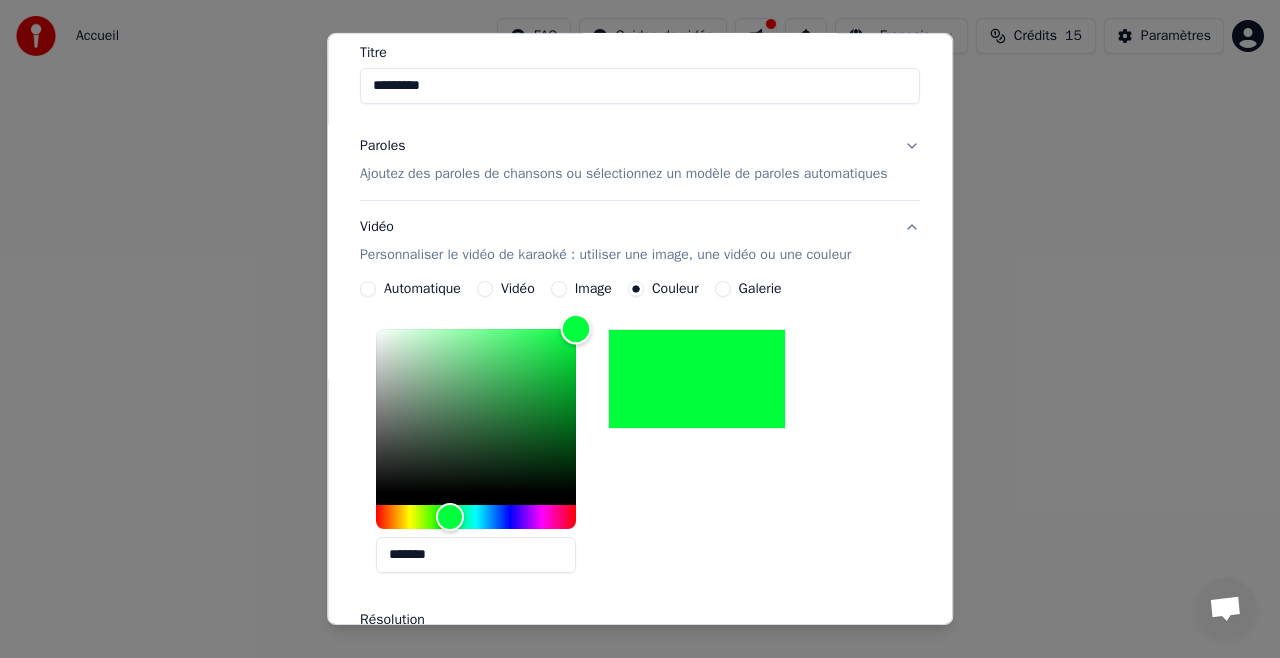click on "*******" at bounding box center [492, 455] 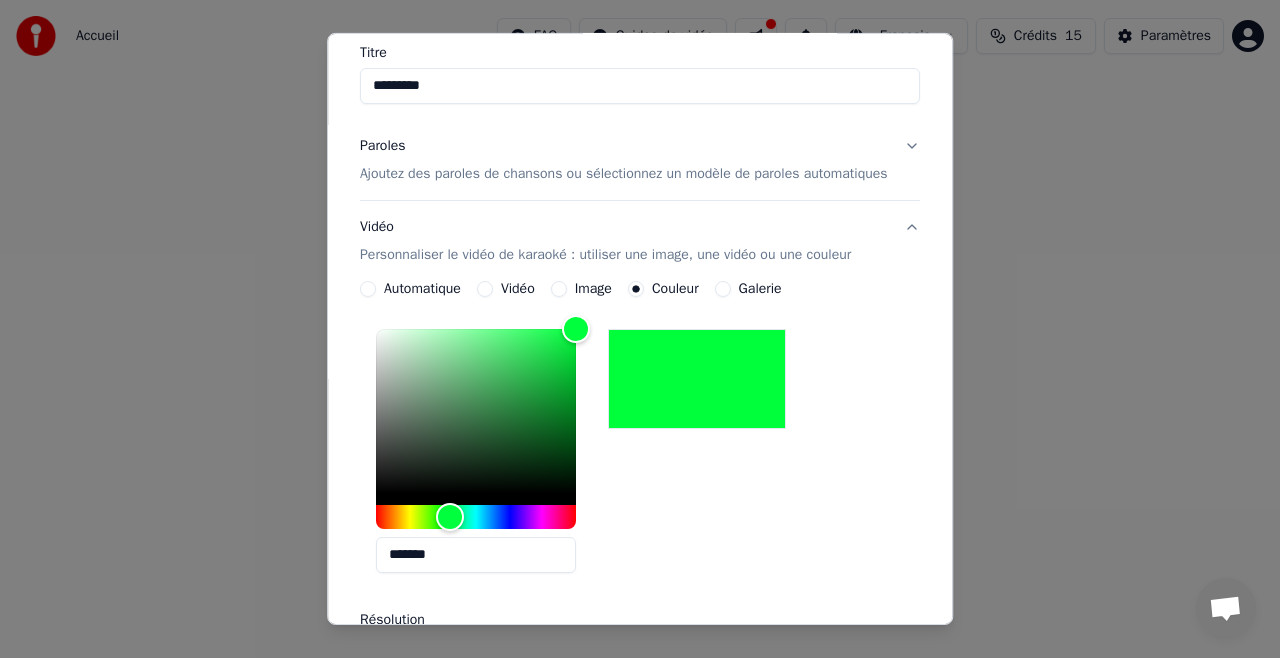 click on "*******" at bounding box center [640, 455] 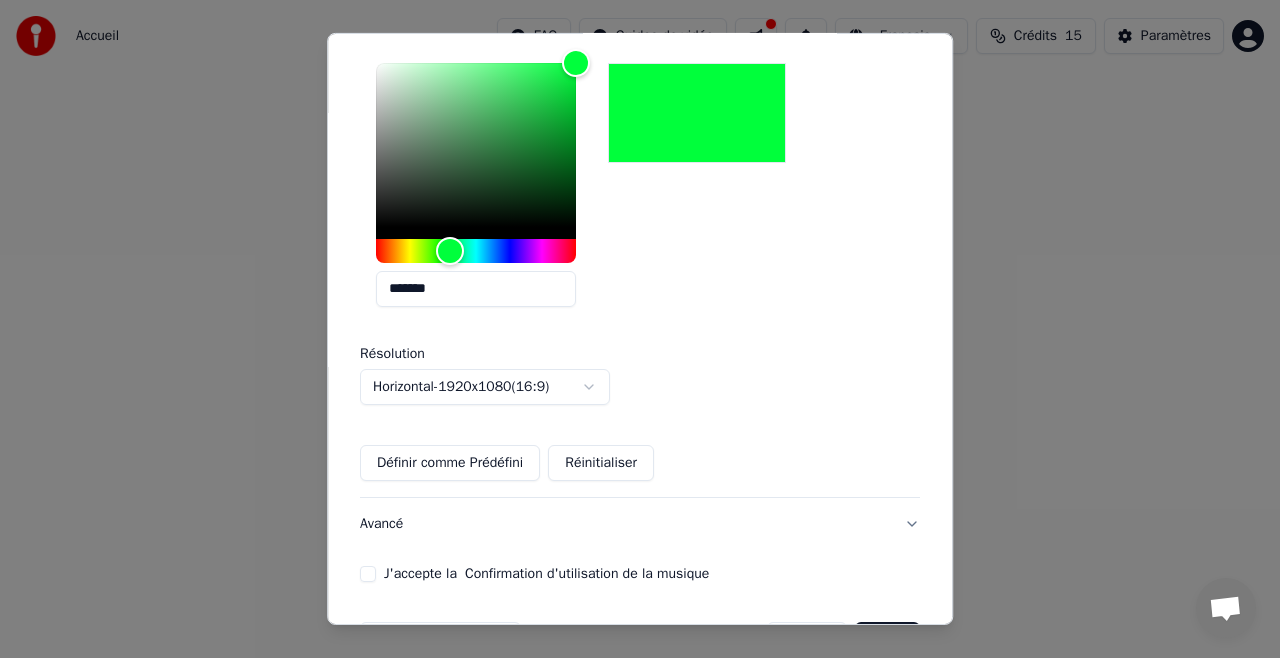 scroll, scrollTop: 513, scrollLeft: 0, axis: vertical 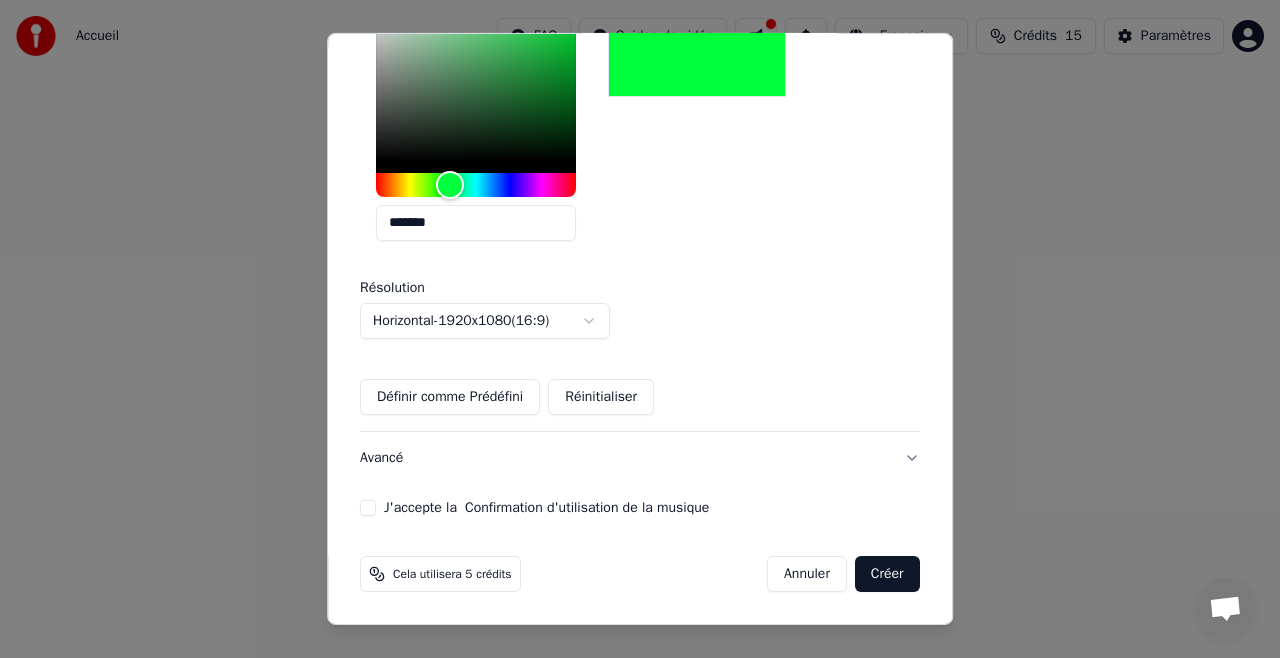click on "J'accepte la   Confirmation d'utilisation de la musique" at bounding box center [368, 508] 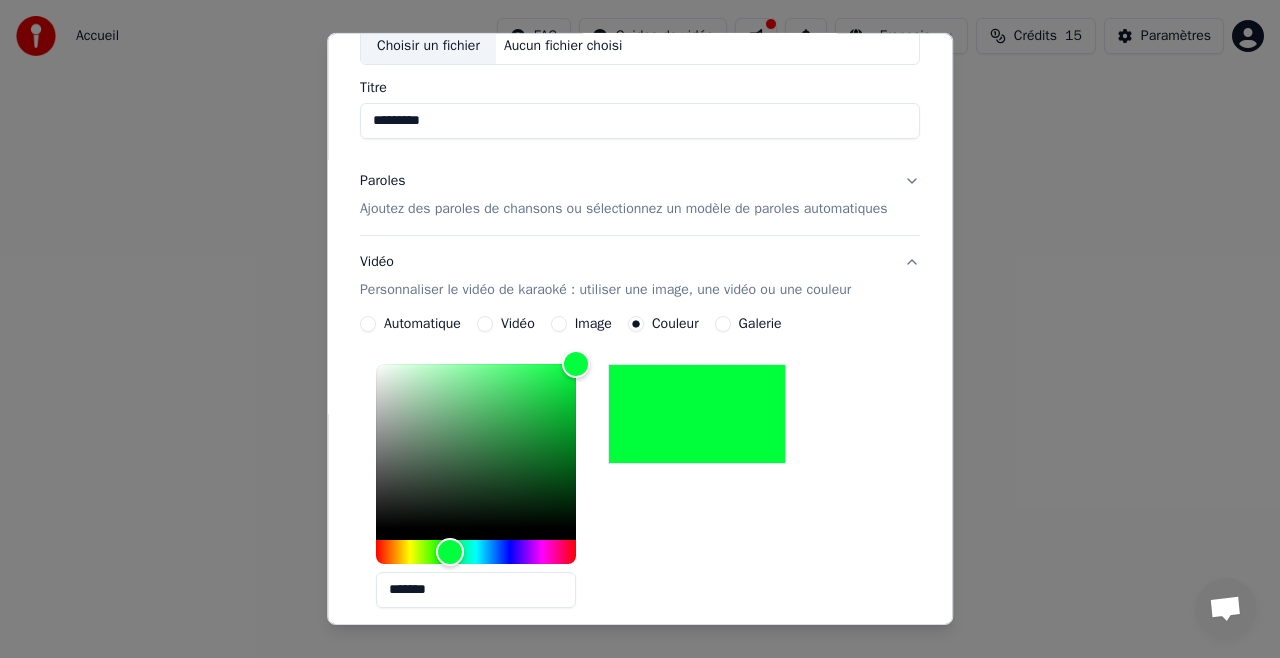 scroll, scrollTop: 0, scrollLeft: 0, axis: both 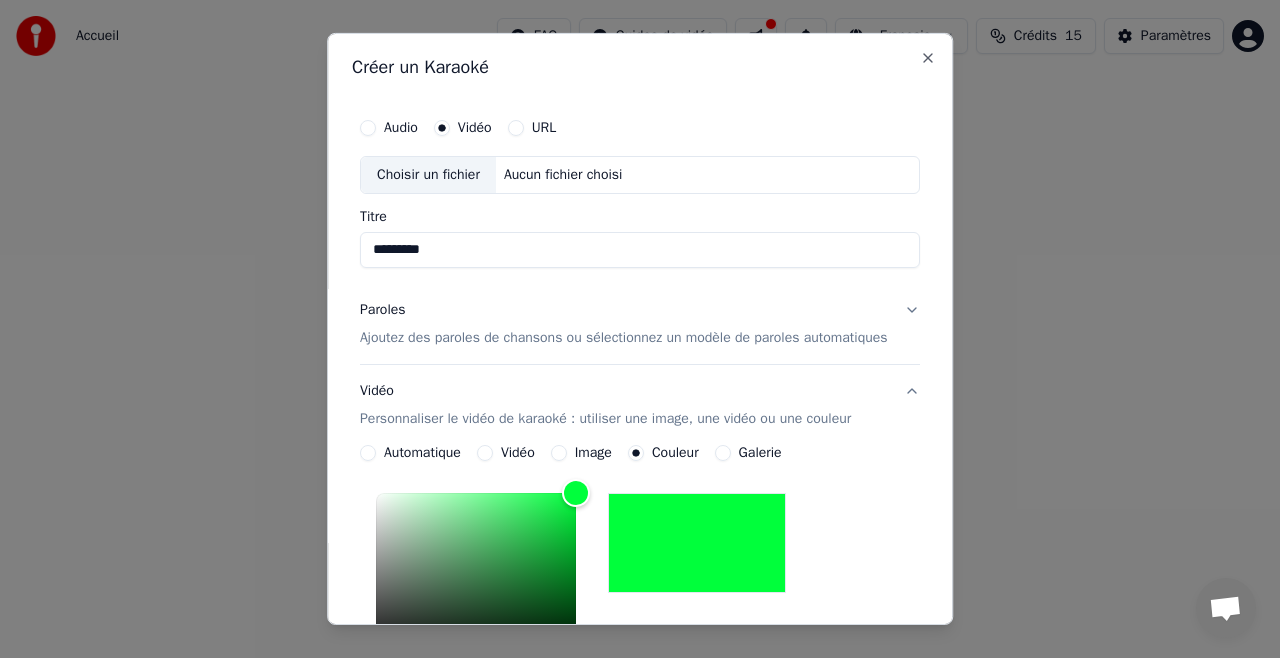 click on "Aucun fichier choisi" at bounding box center [563, 175] 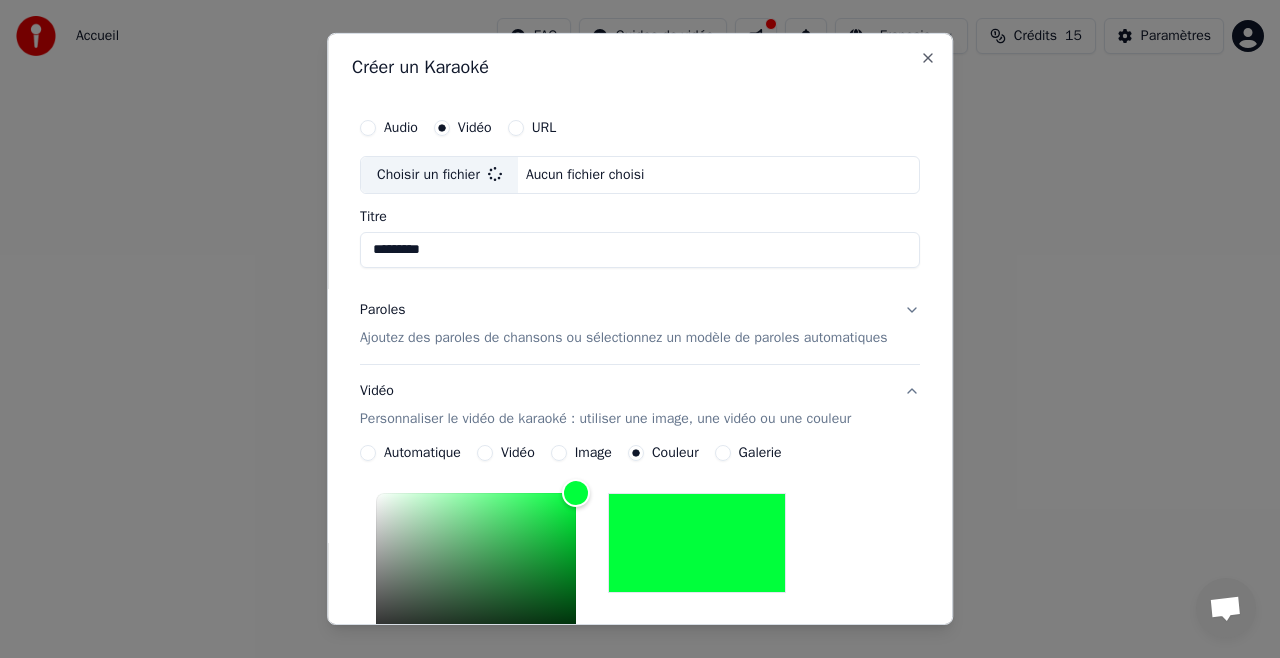 scroll, scrollTop: 513, scrollLeft: 0, axis: vertical 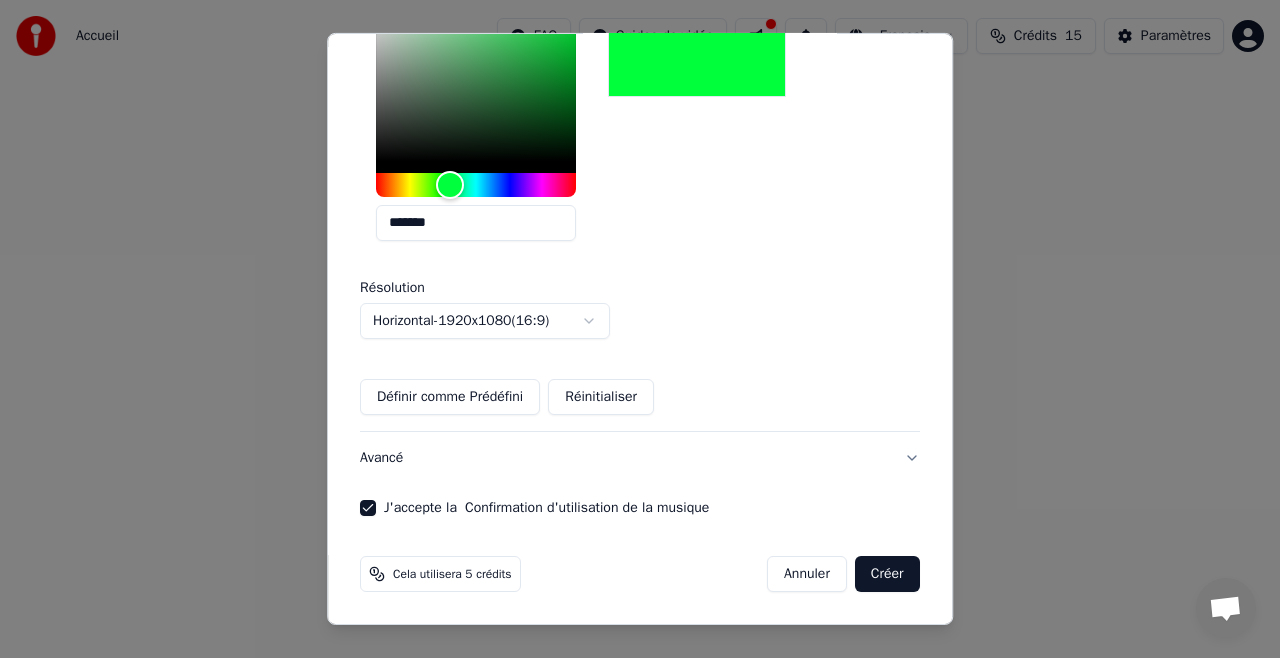 type on "**********" 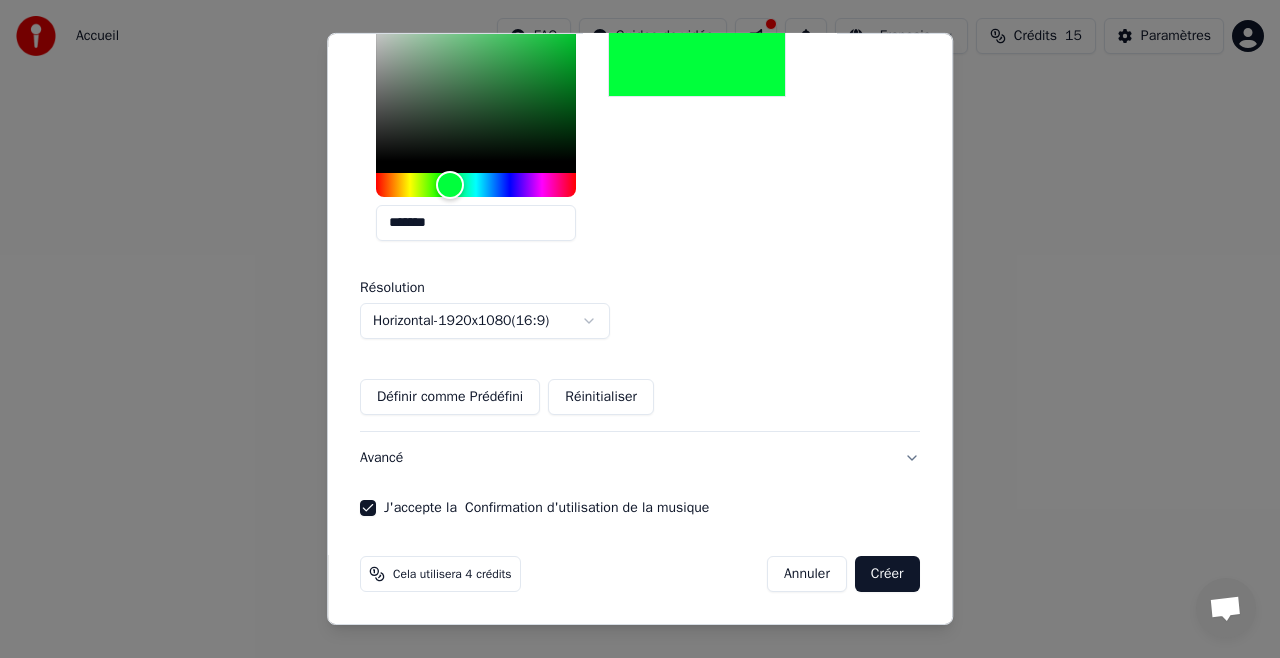 click on "Créer" at bounding box center [887, 574] 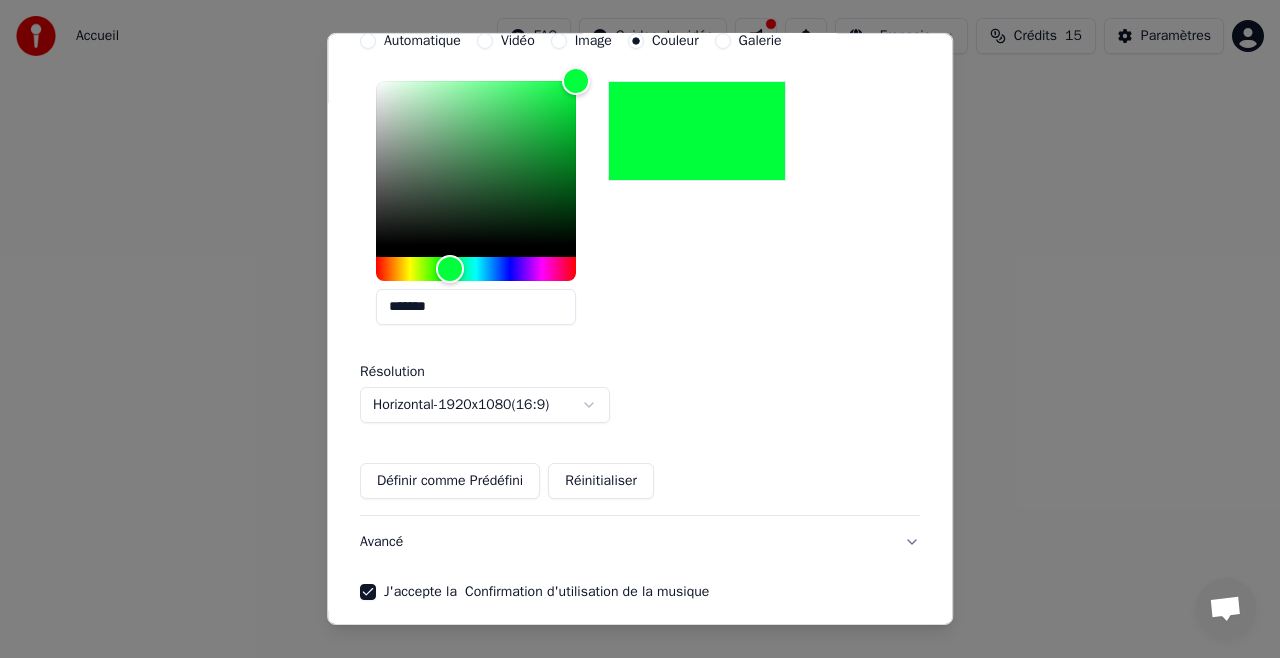 scroll, scrollTop: 408, scrollLeft: 0, axis: vertical 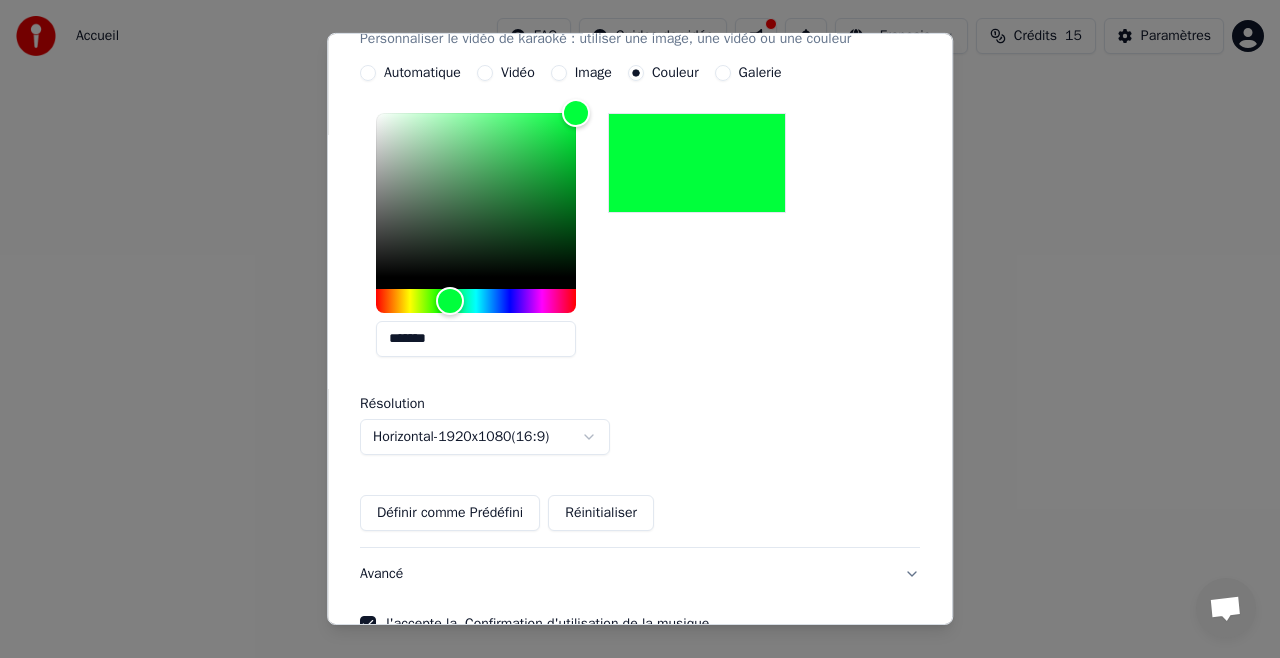 click on "Avancé" at bounding box center (640, 574) 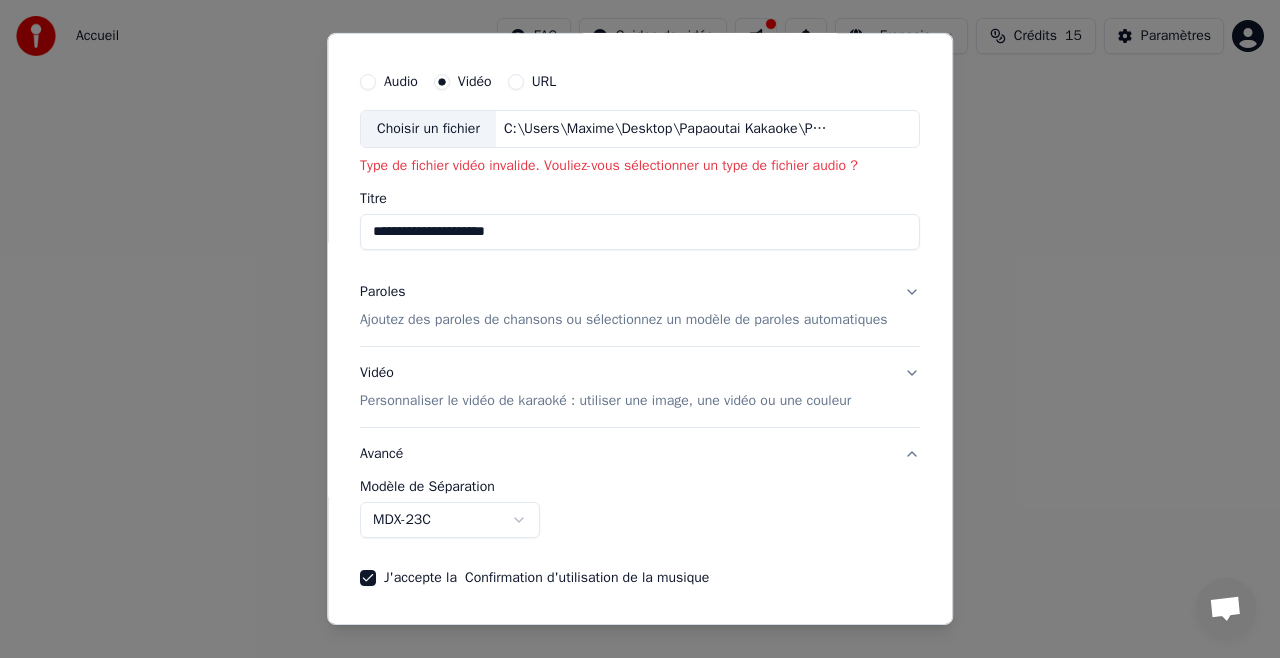 scroll, scrollTop: 0, scrollLeft: 0, axis: both 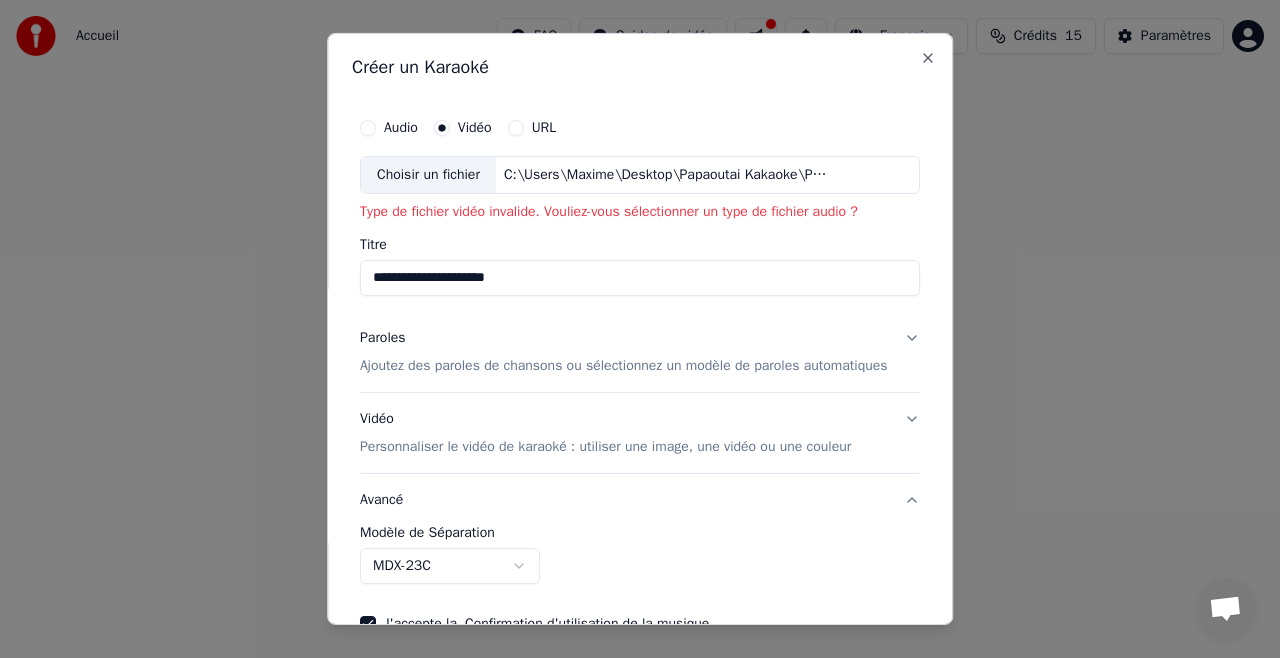 click on "Paroles Ajoutez des paroles de chansons ou sélectionnez un modèle de paroles automatiques" at bounding box center [640, 352] 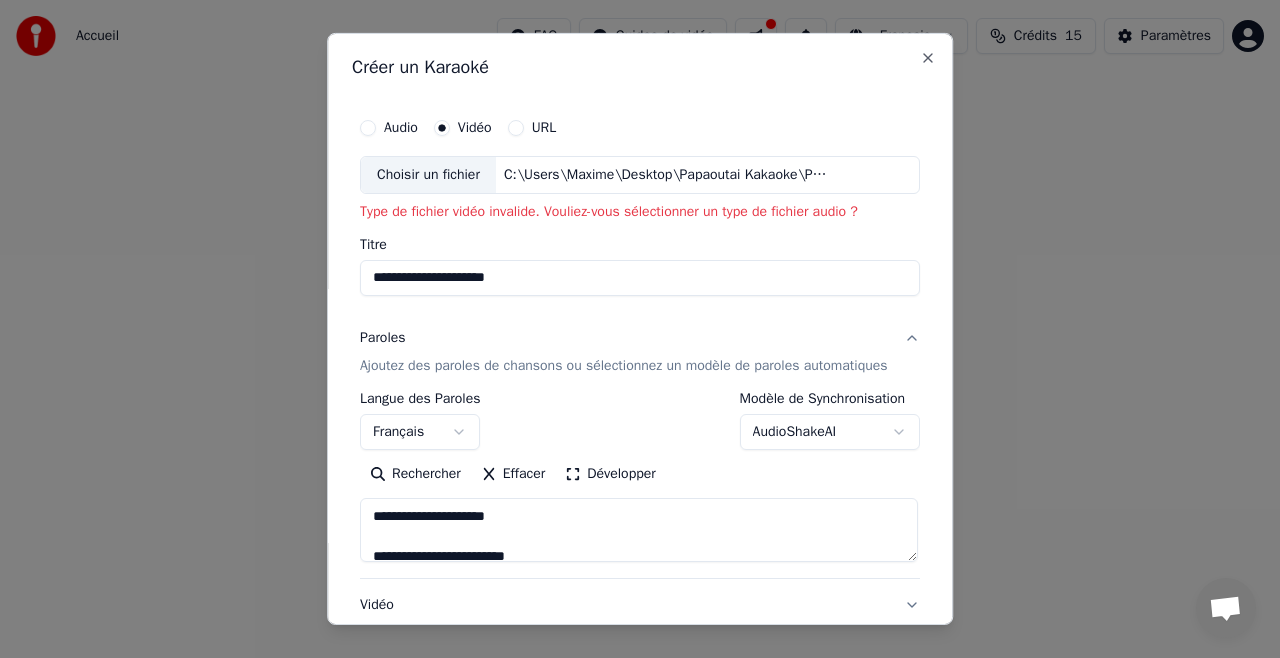 click on "Audio" at bounding box center (401, 128) 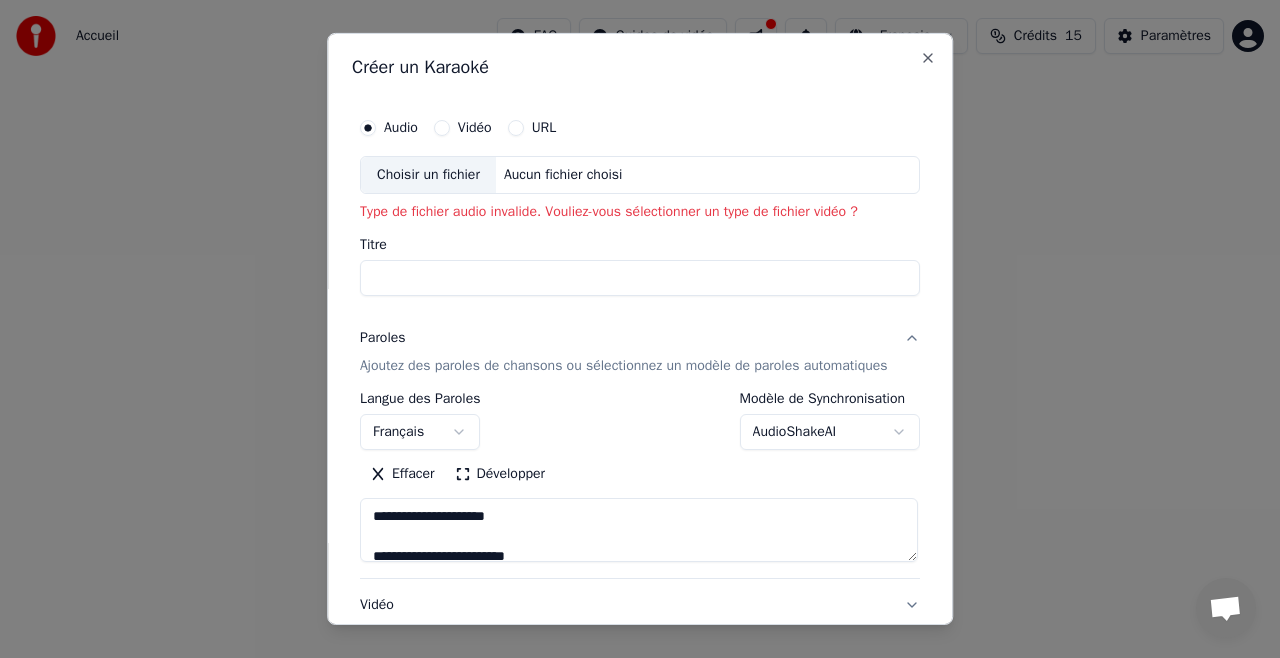 click on "Audio Vidéo URL" at bounding box center [640, 128] 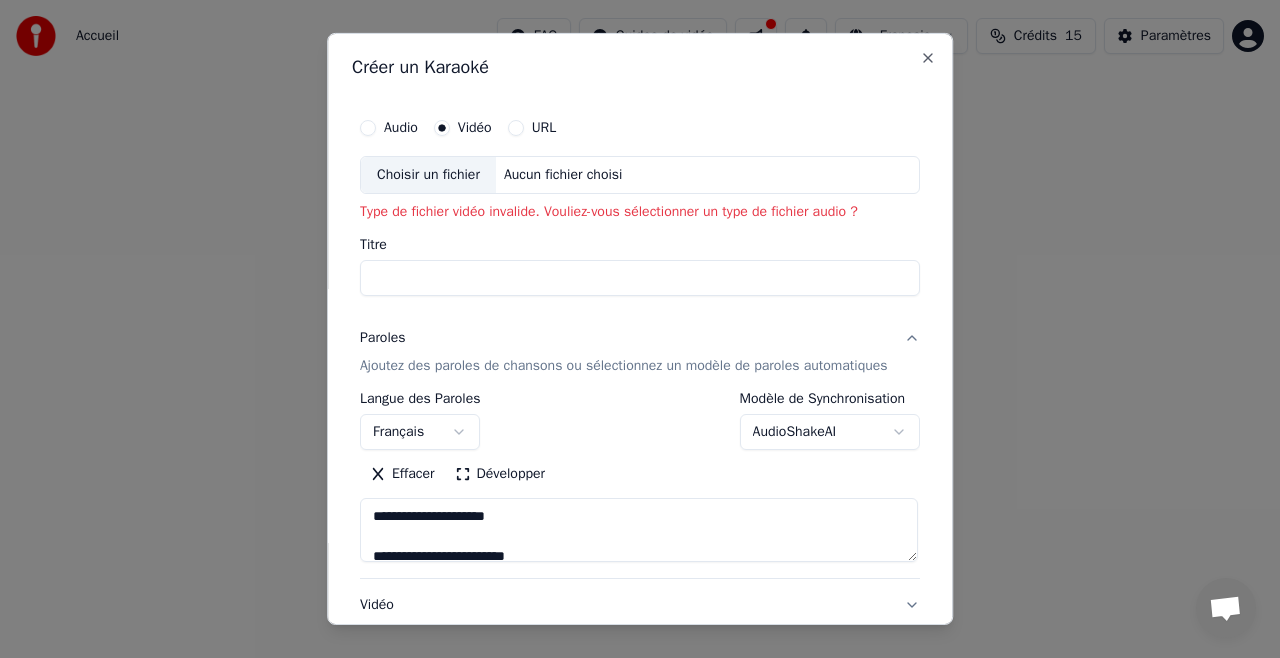 click on "Audio" at bounding box center (401, 128) 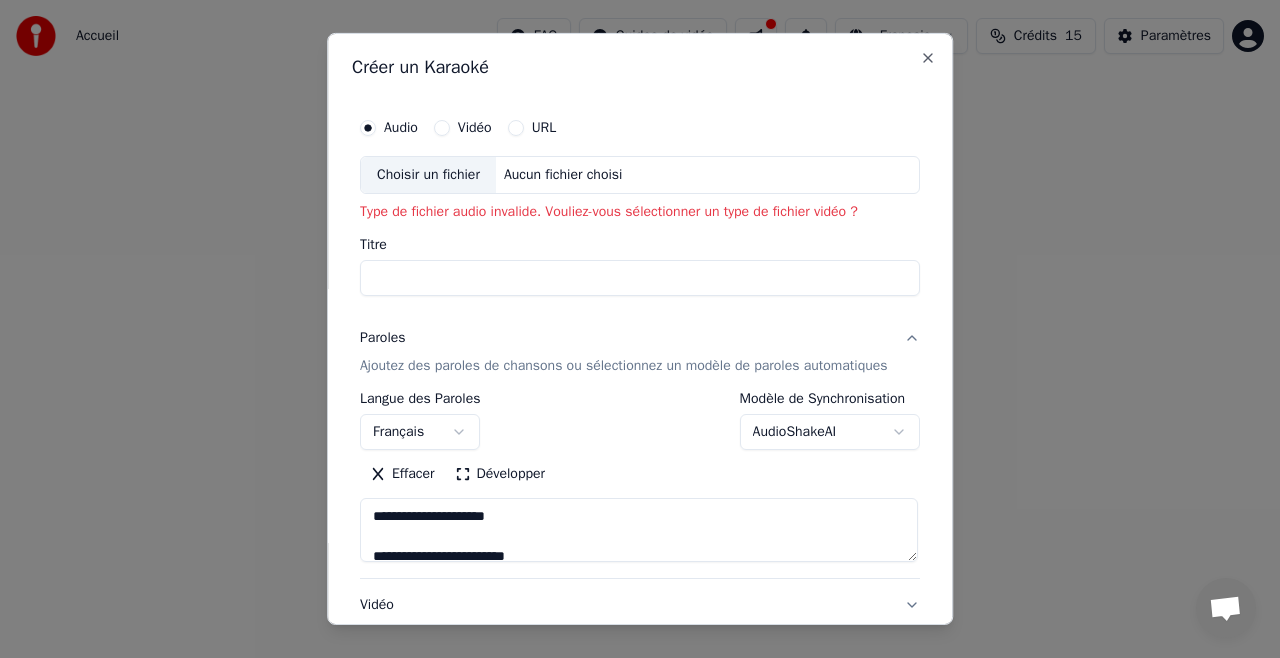 click on "Choisir un fichier" at bounding box center [428, 175] 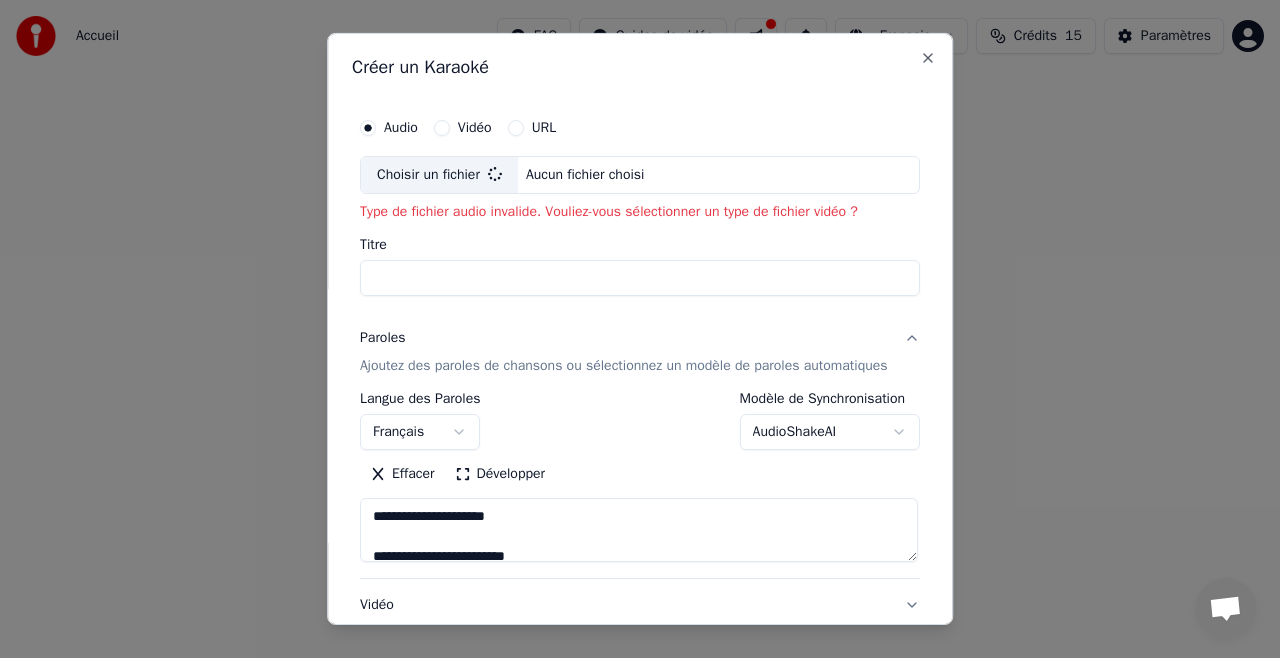type on "**********" 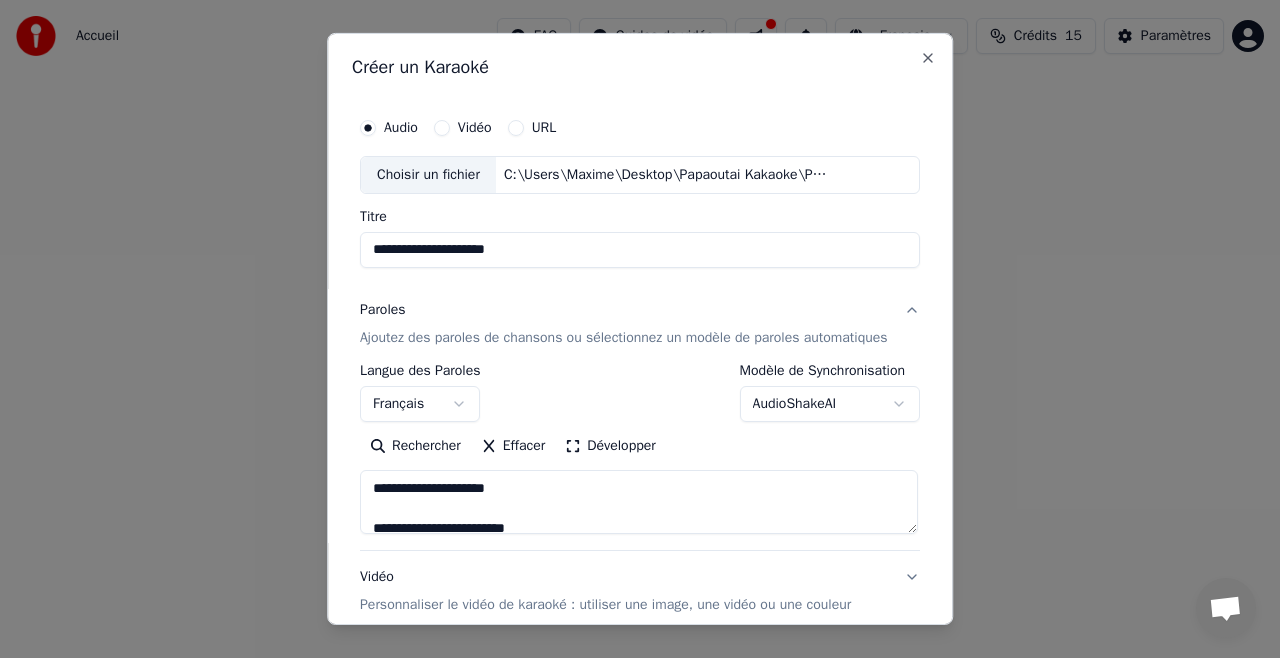click on "Ajoutez des paroles de chansons ou sélectionnez un modèle de paroles automatiques" at bounding box center (624, 338) 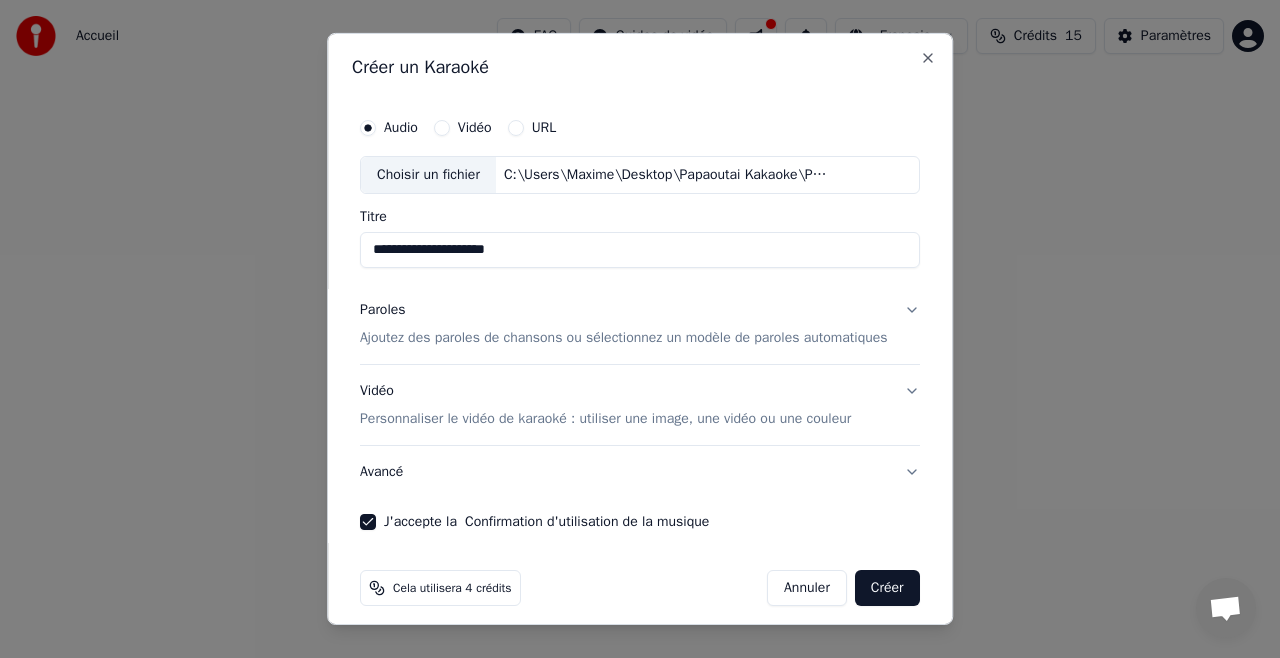 click on "Ajoutez des paroles de chansons ou sélectionnez un modèle de paroles automatiques" at bounding box center [624, 338] 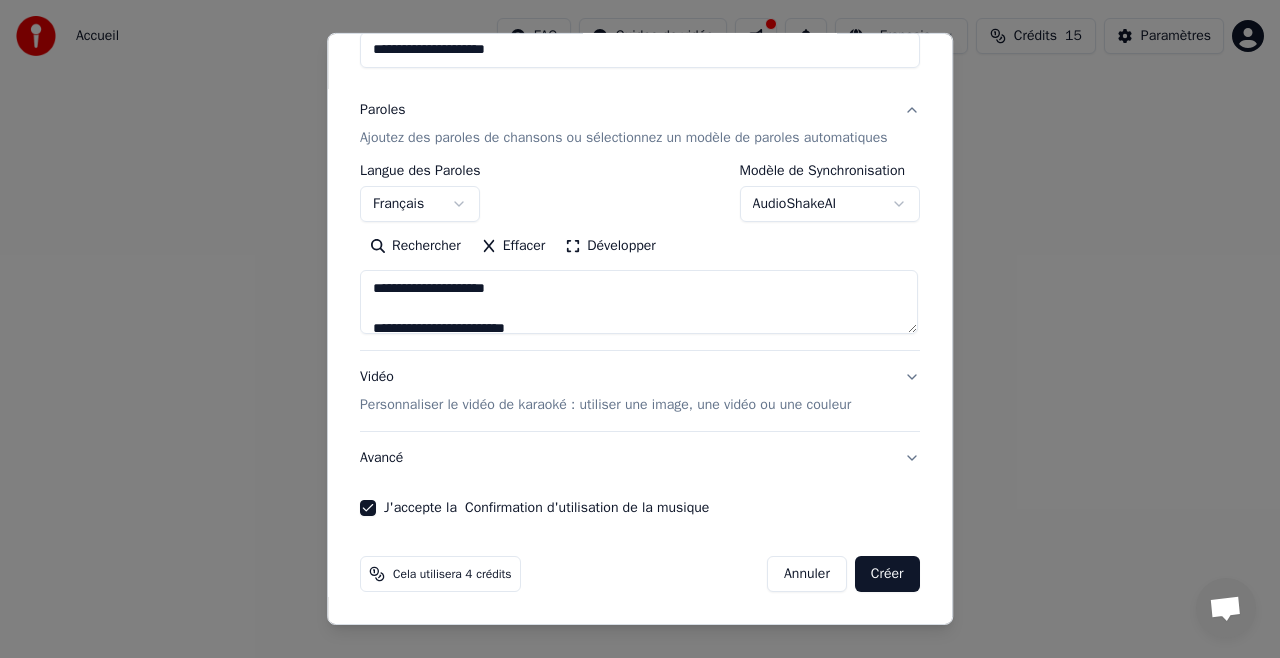 scroll, scrollTop: 217, scrollLeft: 0, axis: vertical 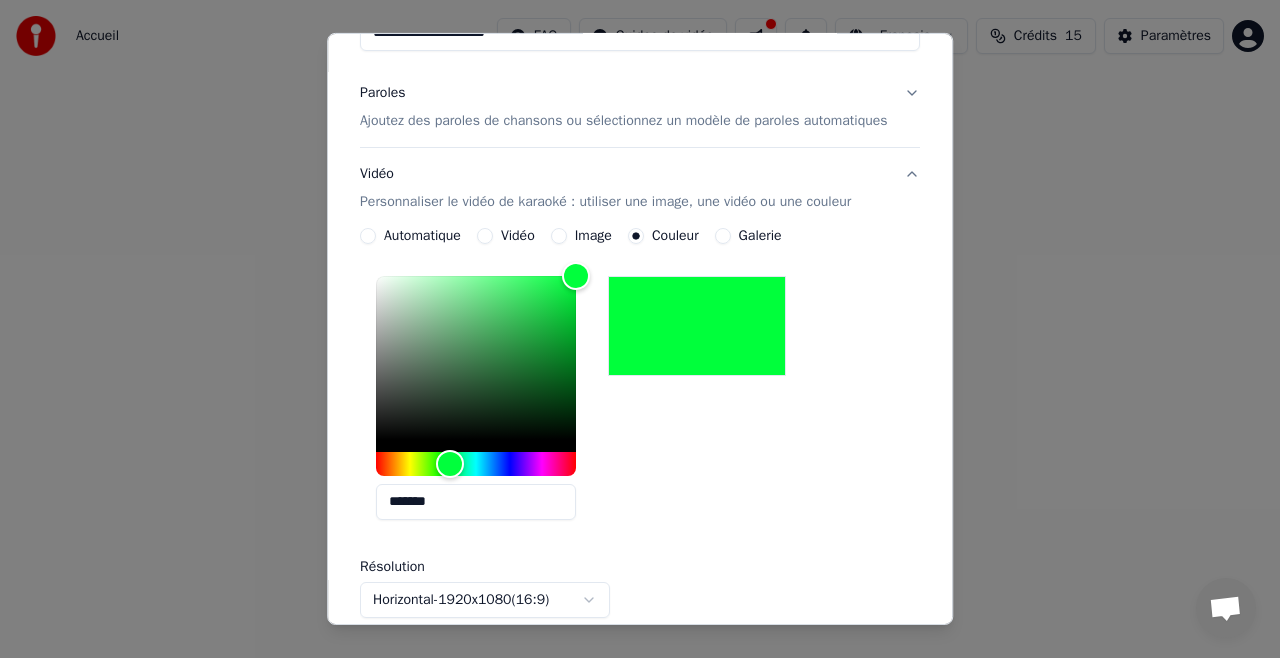 click on "Vidéo Personnaliser le vidéo de karaoké : utiliser une image, une vidéo ou une couleur" at bounding box center (640, 188) 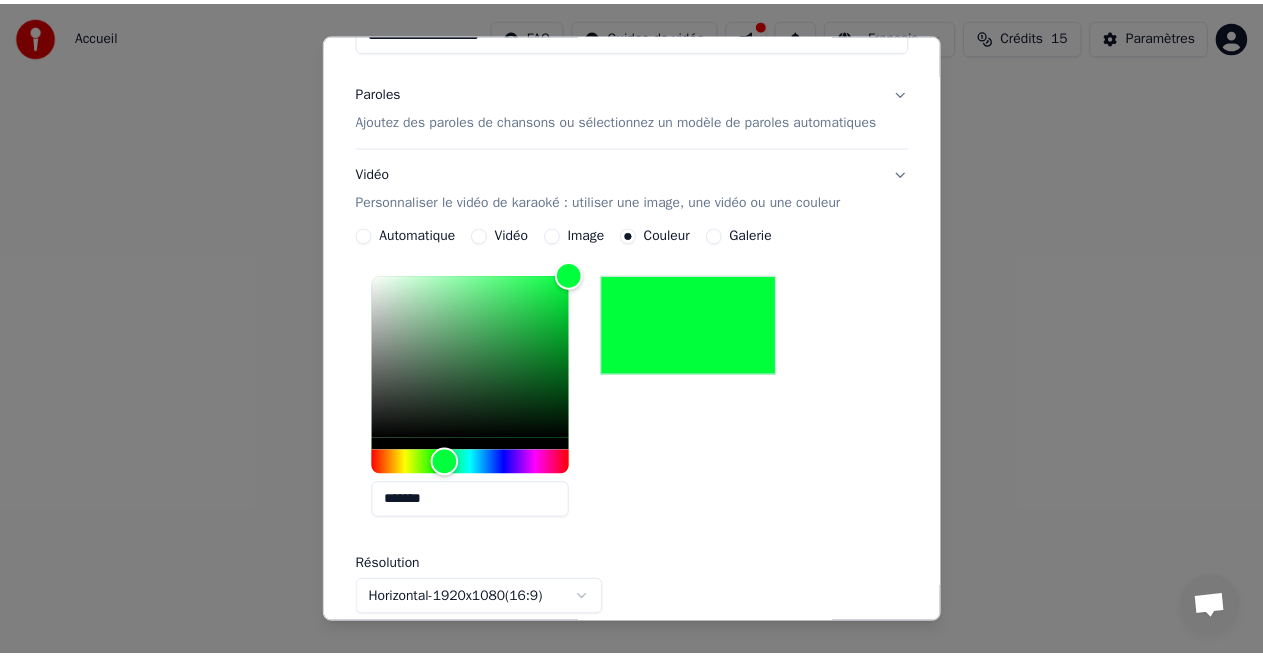 scroll, scrollTop: 32, scrollLeft: 0, axis: vertical 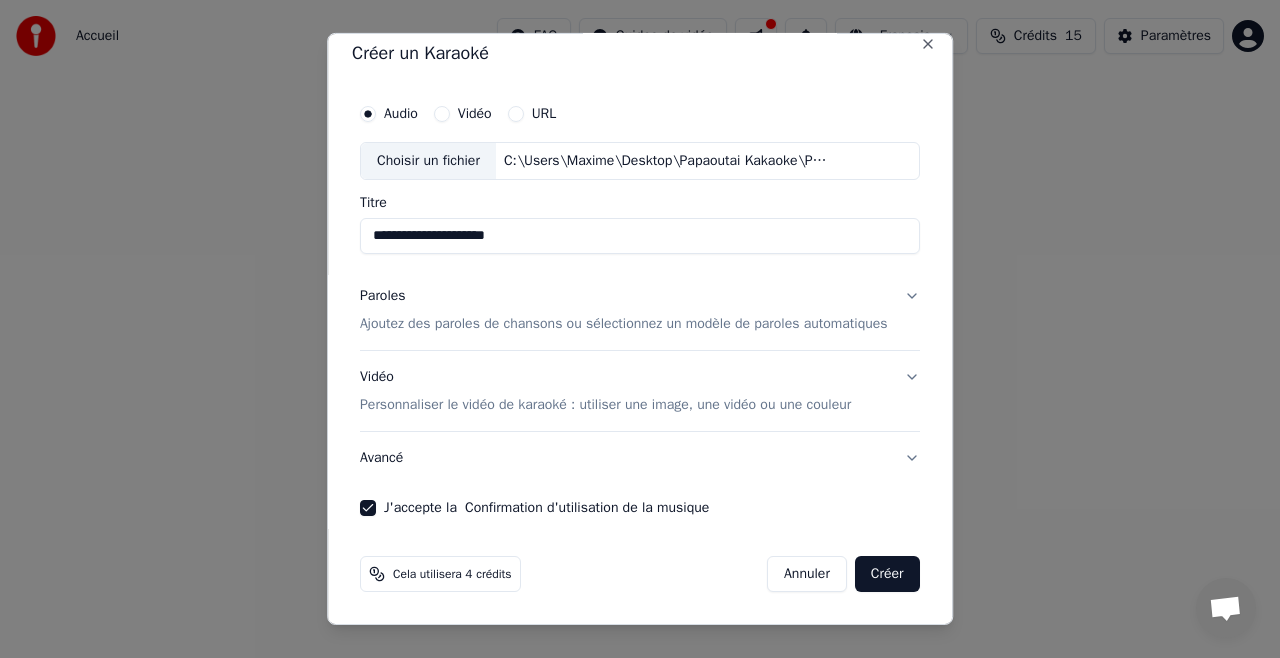 click on "Créer" at bounding box center (887, 574) 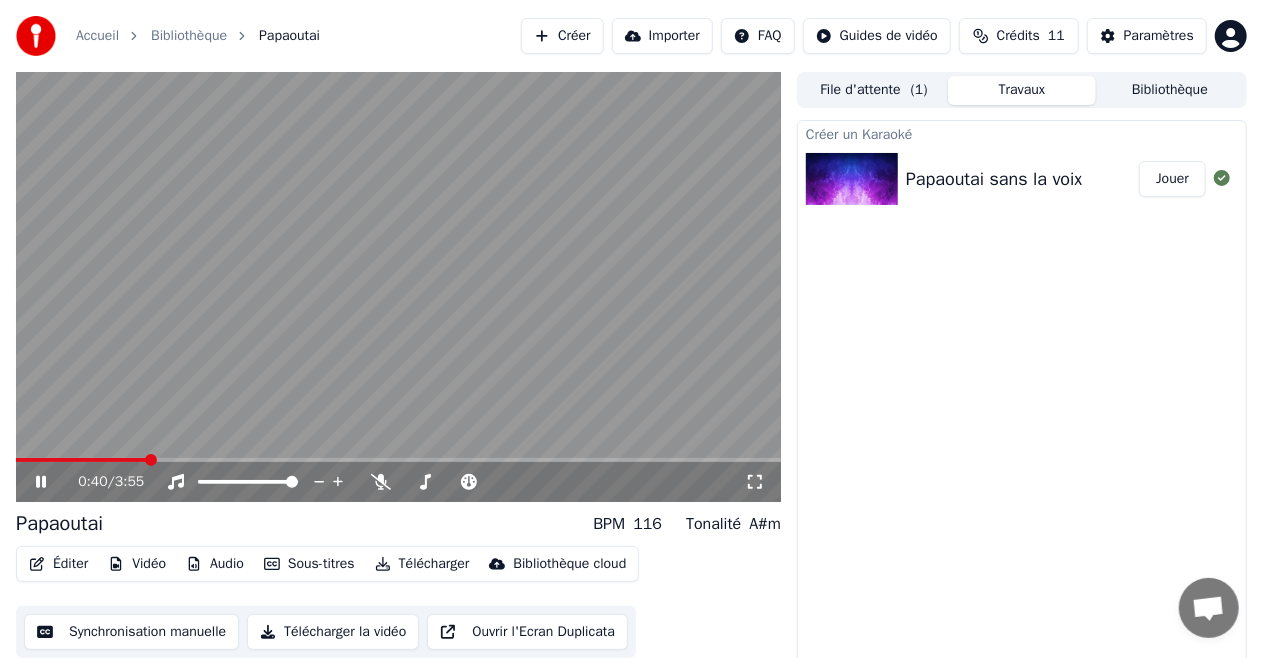 click at bounding box center (398, 287) 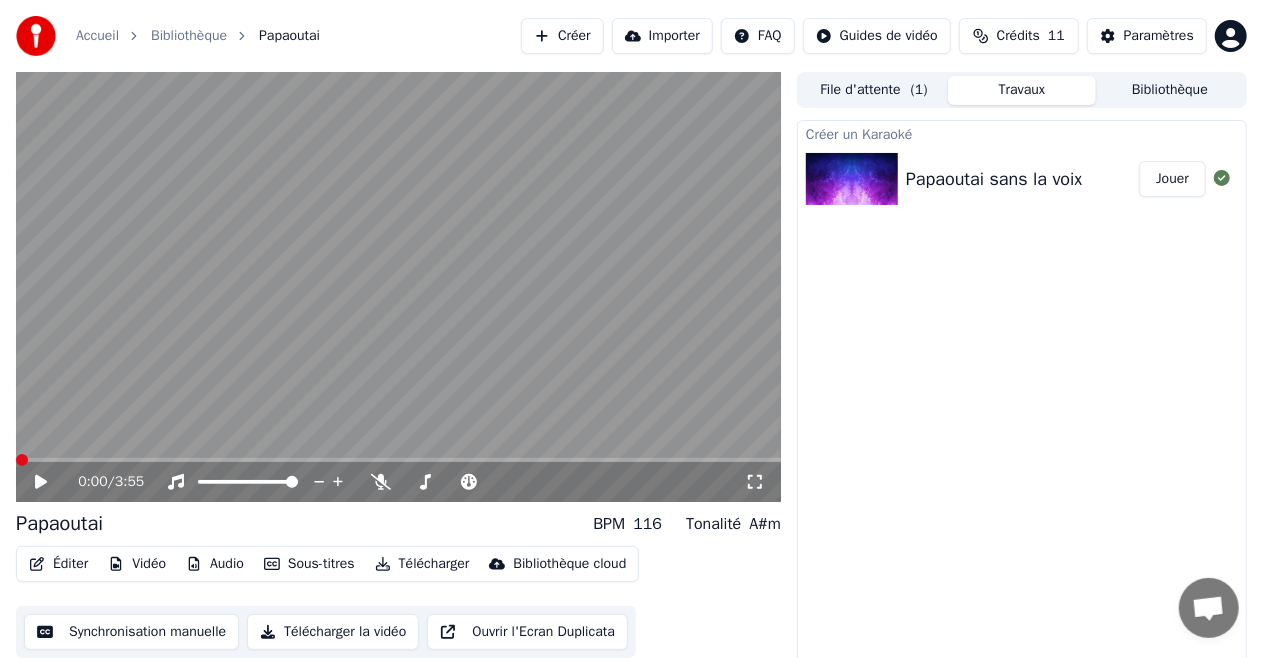 click at bounding box center (16, 460) 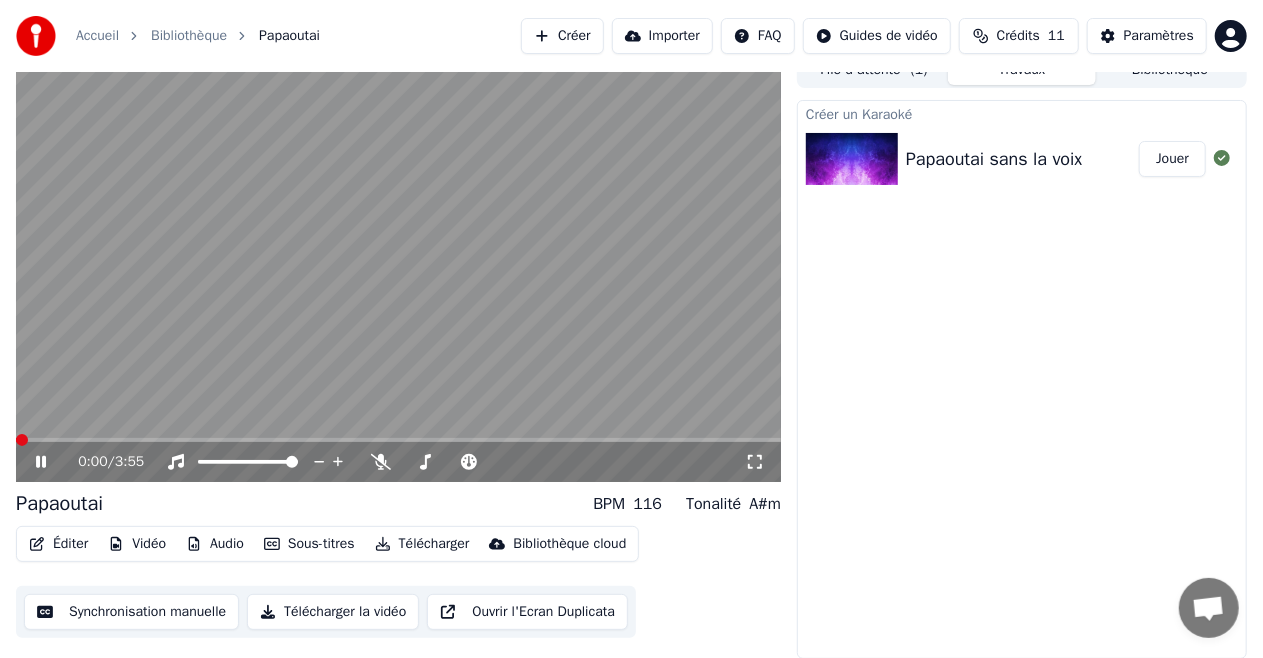 scroll, scrollTop: 21, scrollLeft: 0, axis: vertical 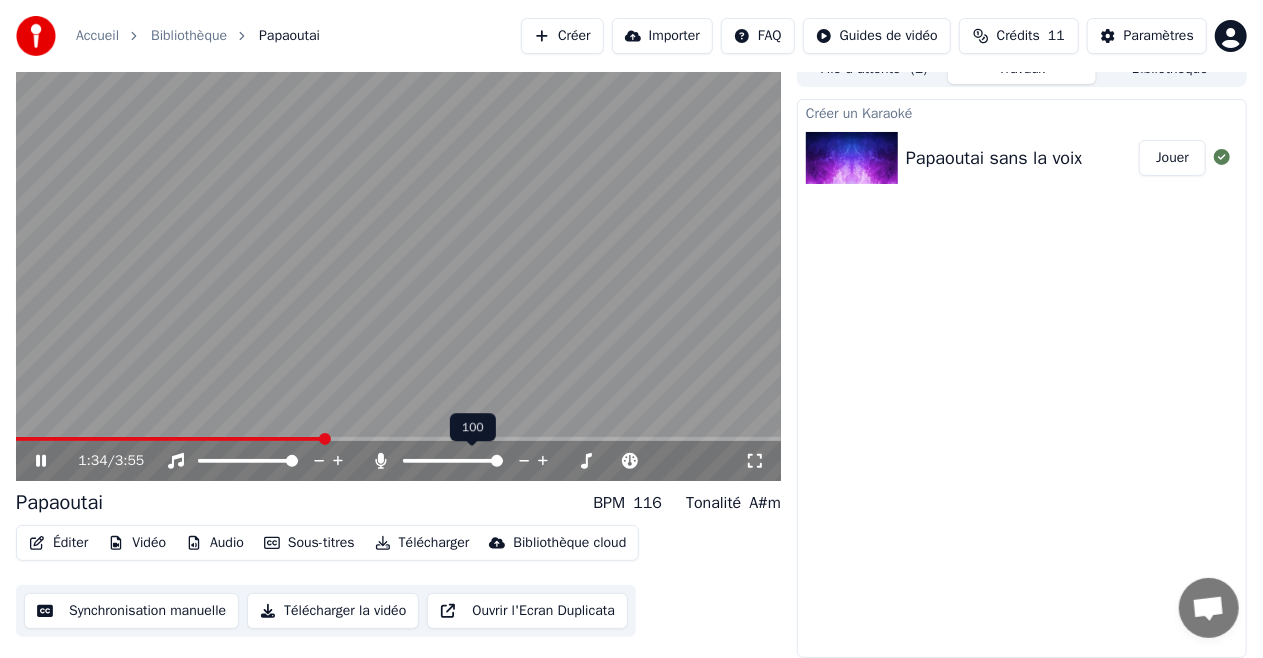 click at bounding box center (497, 461) 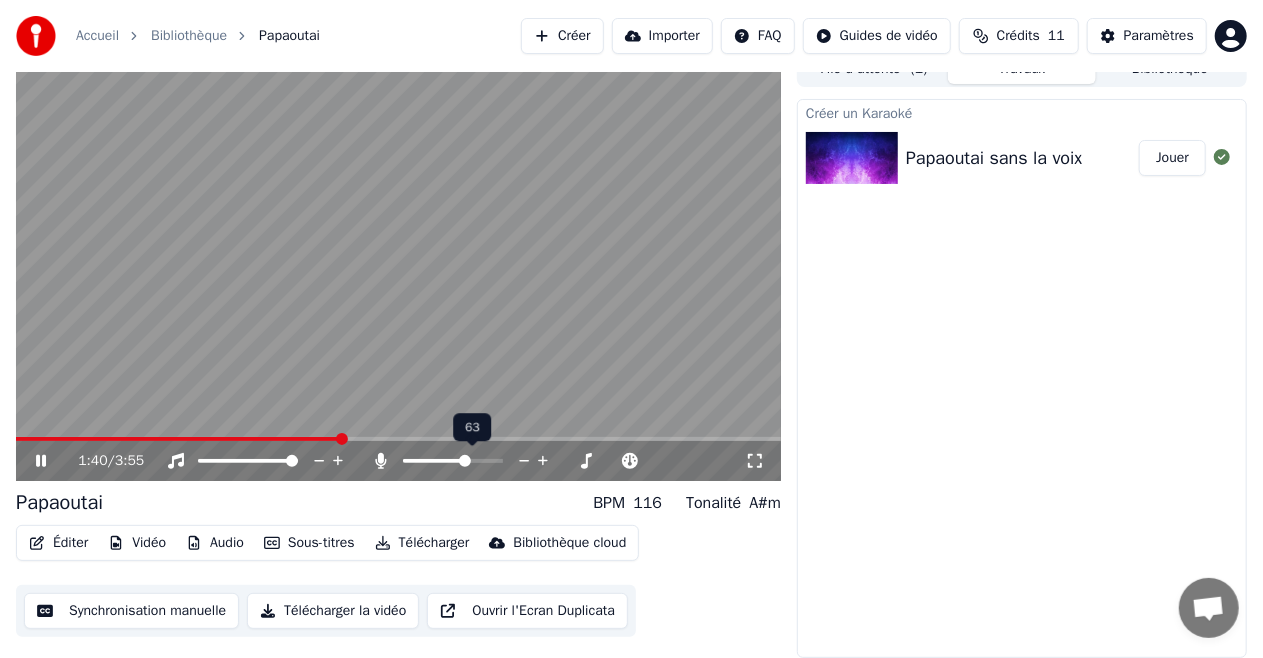 click at bounding box center (434, 461) 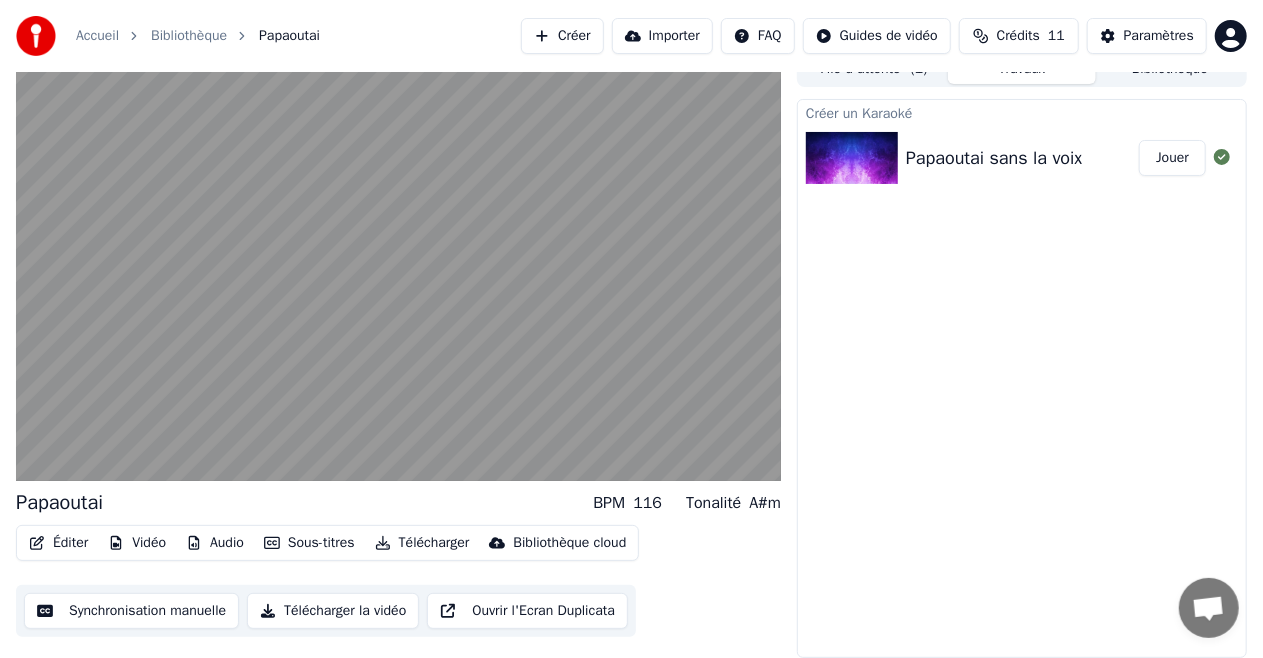 click on "Synchronisation manuelle" at bounding box center [131, 611] 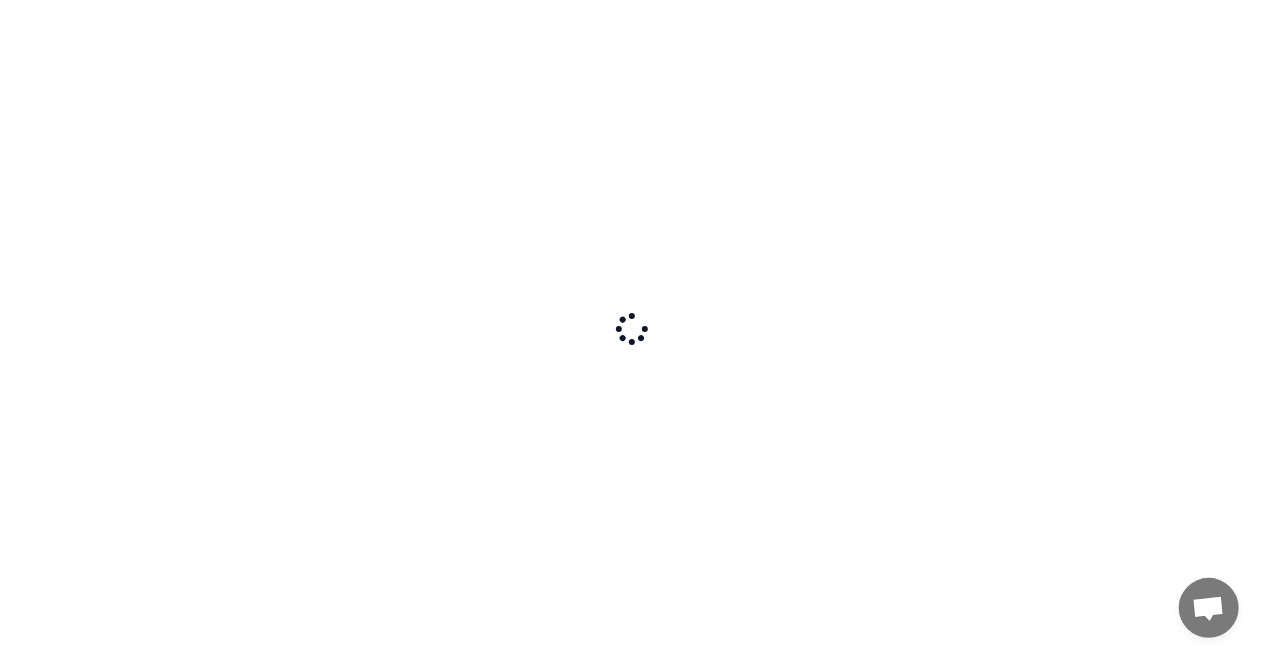scroll, scrollTop: 0, scrollLeft: 0, axis: both 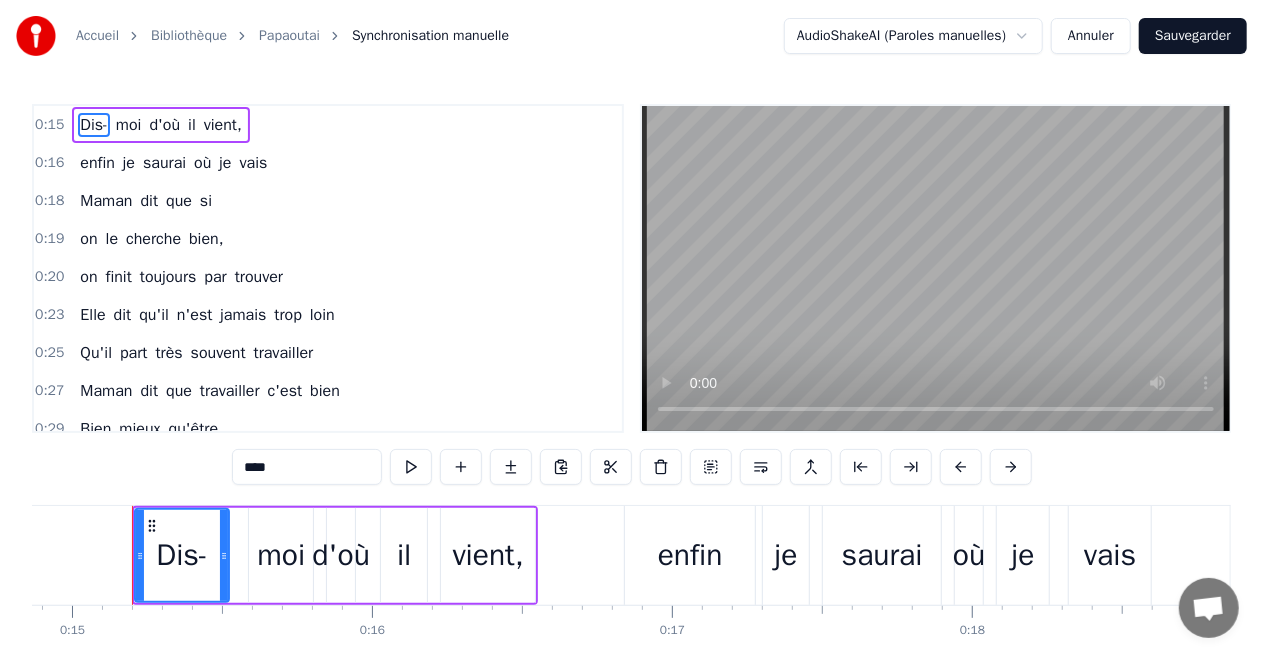 type 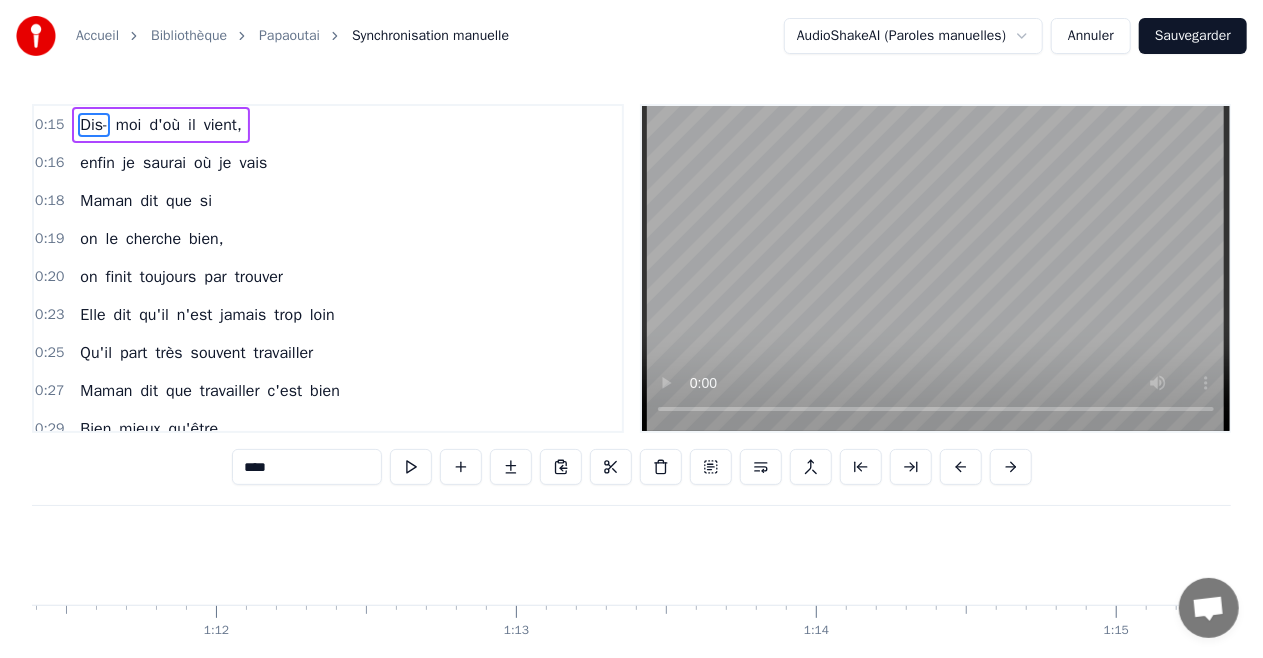 scroll, scrollTop: 0, scrollLeft: 21270, axis: horizontal 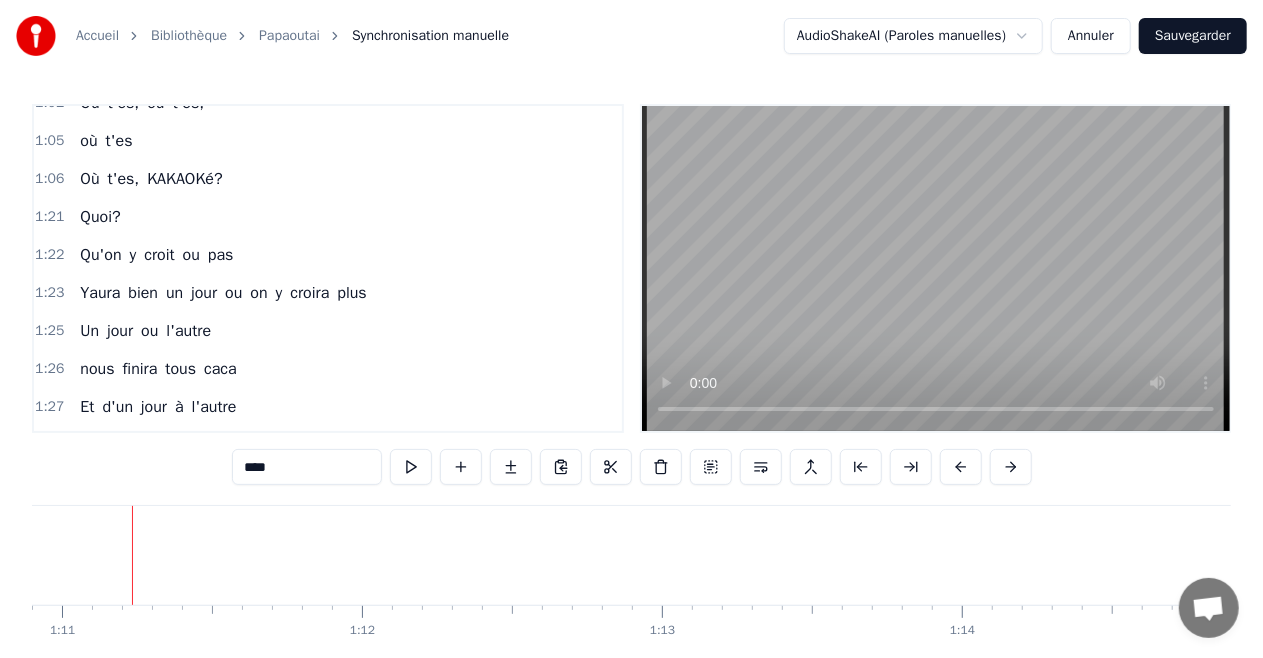 click on "Yaura" at bounding box center (100, 293) 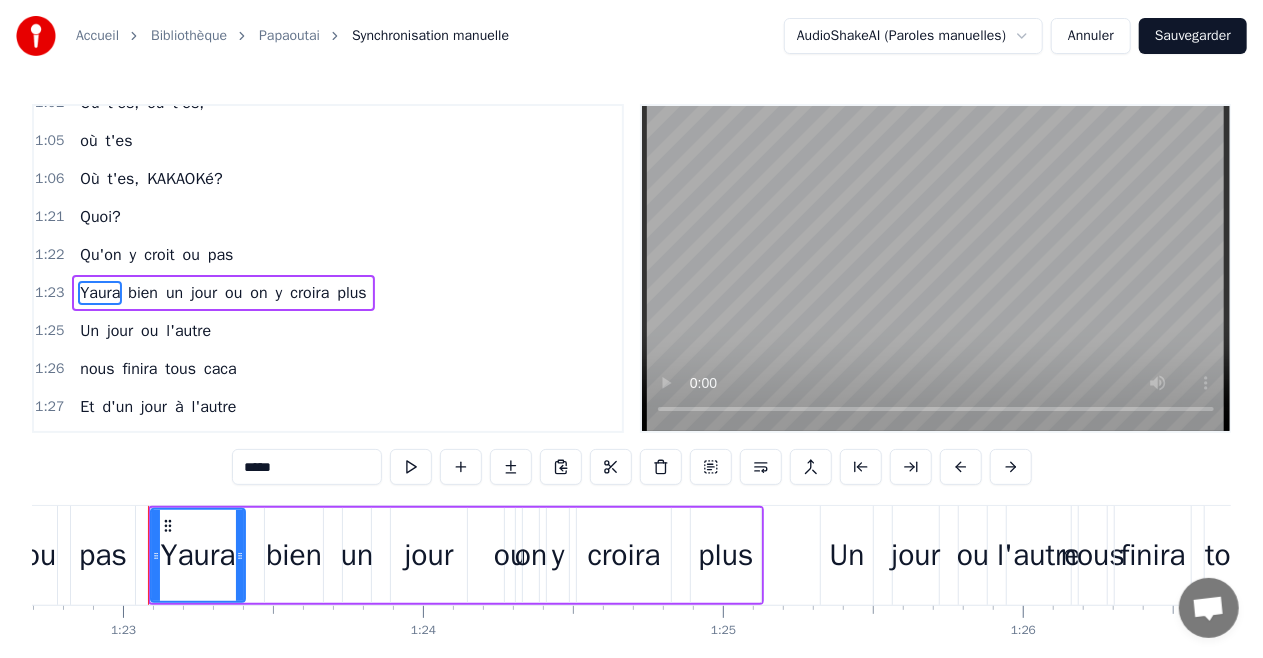 scroll, scrollTop: 0, scrollLeft: 24825, axis: horizontal 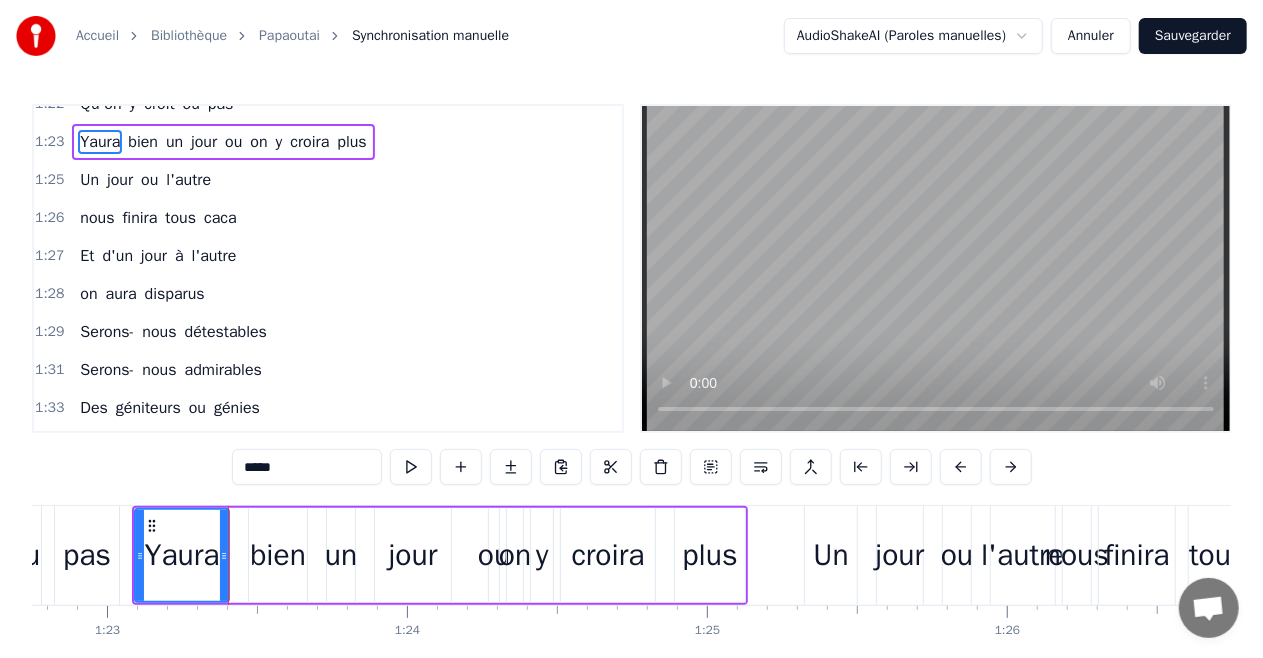 click on "Yaura" at bounding box center (100, 142) 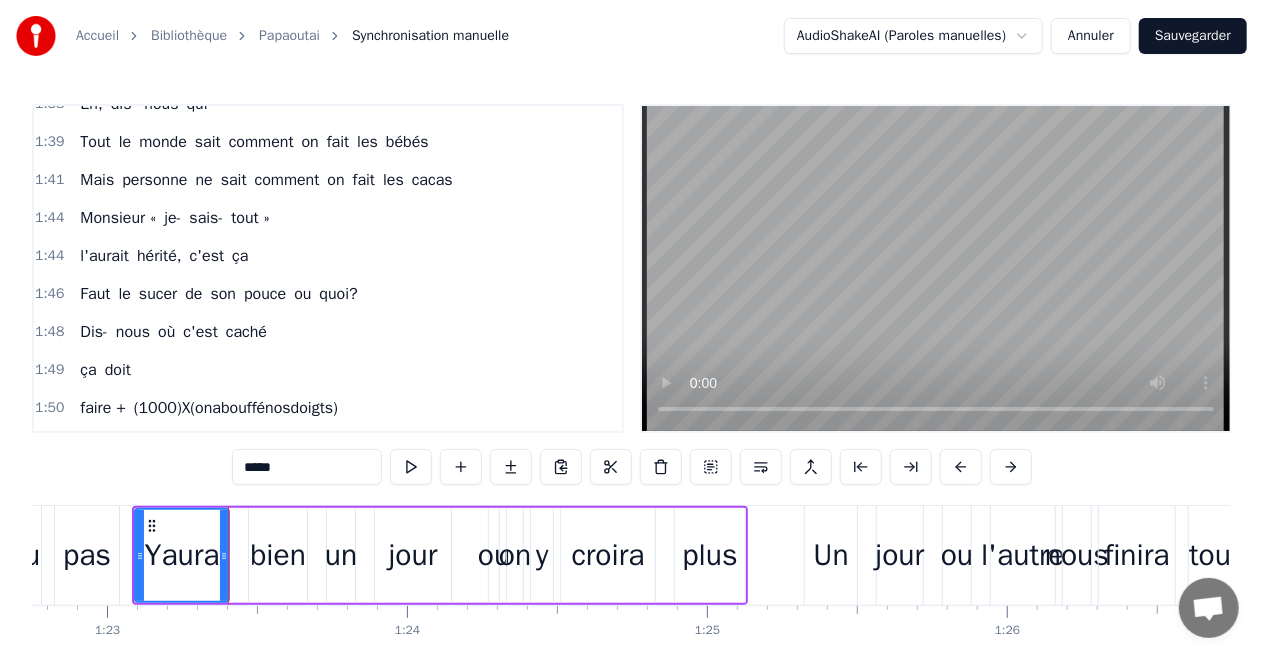 scroll, scrollTop: 1775, scrollLeft: 0, axis: vertical 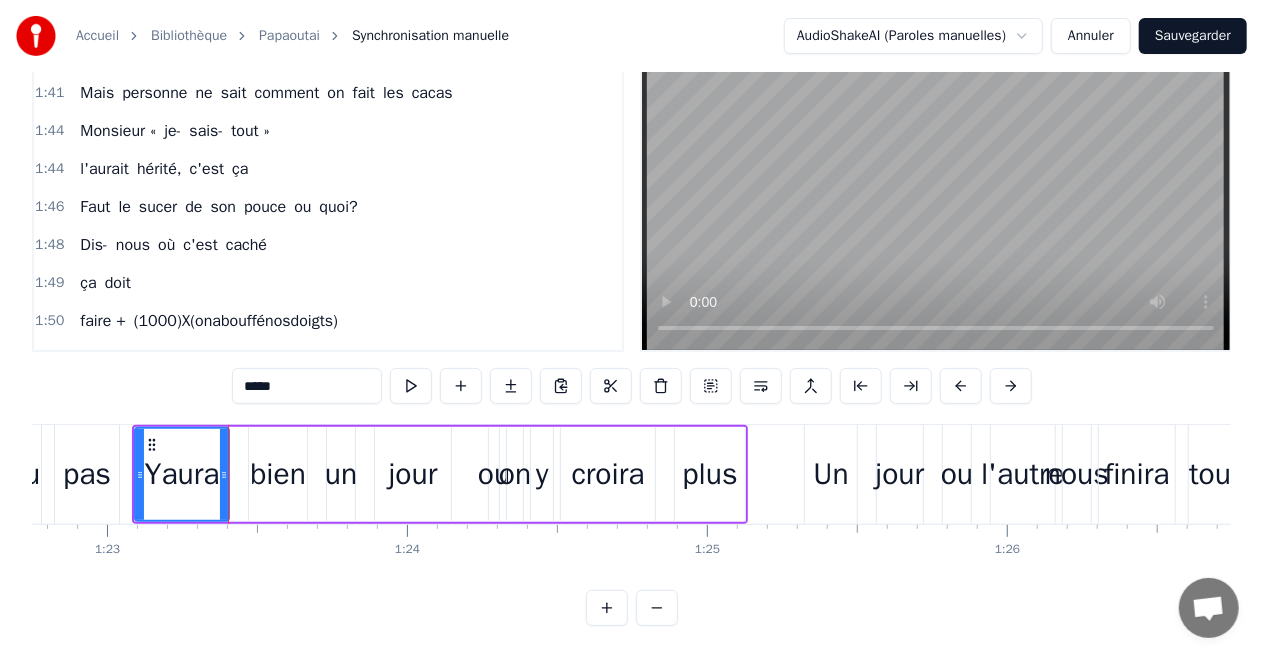 click at bounding box center [936, 187] 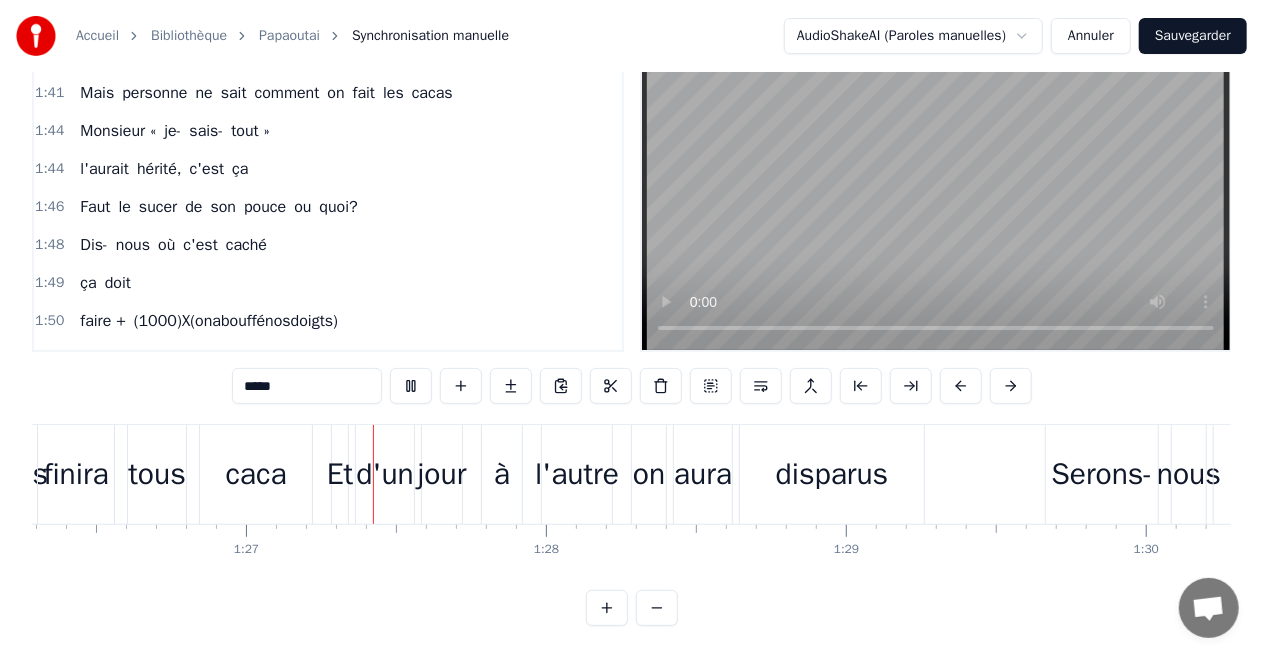 scroll, scrollTop: 0, scrollLeft: 25892, axis: horizontal 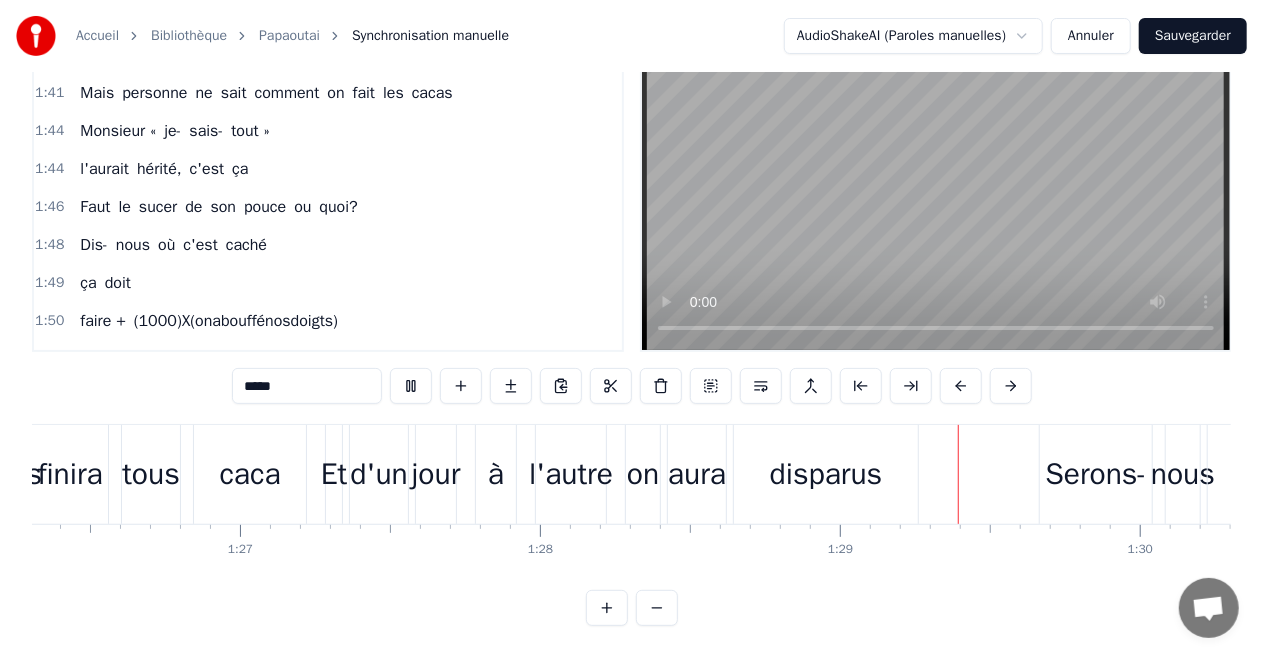 click at bounding box center (936, 187) 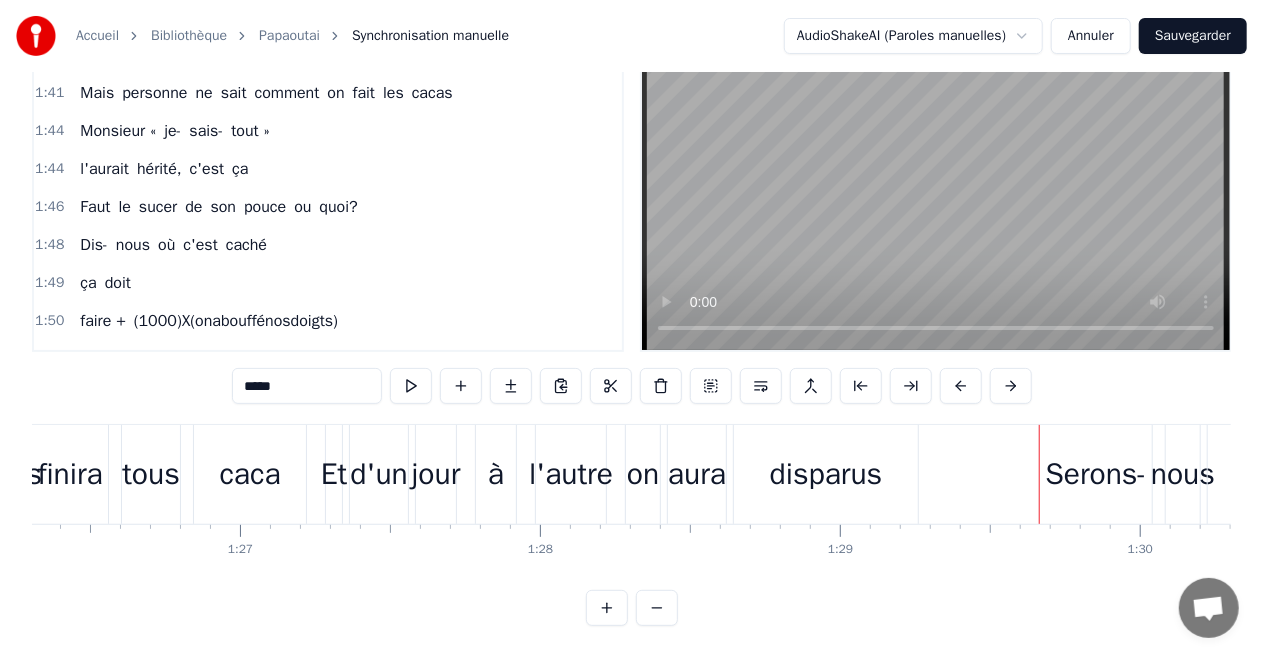 click at bounding box center (936, 187) 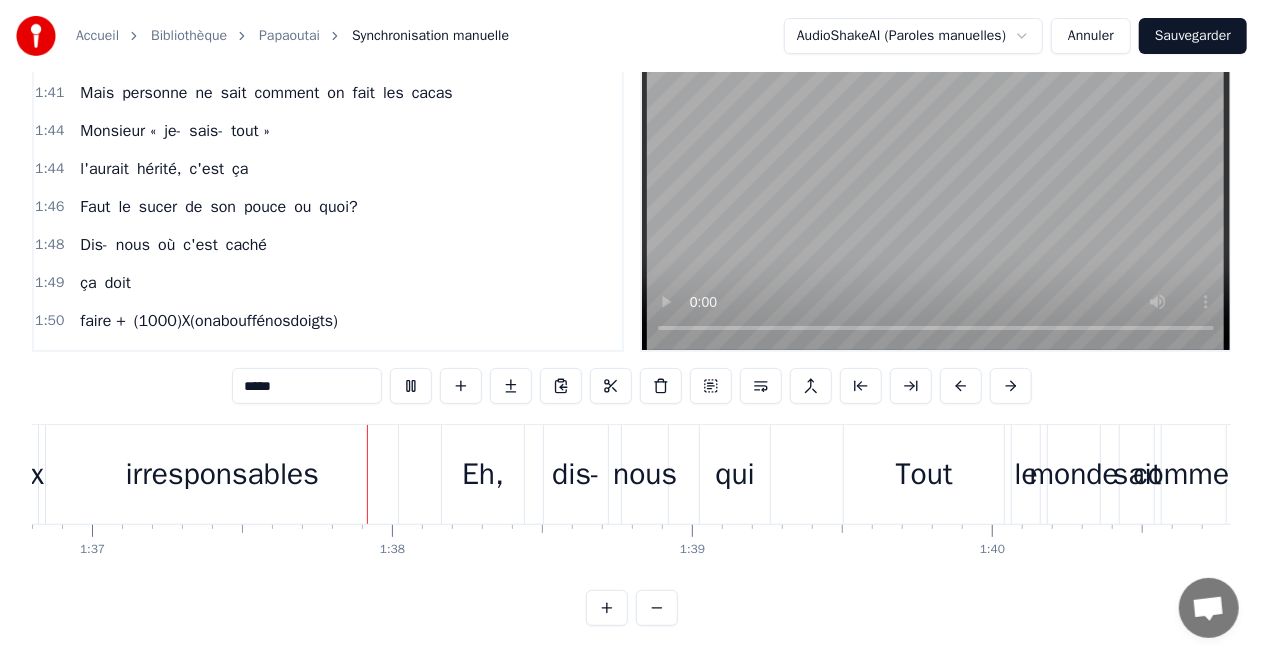 scroll, scrollTop: 0, scrollLeft: 29058, axis: horizontal 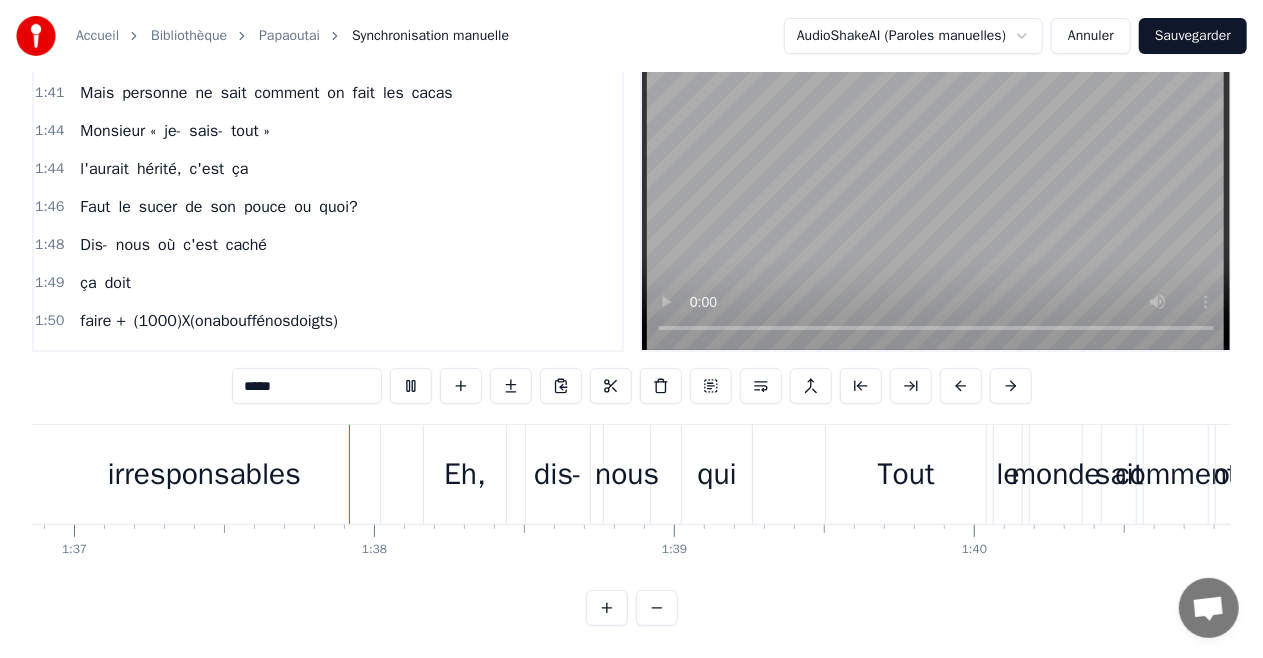 click at bounding box center [936, 187] 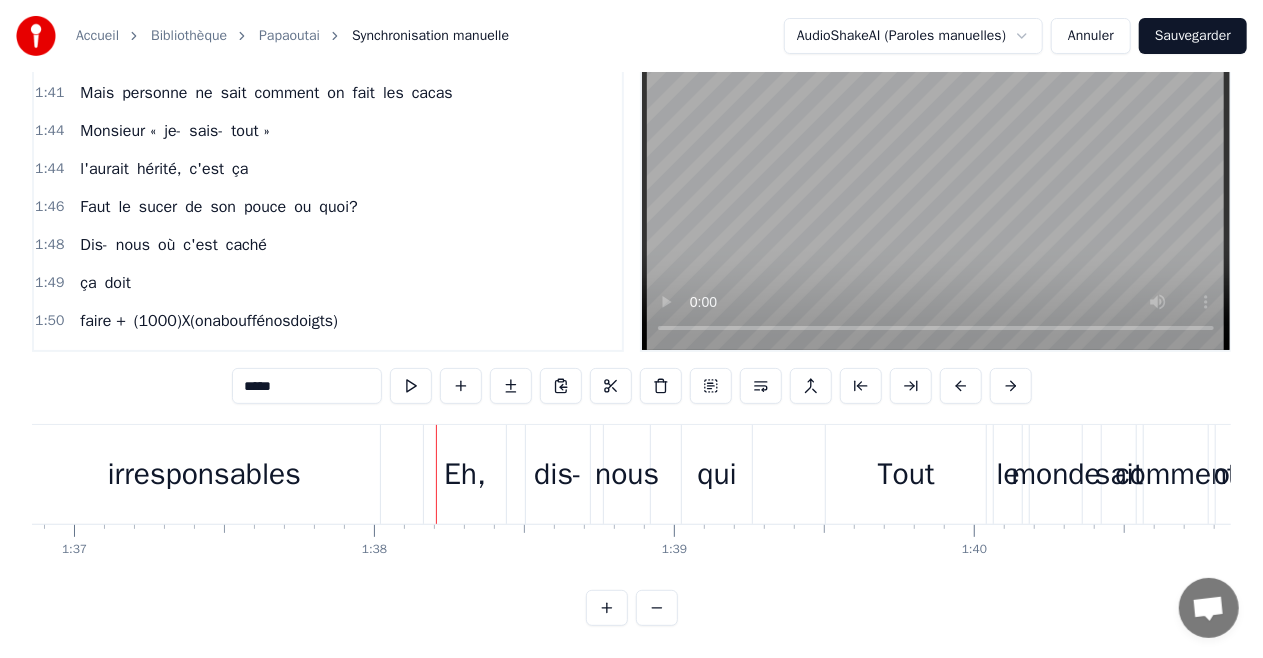 click at bounding box center [936, 187] 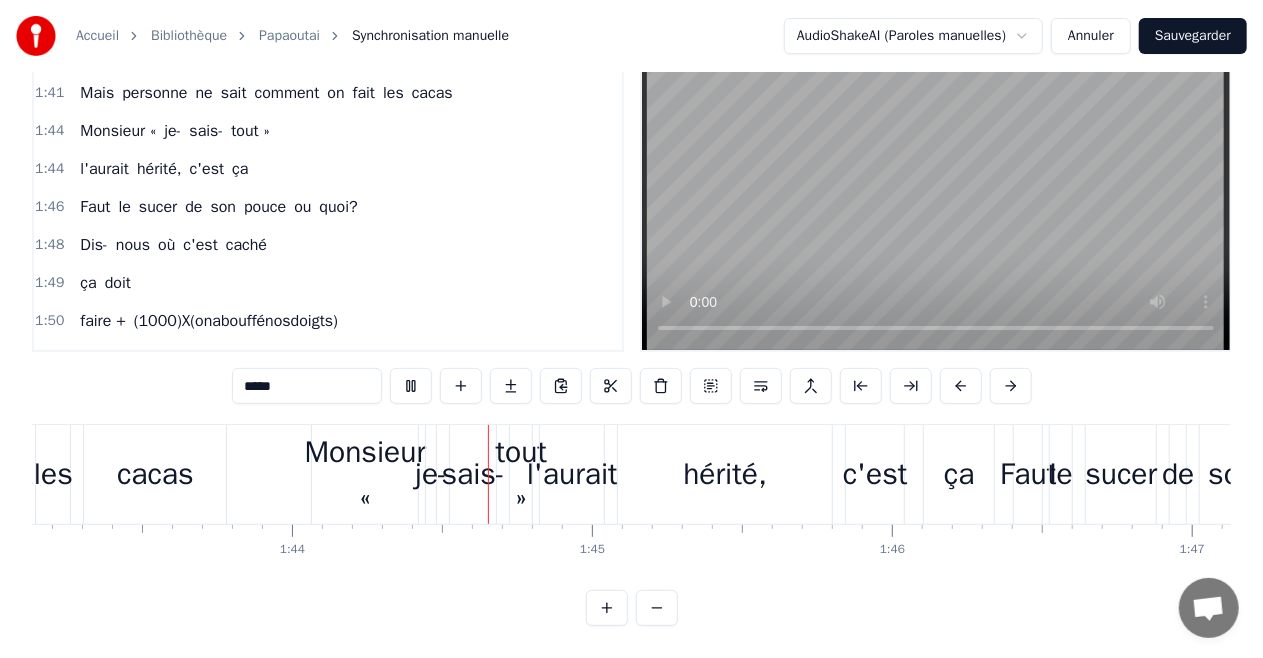 scroll, scrollTop: 0, scrollLeft: 31118, axis: horizontal 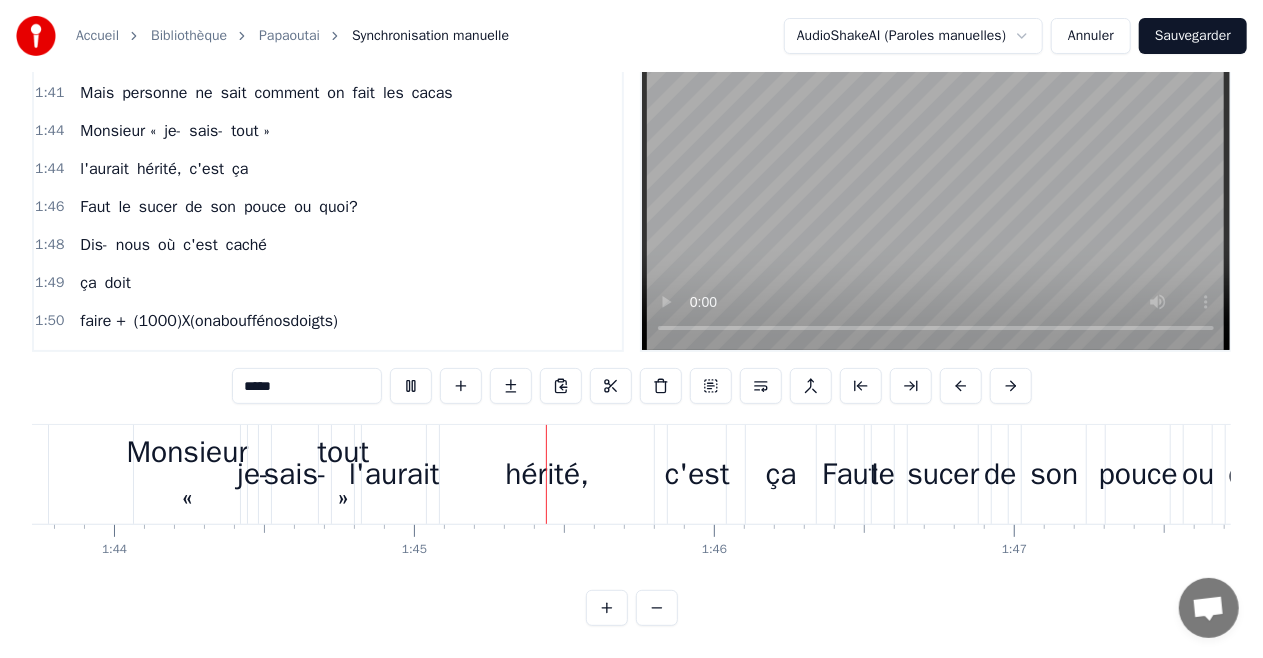 click at bounding box center (936, 187) 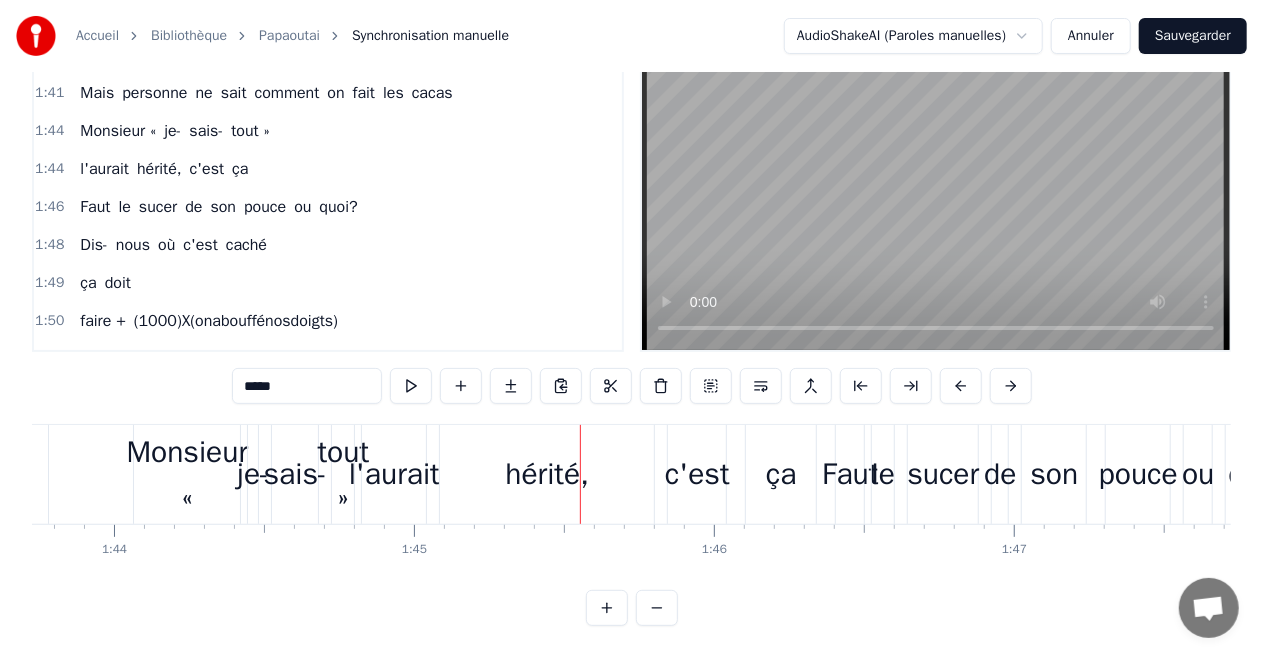 click on "Monsieur «" at bounding box center [187, 475] 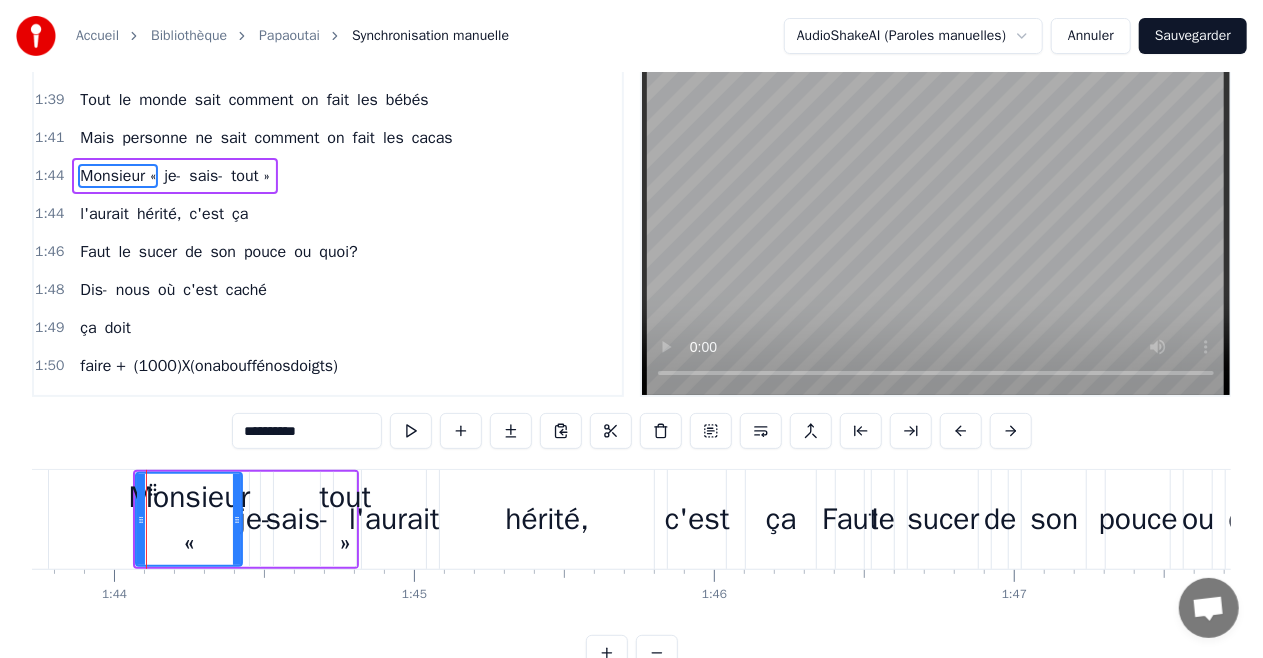 scroll, scrollTop: 0, scrollLeft: 0, axis: both 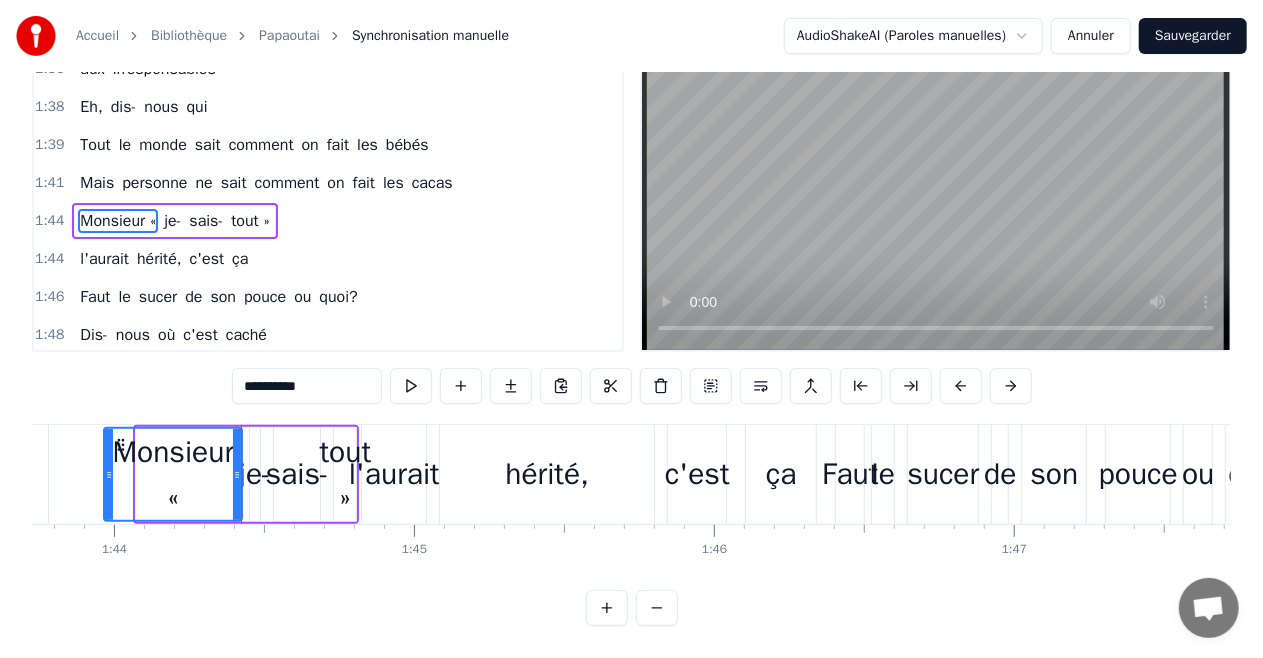drag, startPoint x: 136, startPoint y: 478, endPoint x: 104, endPoint y: 488, distance: 33.526108 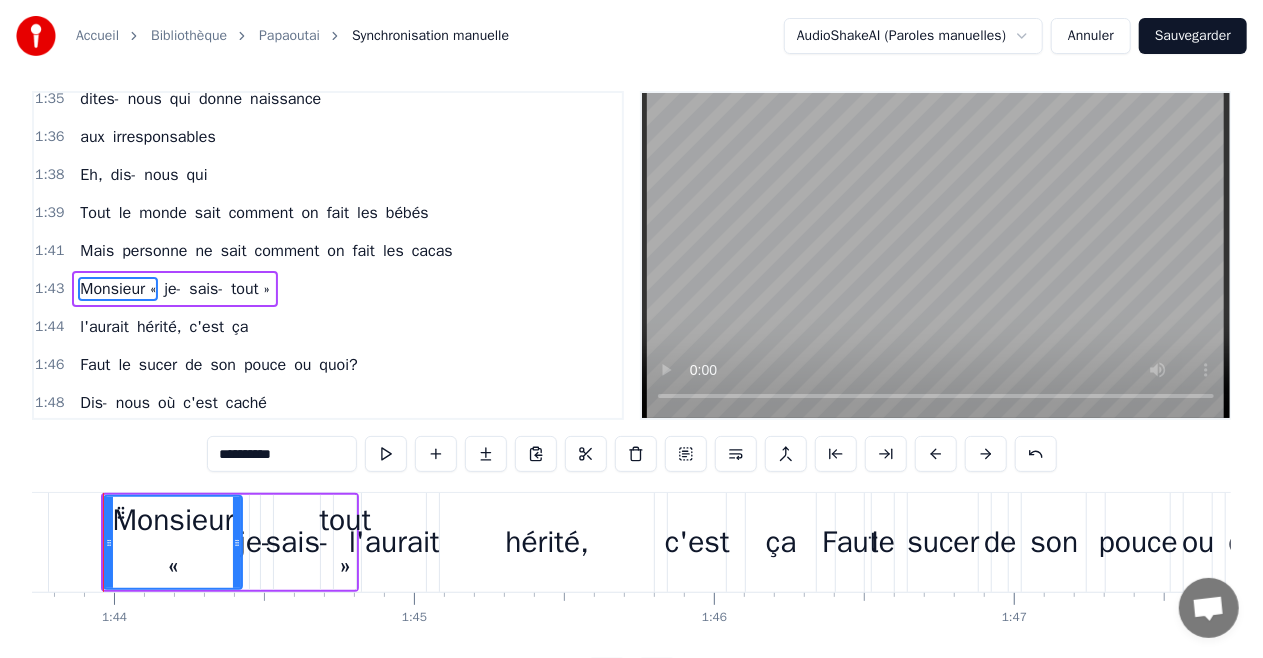 scroll, scrollTop: 98, scrollLeft: 0, axis: vertical 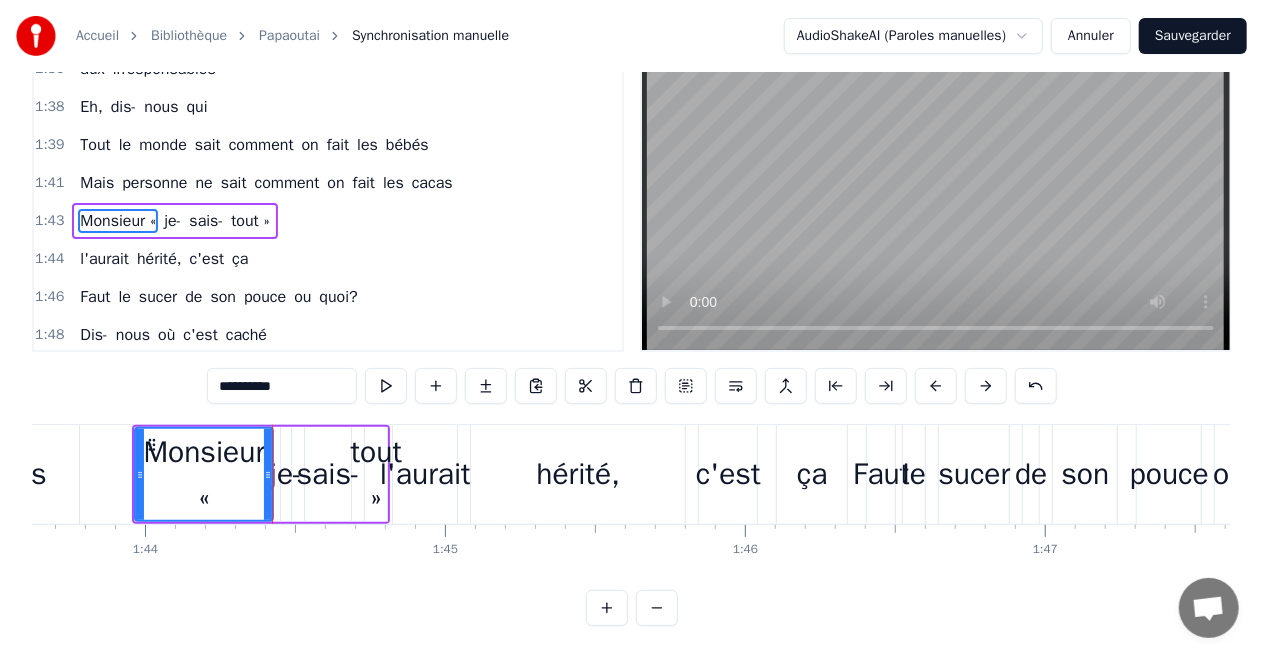 click at bounding box center (936, 187) 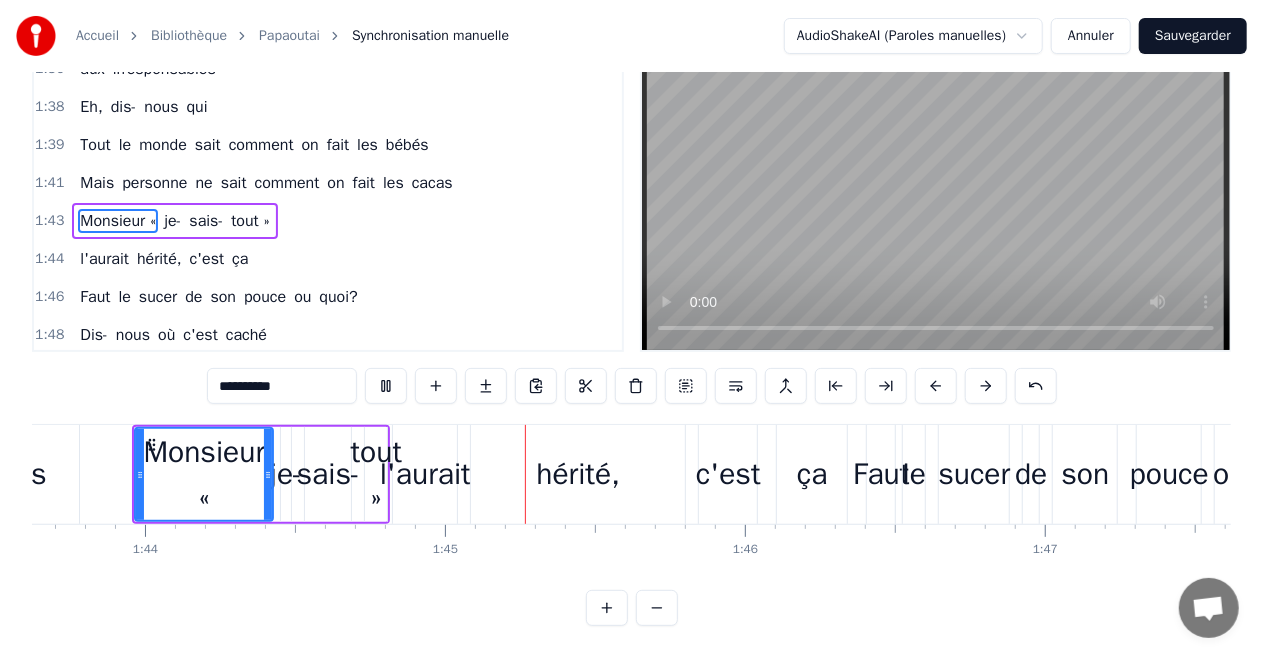 click at bounding box center [936, 187] 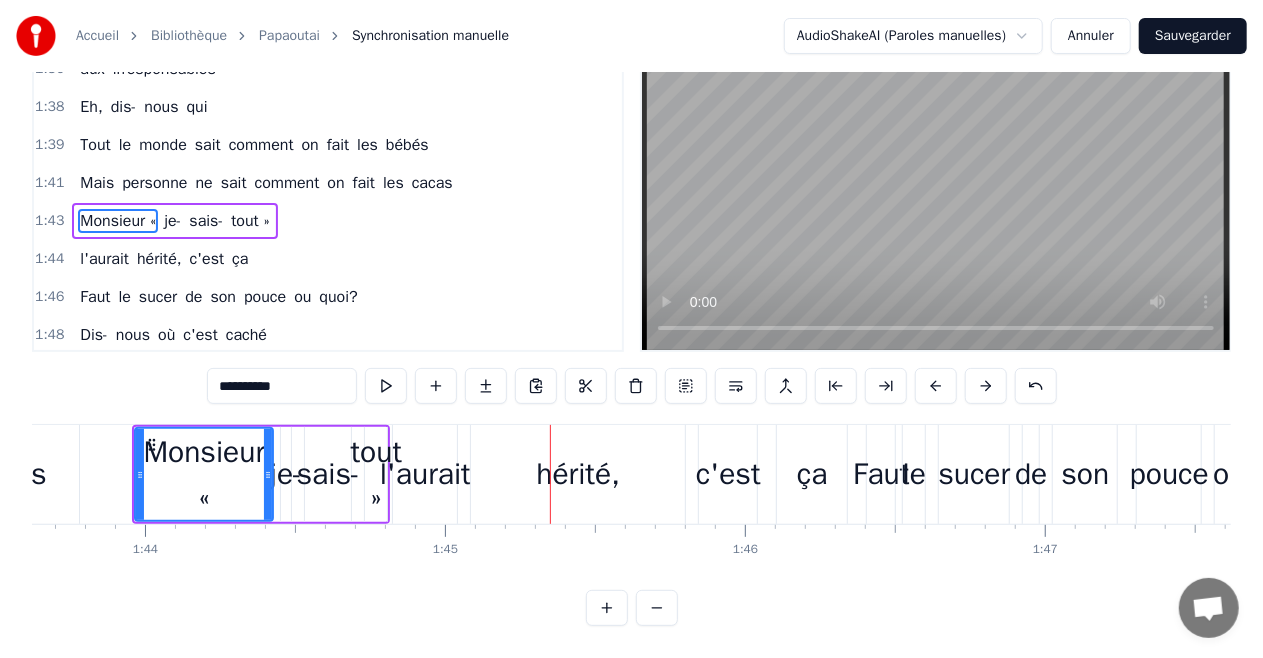 click at bounding box center (936, 187) 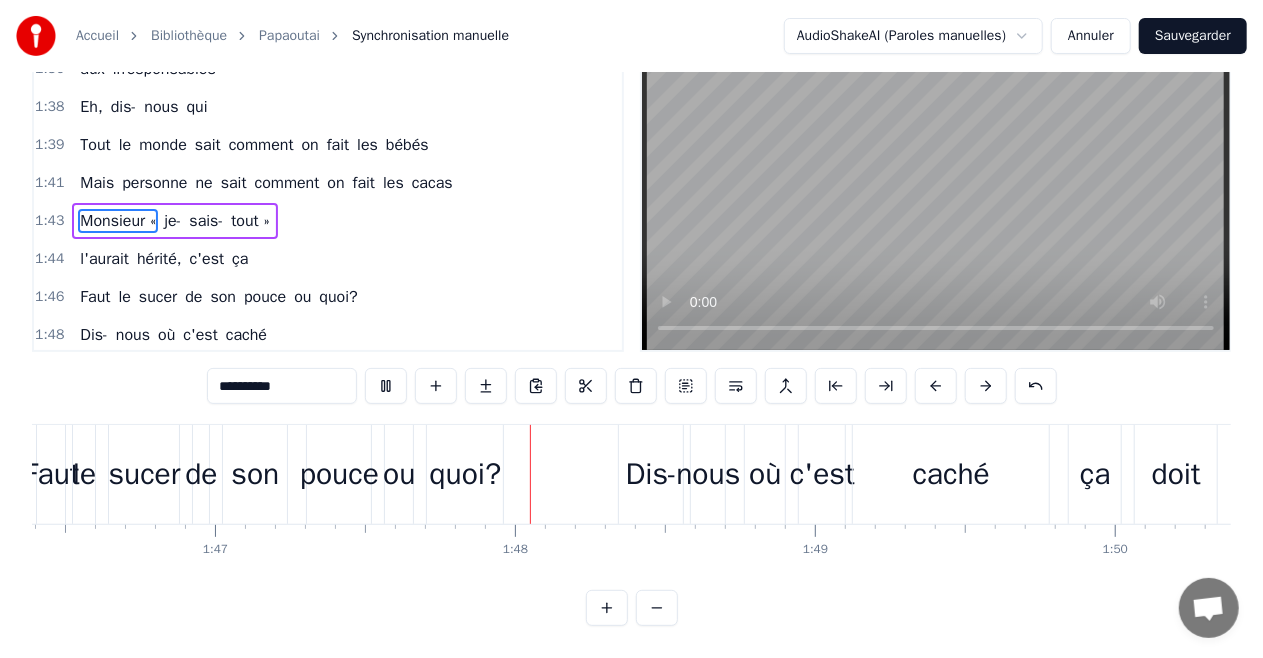 scroll, scrollTop: 0, scrollLeft: 32149, axis: horizontal 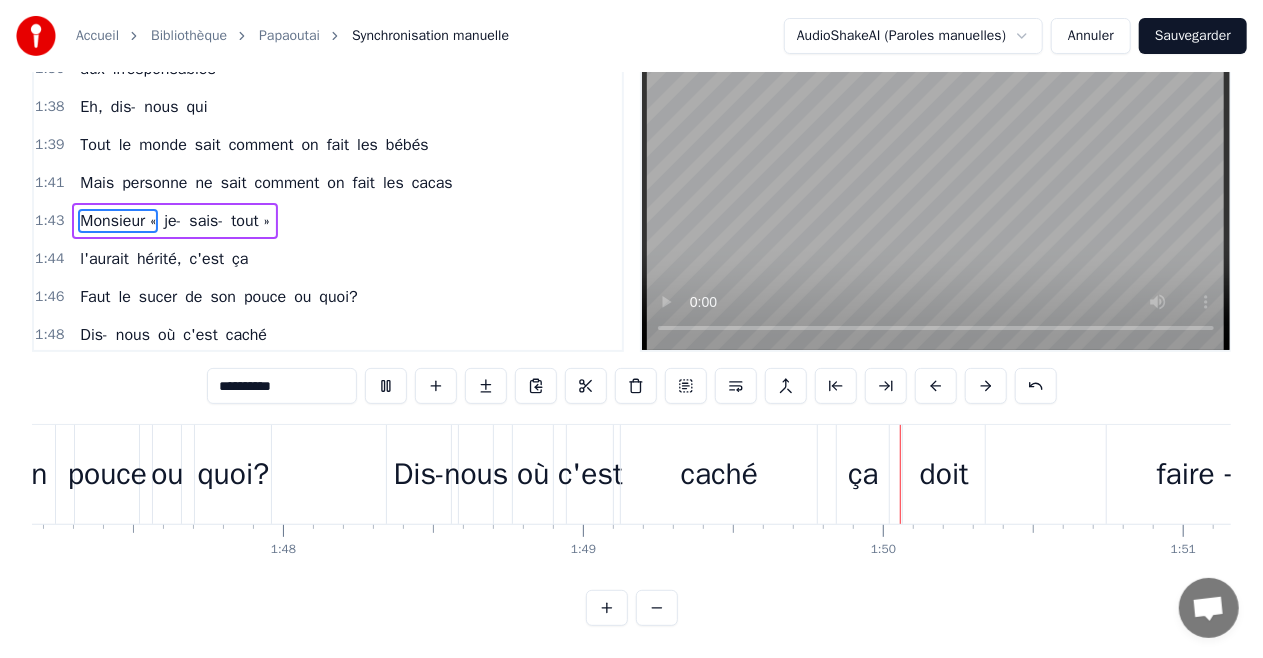 click at bounding box center (936, 187) 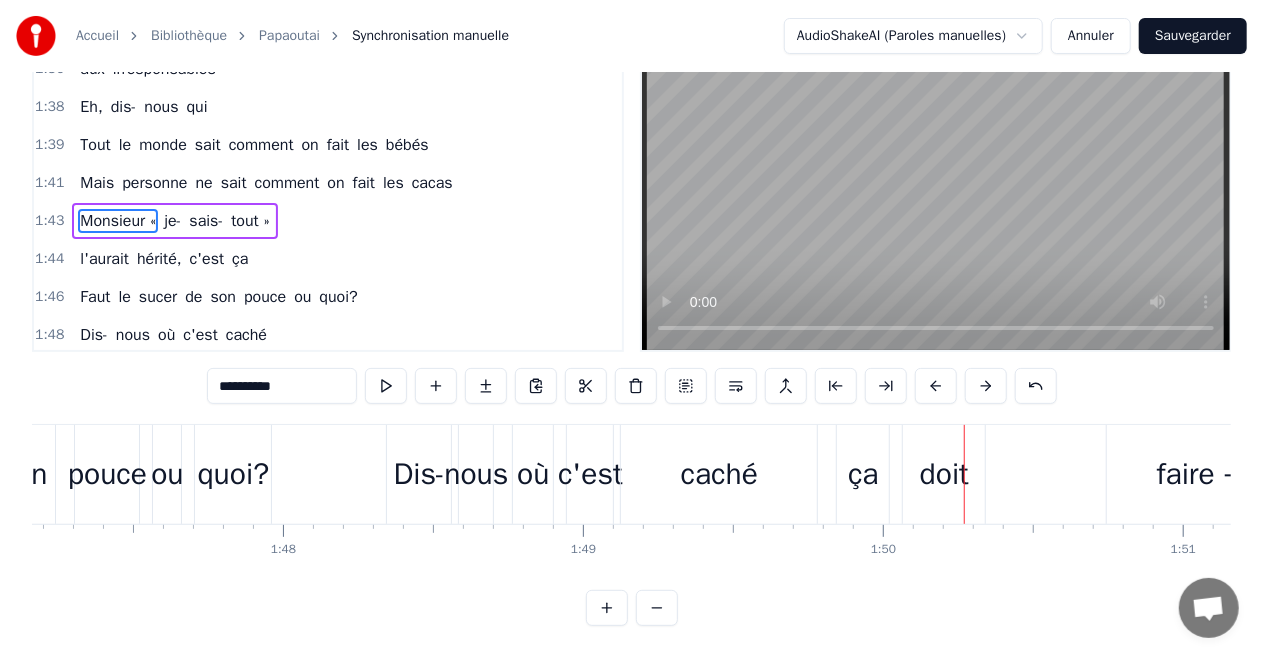 click on "quoi?" at bounding box center [233, 474] 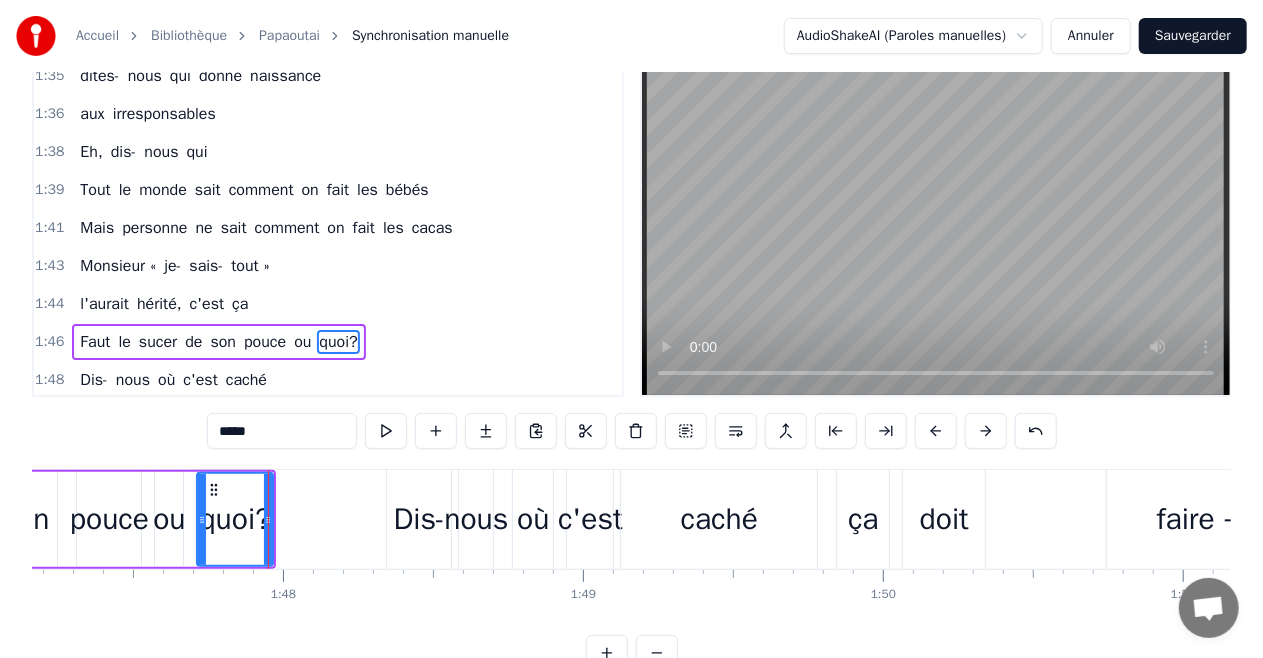 scroll, scrollTop: 0, scrollLeft: 0, axis: both 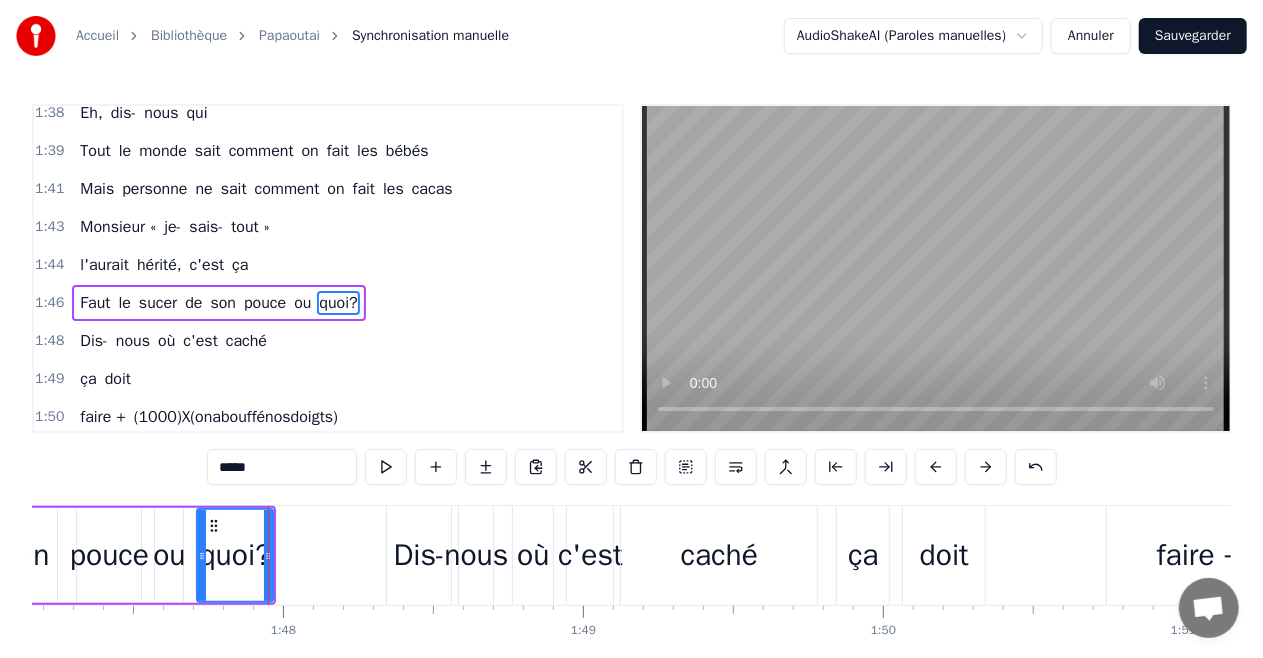 drag, startPoint x: 268, startPoint y: 547, endPoint x: 254, endPoint y: 553, distance: 15.231546 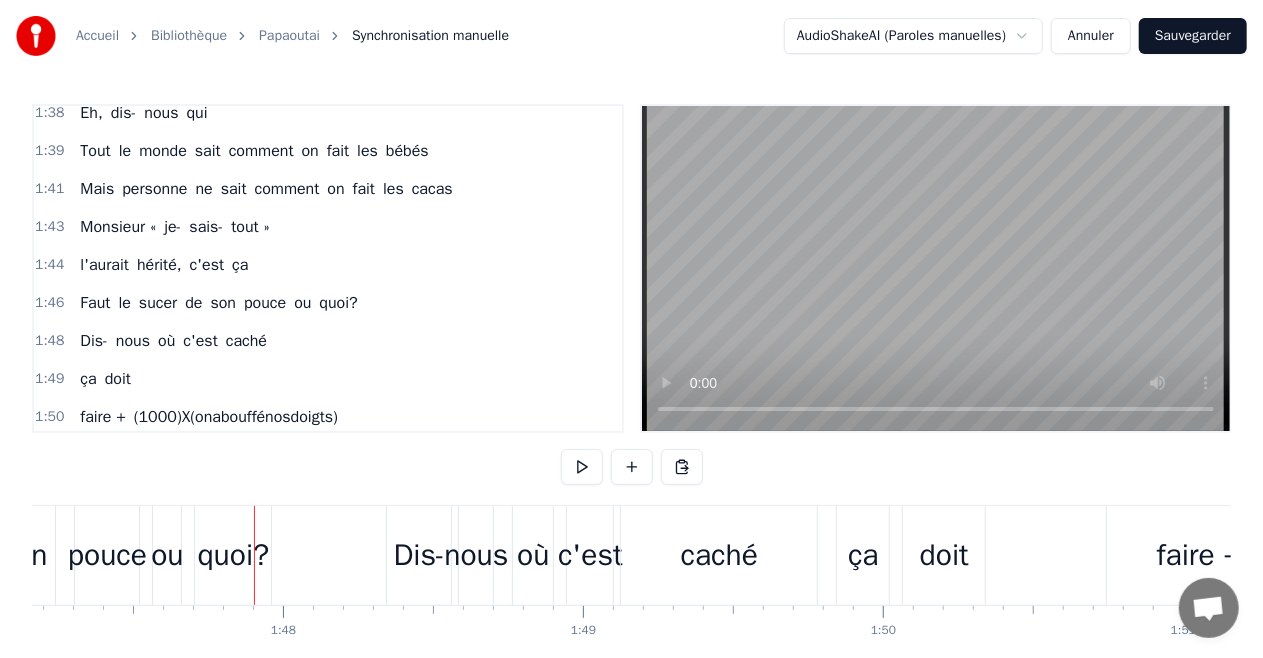 click on "quoi?" at bounding box center (233, 555) 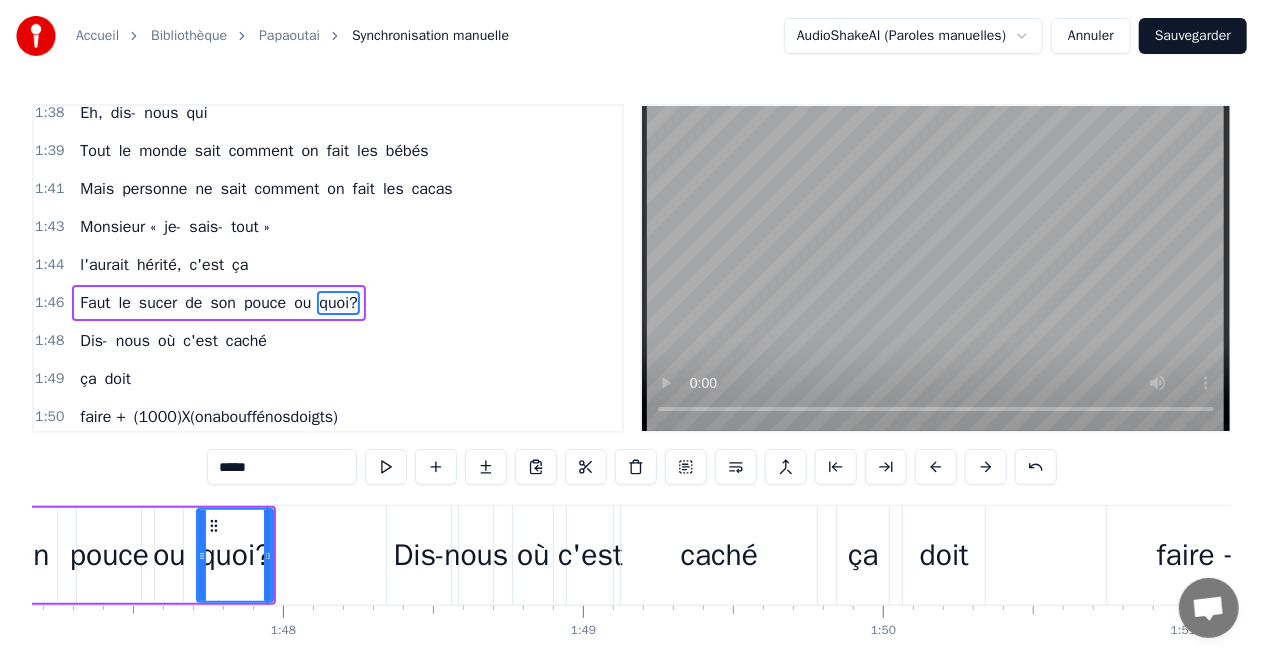 click at bounding box center (936, 268) 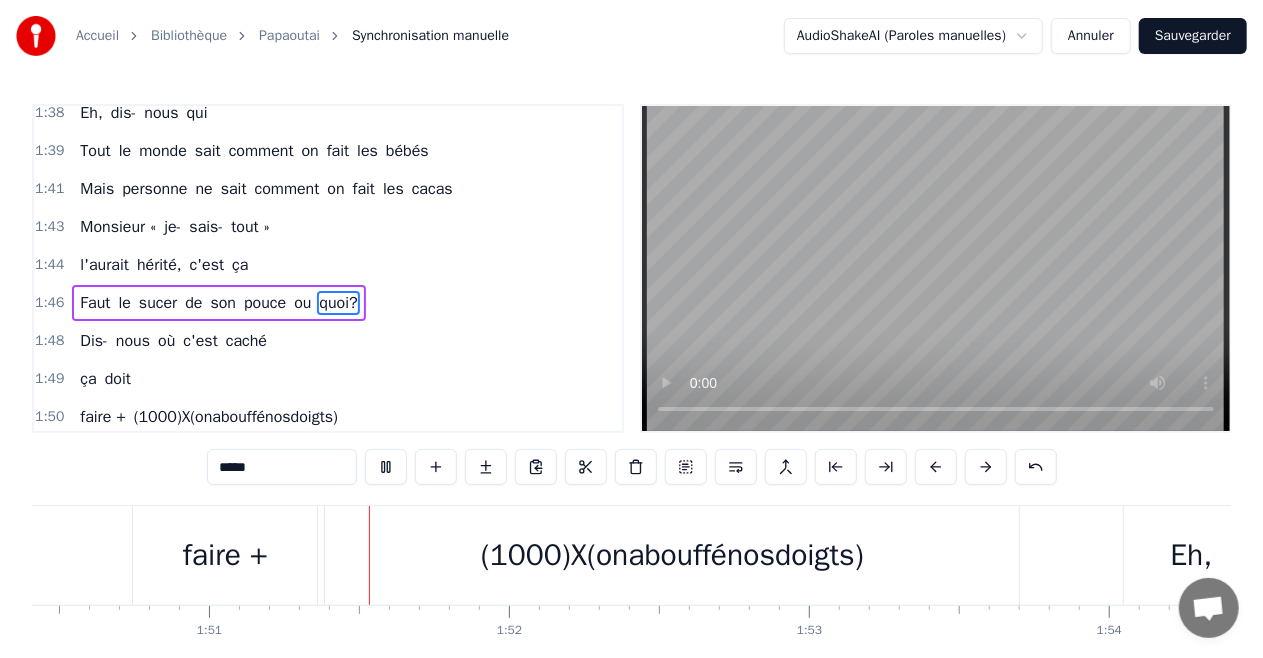 scroll, scrollTop: 0, scrollLeft: 33240, axis: horizontal 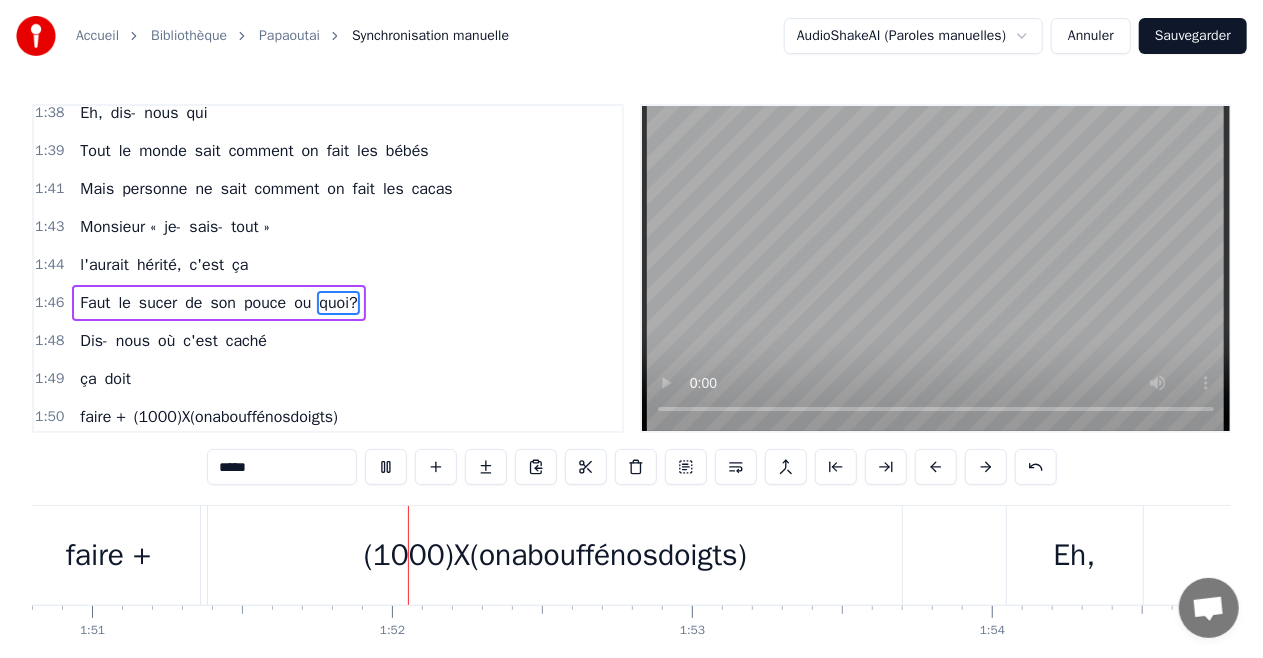click at bounding box center (936, 268) 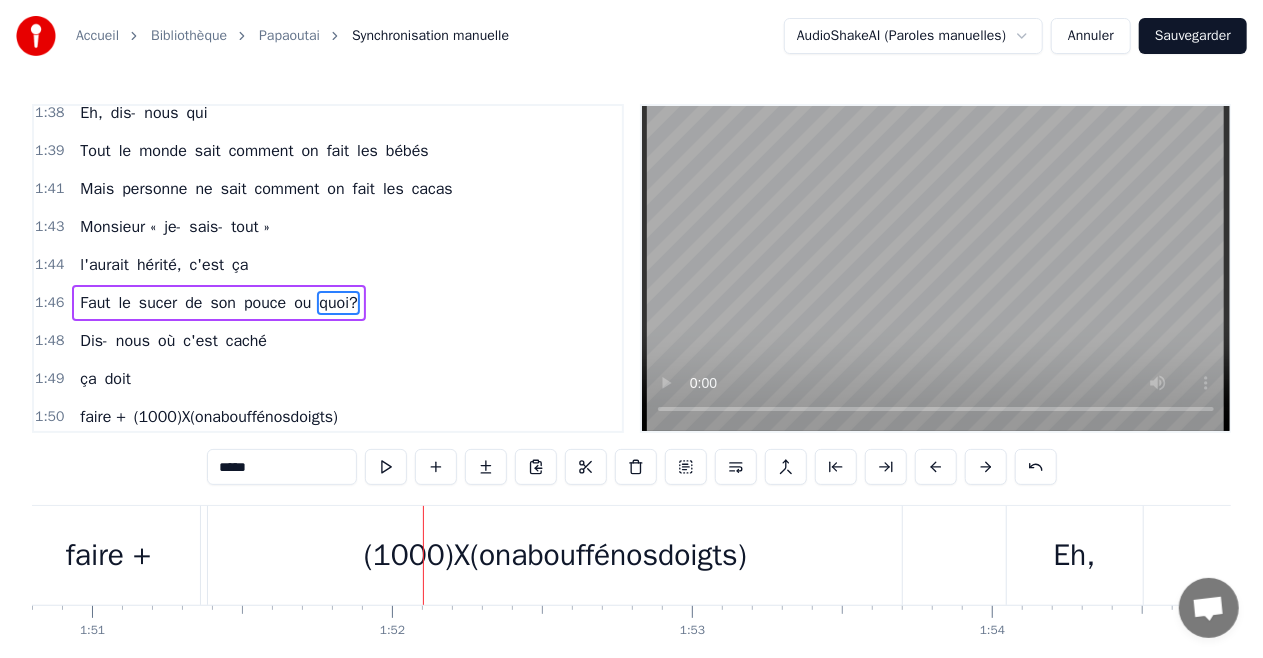 click on "doit" at bounding box center [118, 379] 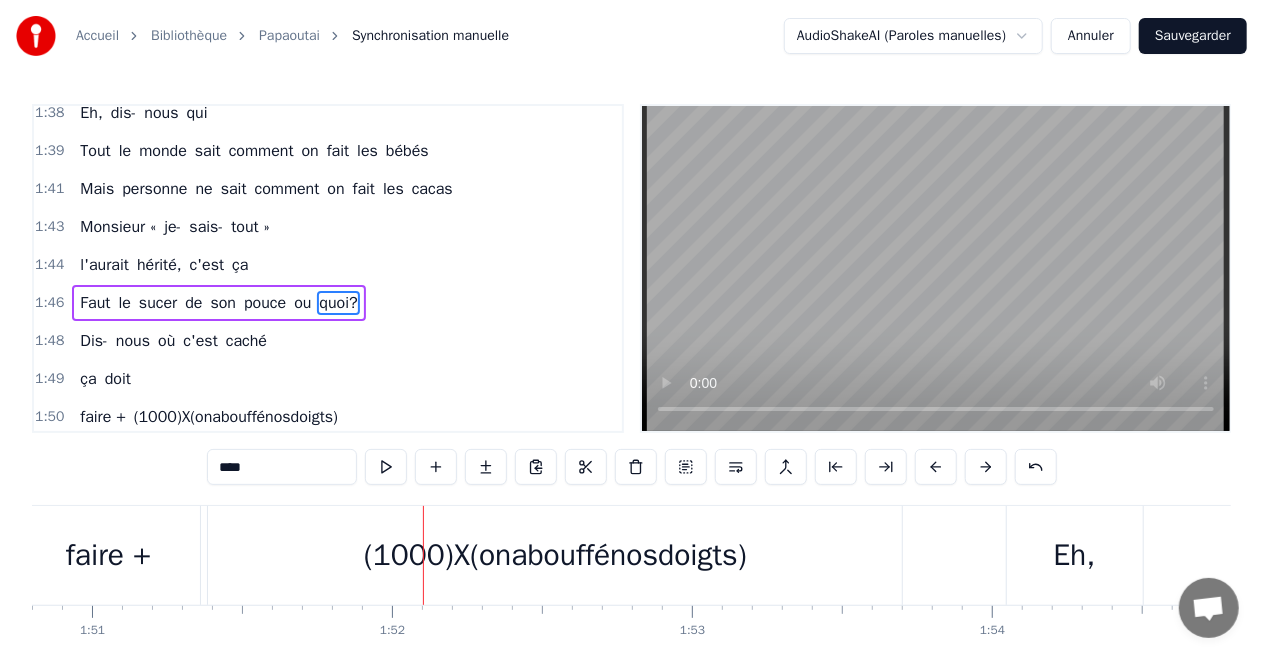 scroll, scrollTop: 1793, scrollLeft: 0, axis: vertical 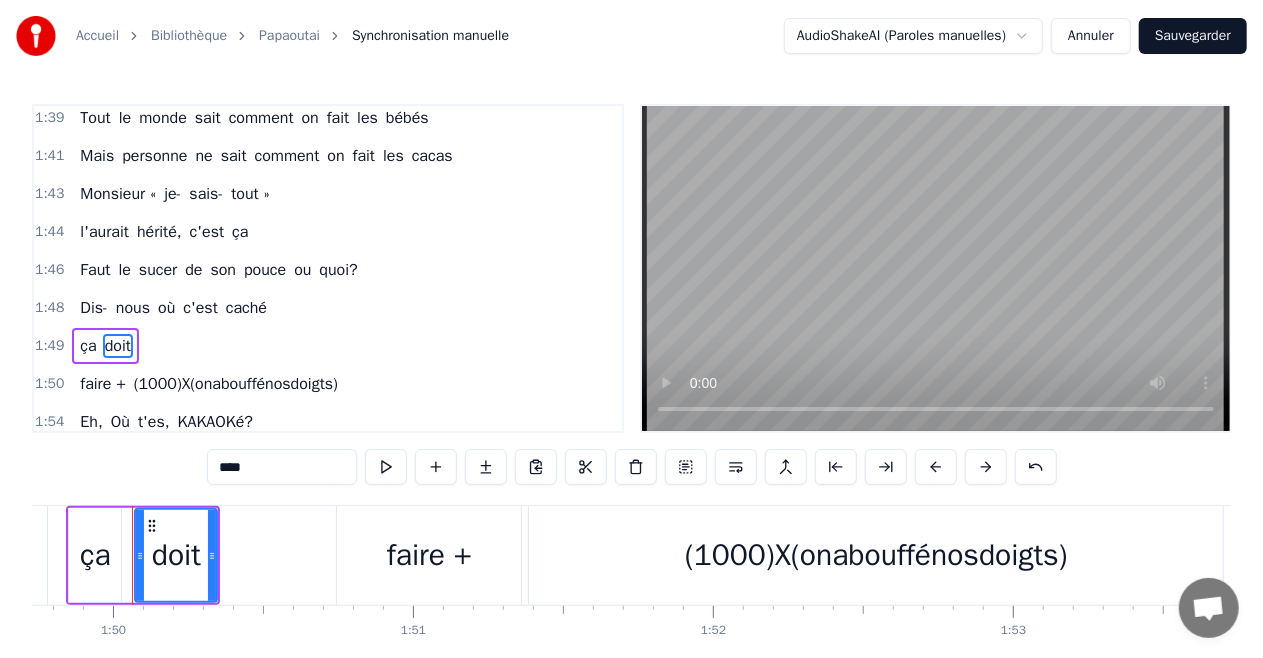 click on "ça" at bounding box center (95, 555) 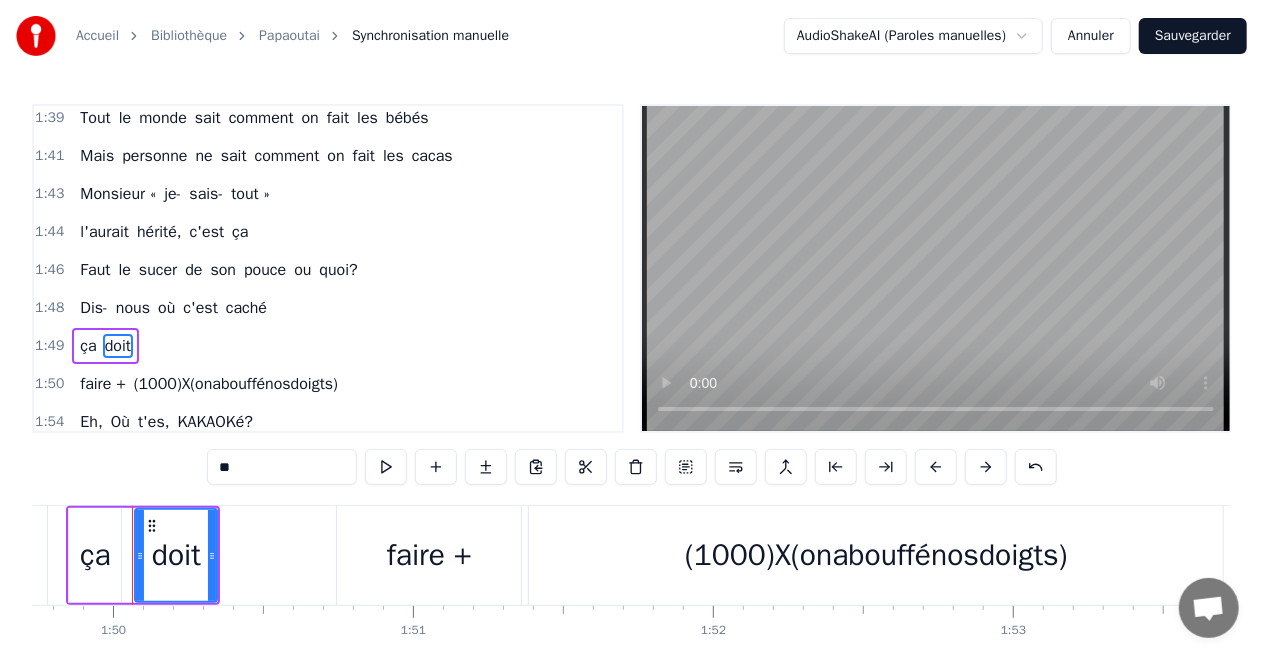 scroll, scrollTop: 1829, scrollLeft: 0, axis: vertical 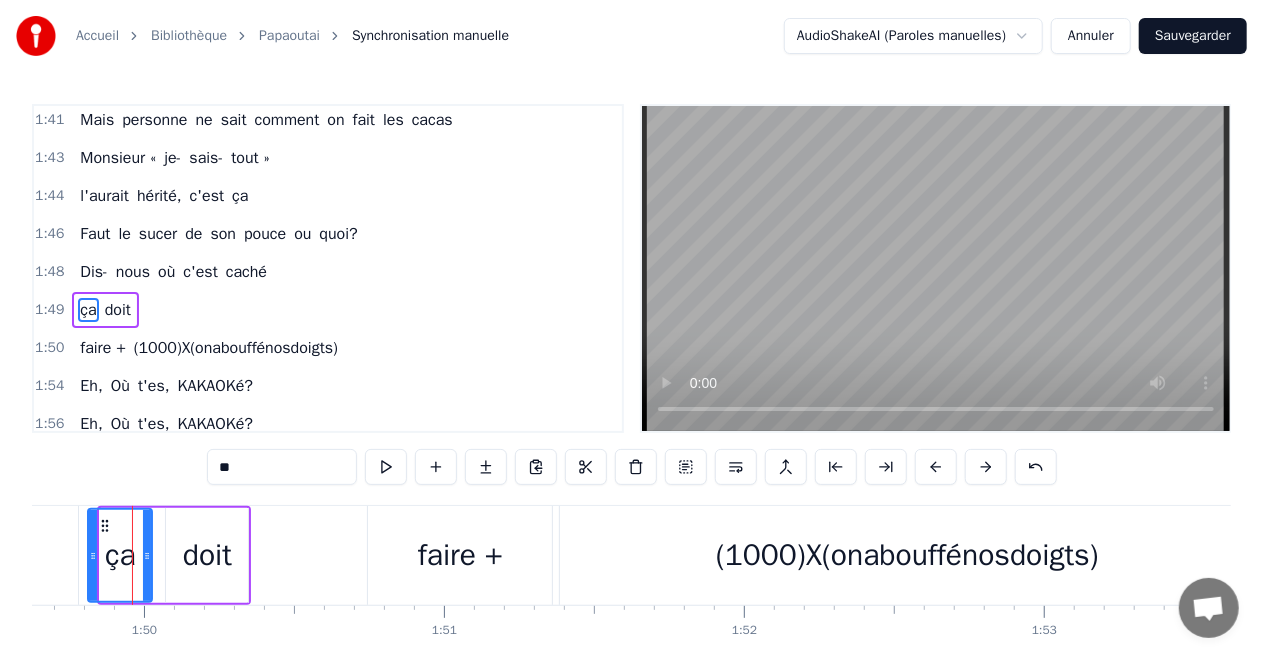 drag, startPoint x: 108, startPoint y: 564, endPoint x: 96, endPoint y: 567, distance: 12.369317 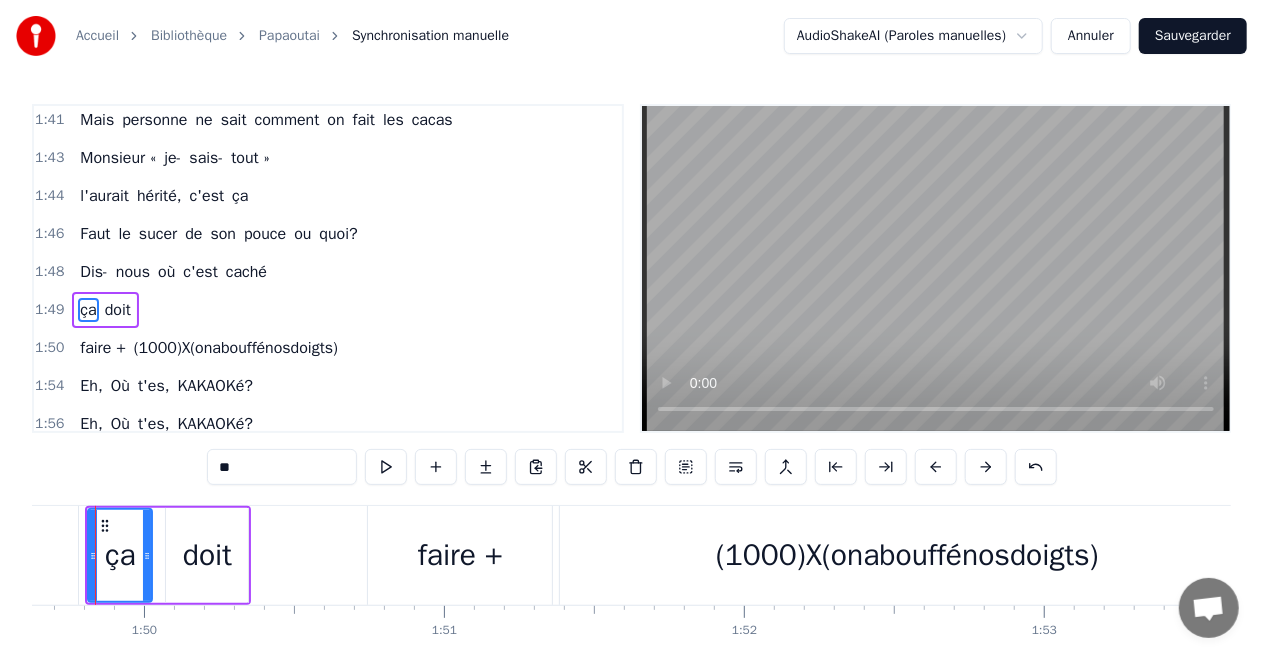 scroll, scrollTop: 1834, scrollLeft: 0, axis: vertical 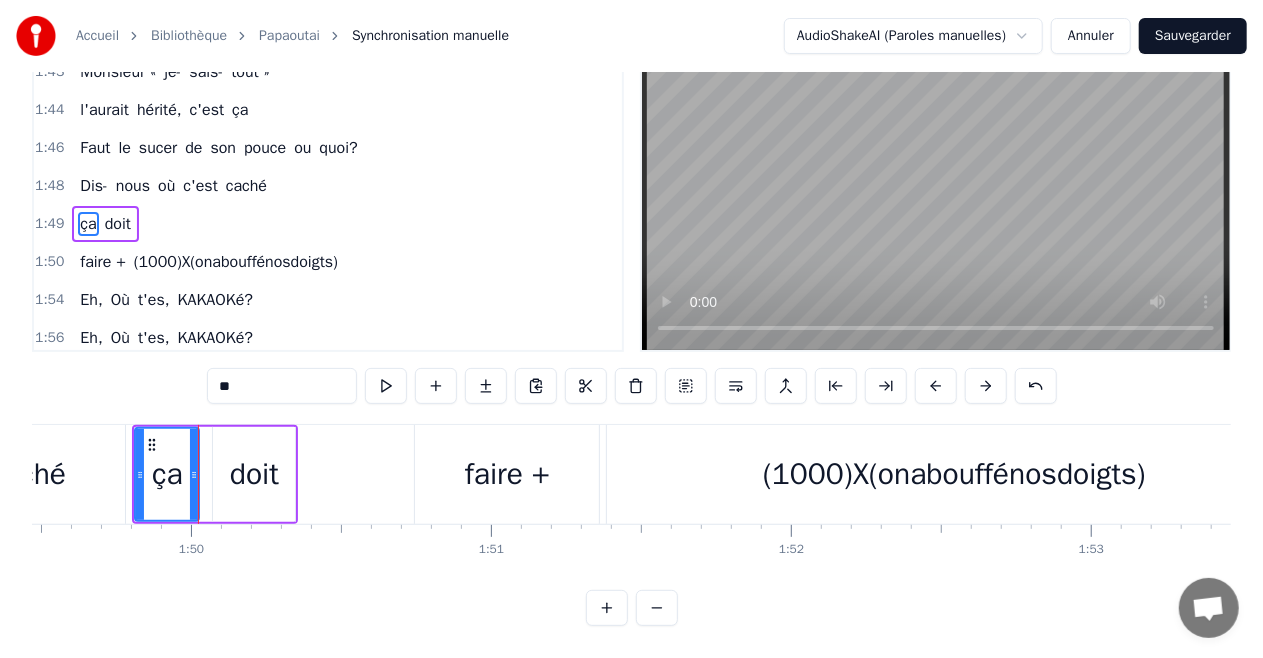 click on "doit" at bounding box center [254, 474] 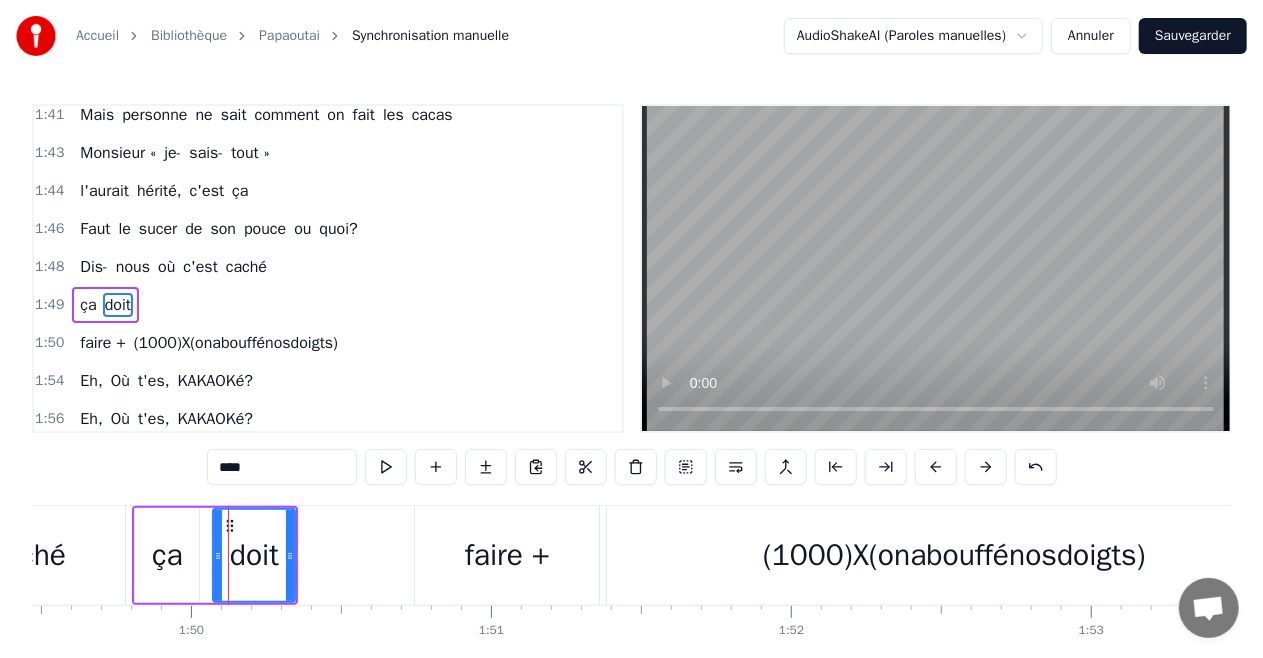 scroll, scrollTop: 98, scrollLeft: 0, axis: vertical 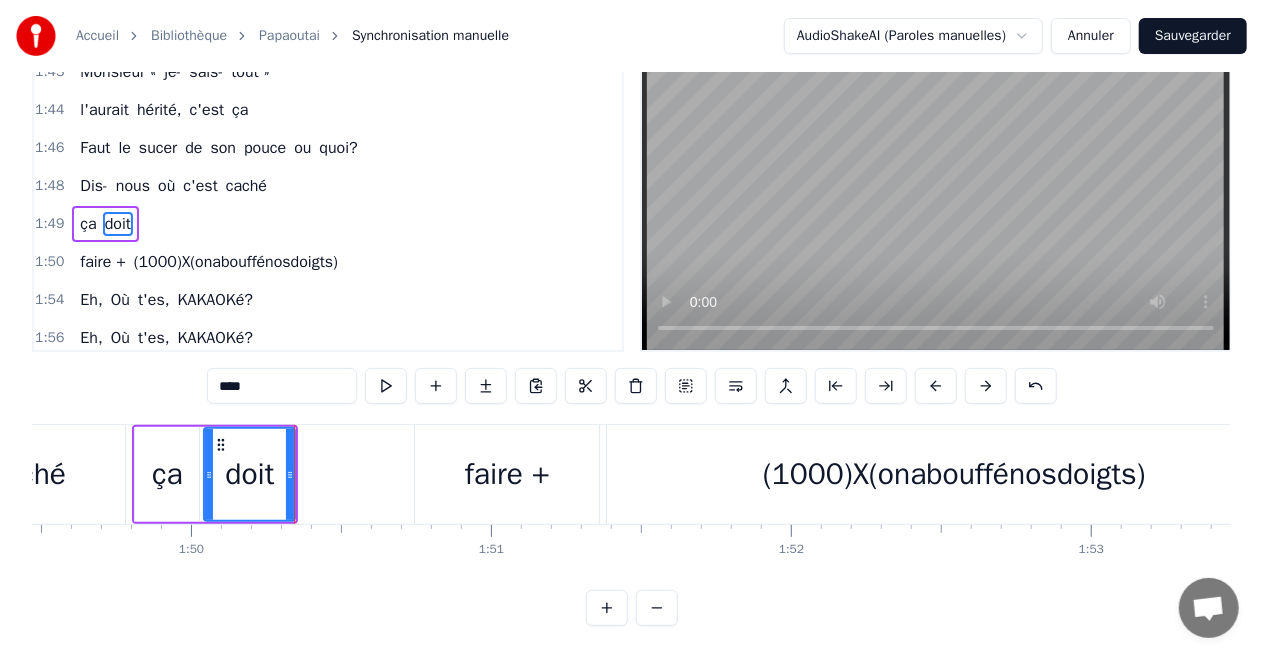 click at bounding box center (209, 474) 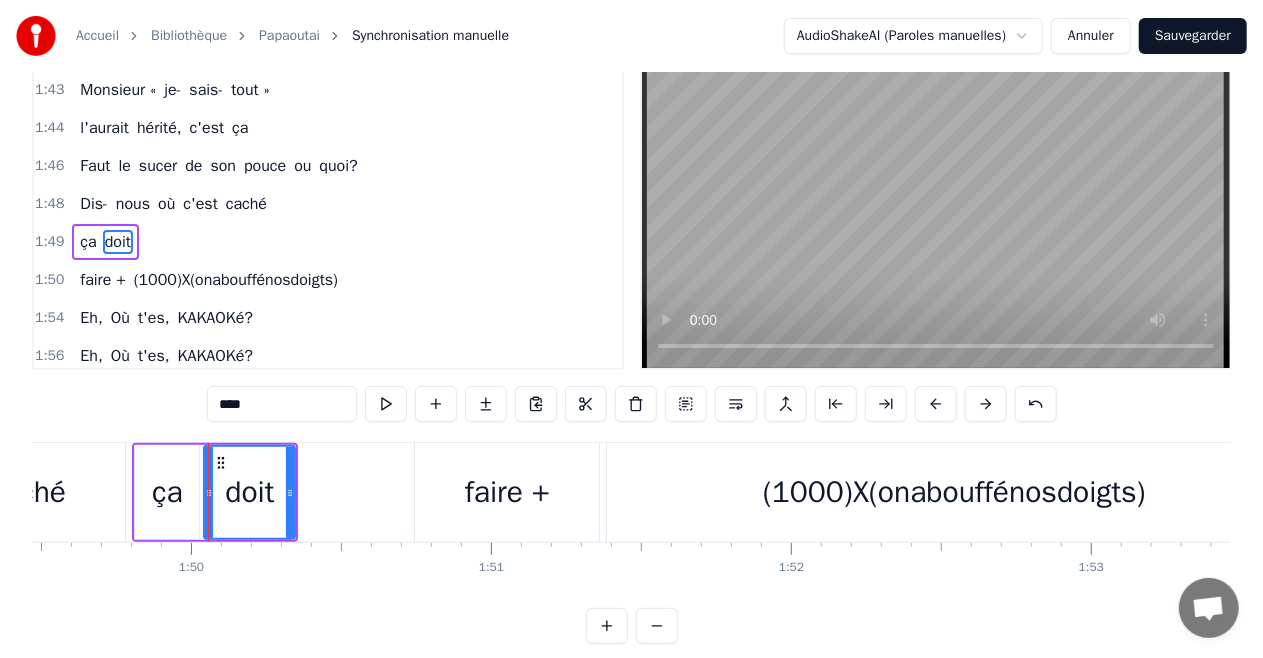 scroll, scrollTop: 0, scrollLeft: 0, axis: both 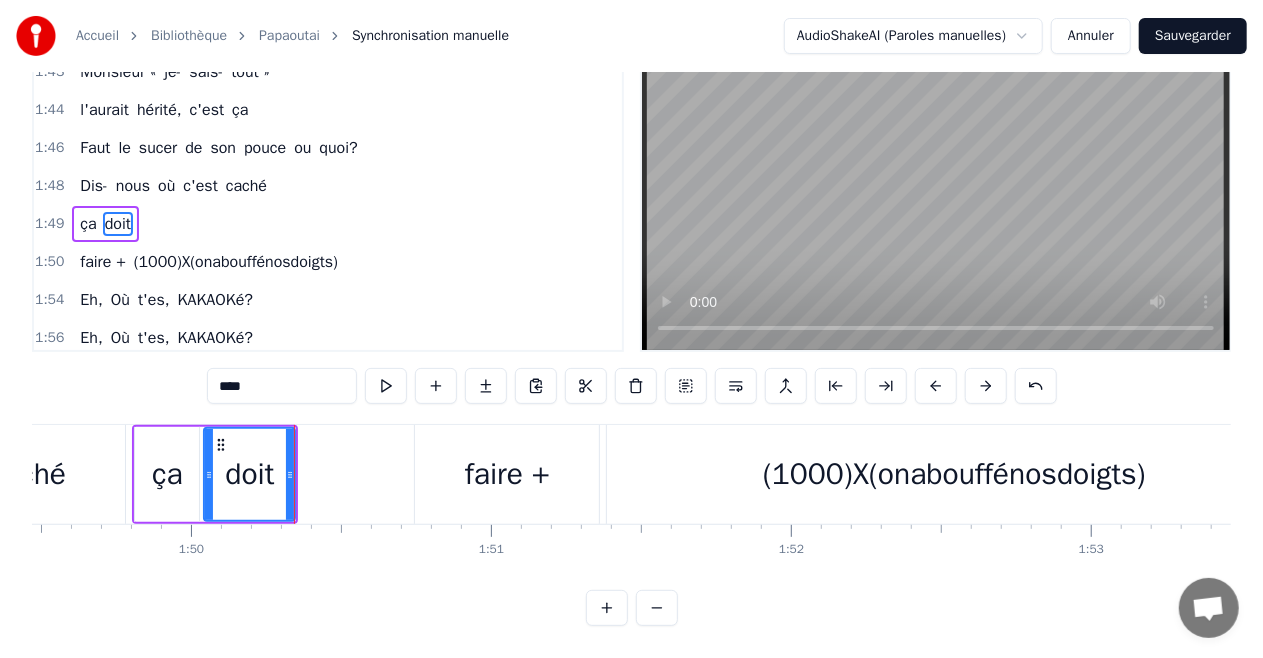 click on "faire +" at bounding box center (507, 474) 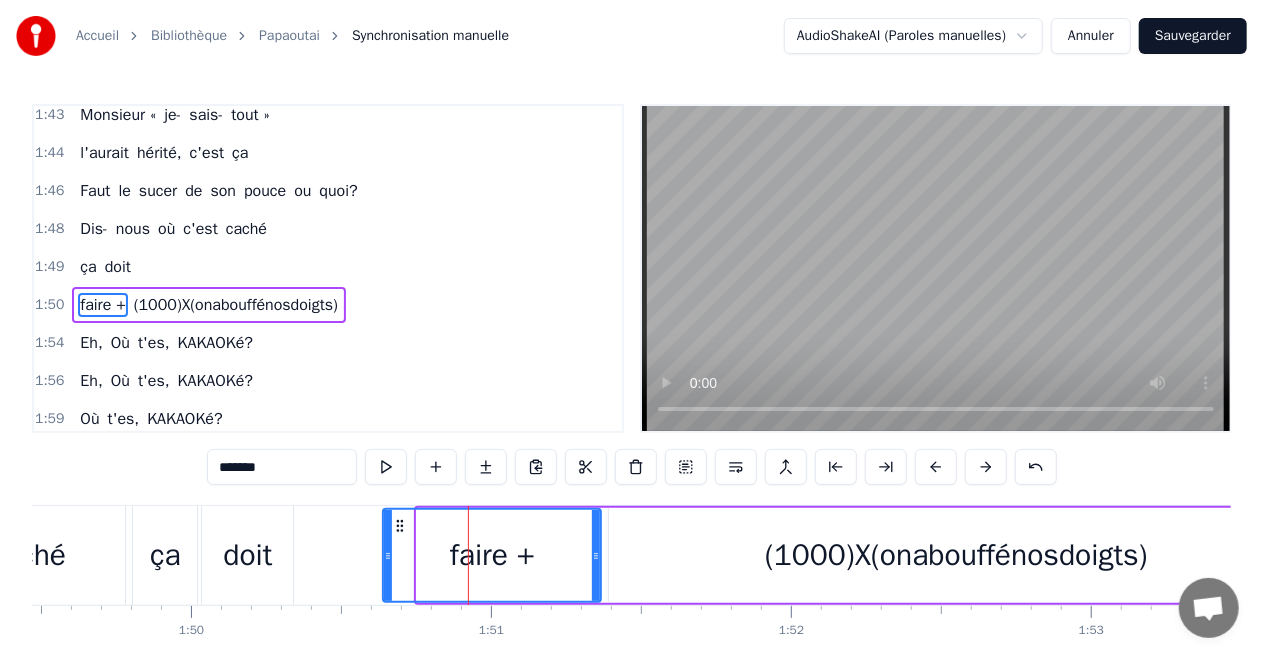 drag, startPoint x: 420, startPoint y: 557, endPoint x: 386, endPoint y: 567, distance: 35.44009 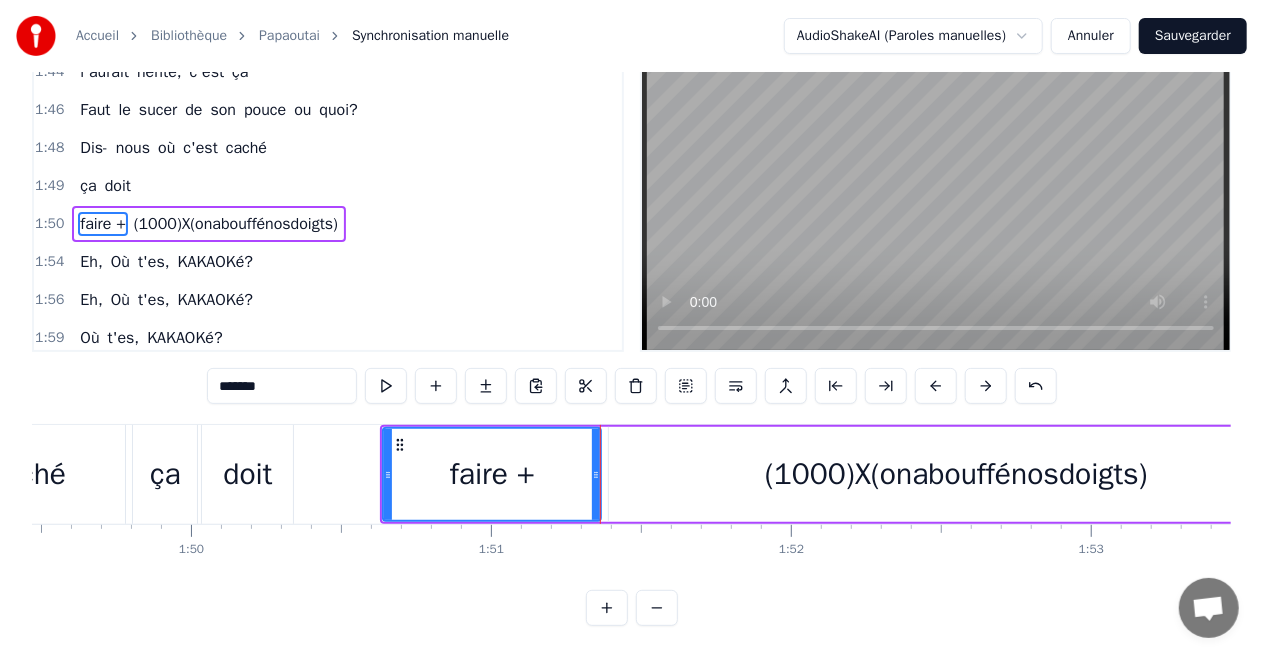 click at bounding box center [936, 187] 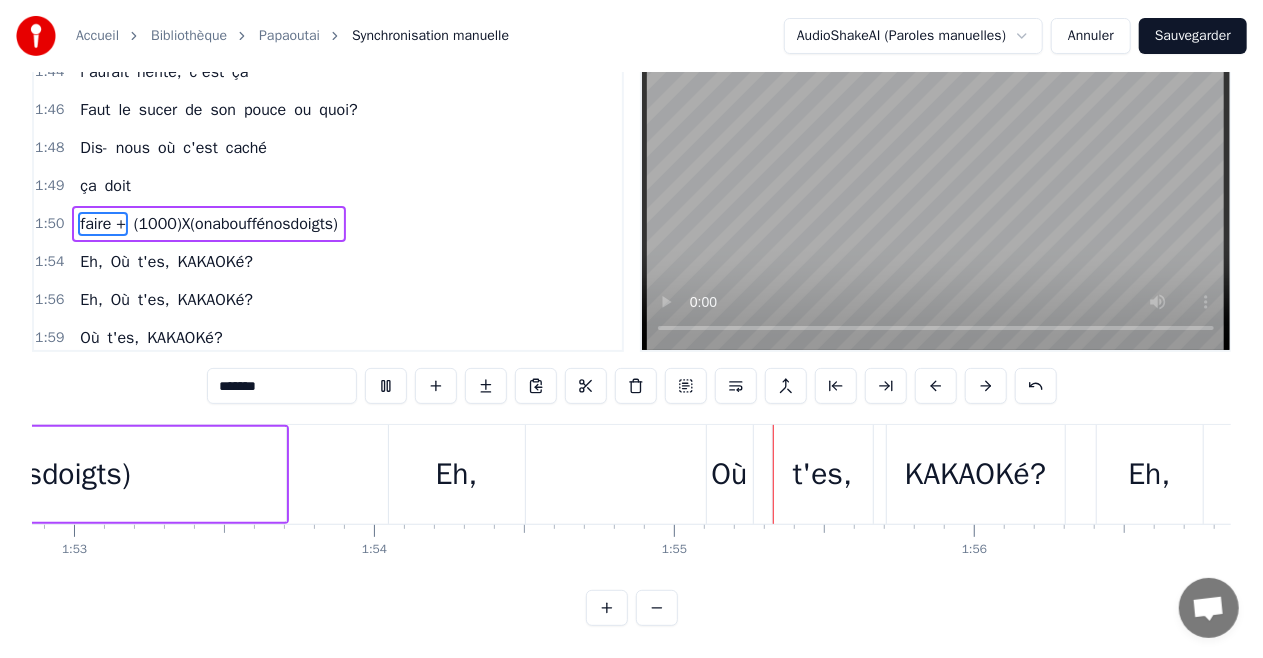 click on "Eh," at bounding box center [457, 474] 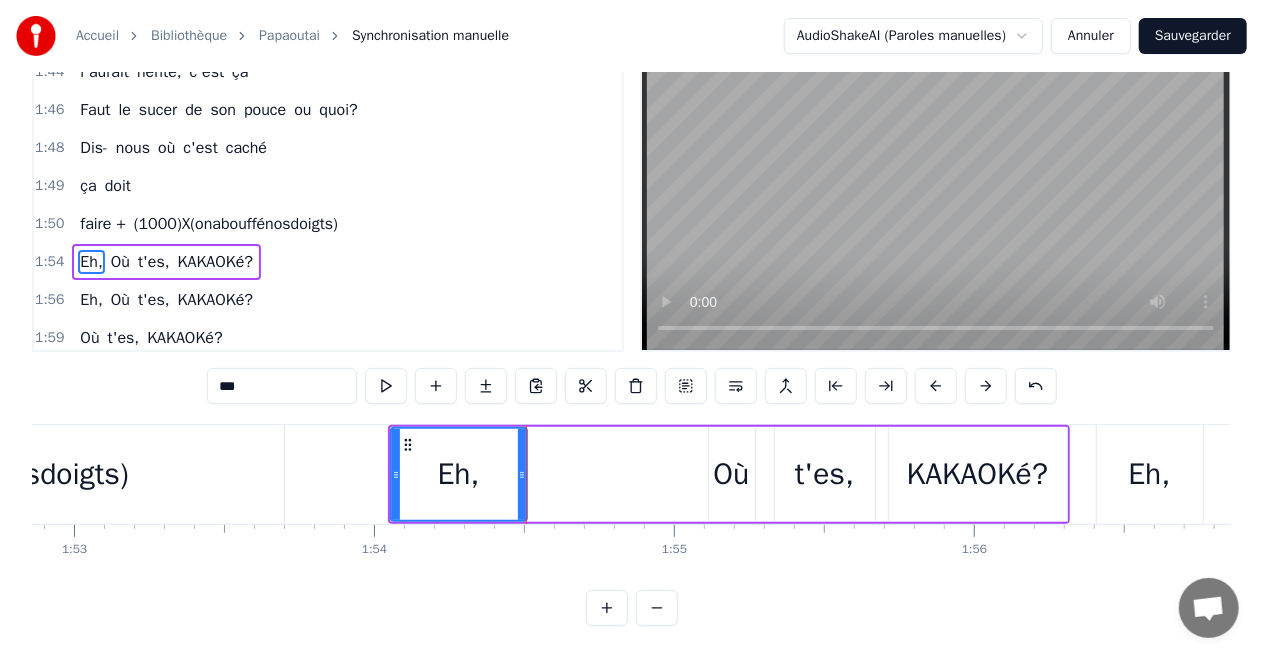 click on "Eh," at bounding box center [459, 474] 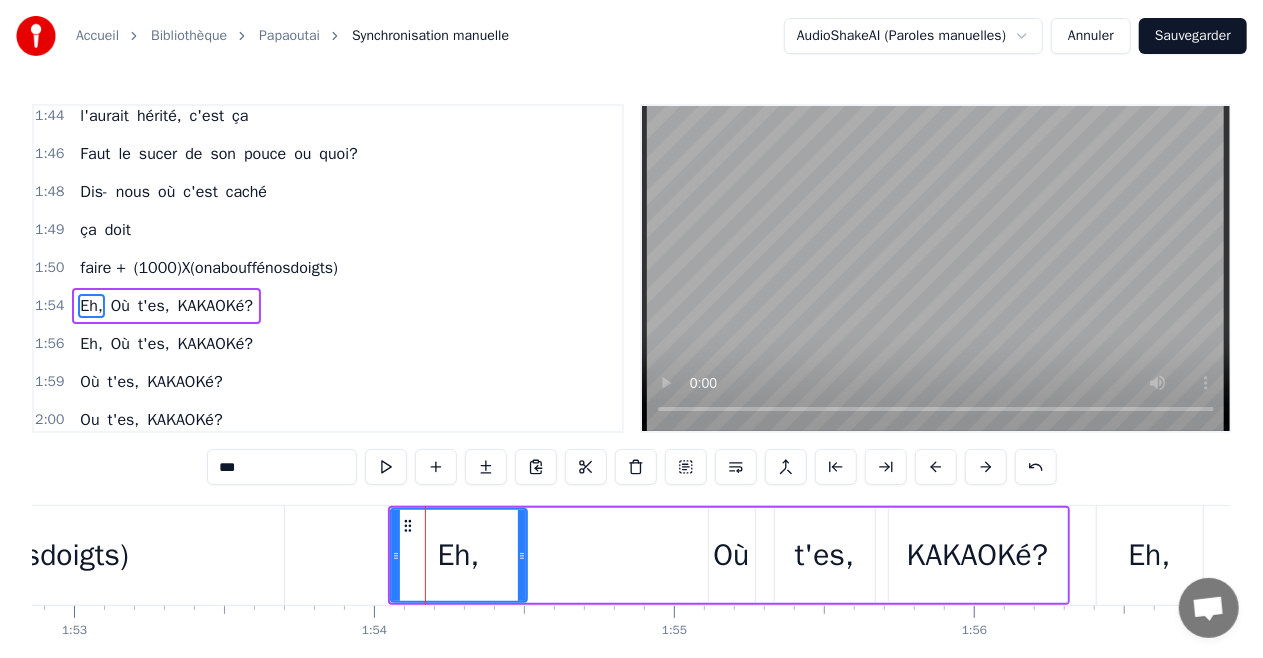 click on "Eh," at bounding box center [459, 555] 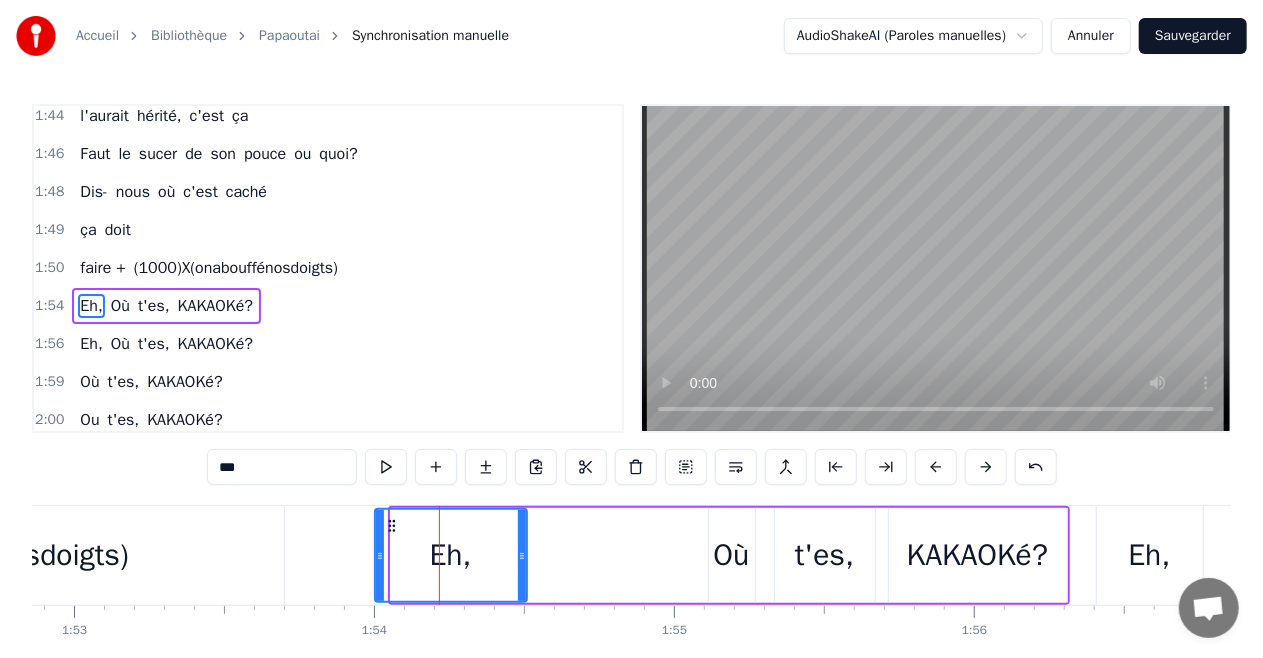 drag, startPoint x: 398, startPoint y: 552, endPoint x: 364, endPoint y: 563, distance: 35.735138 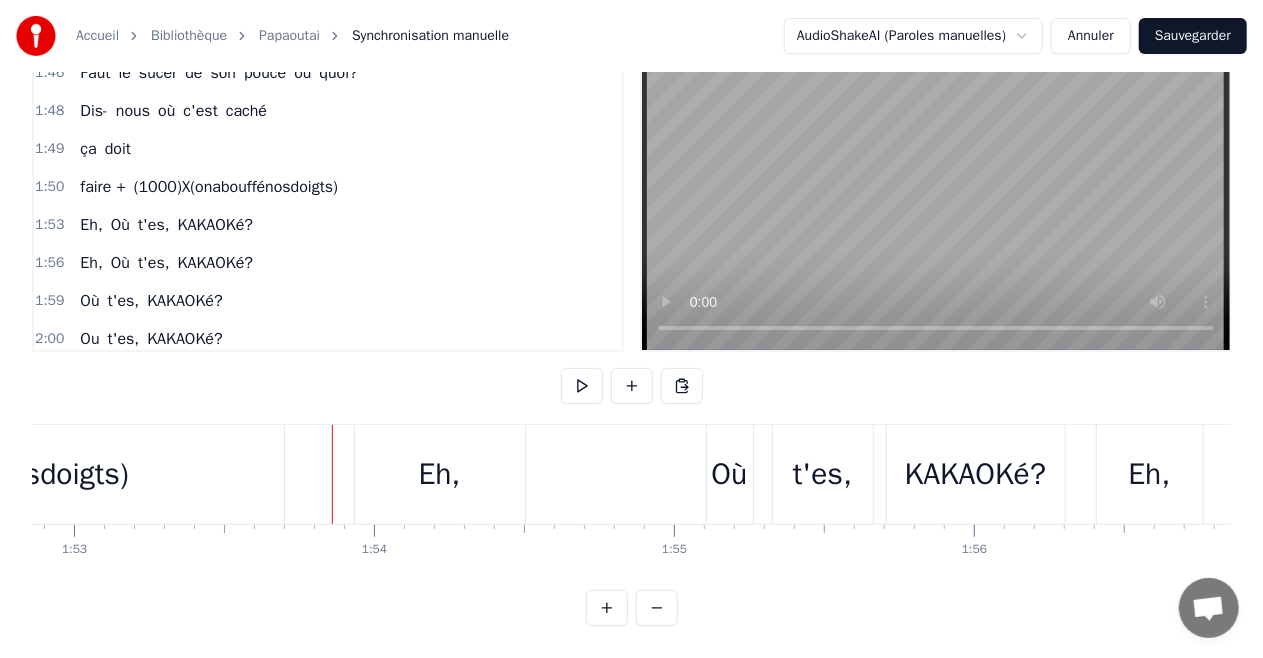 click at bounding box center [936, 187] 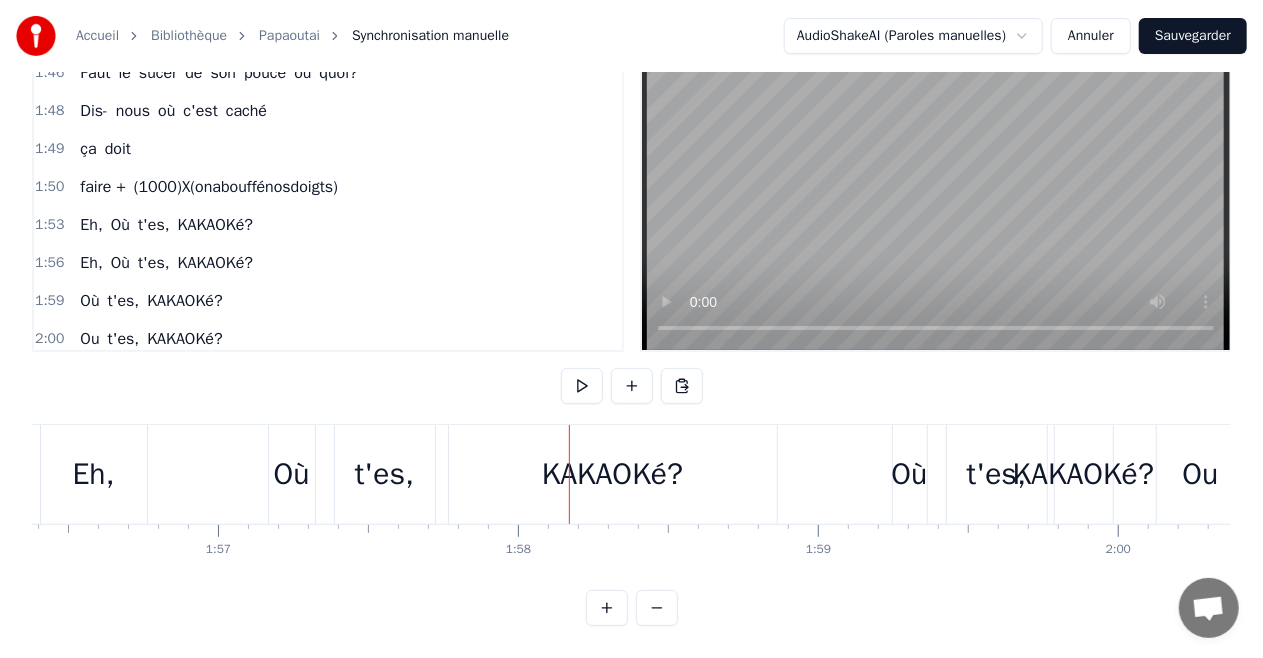 click on "Eh," at bounding box center [94, 474] 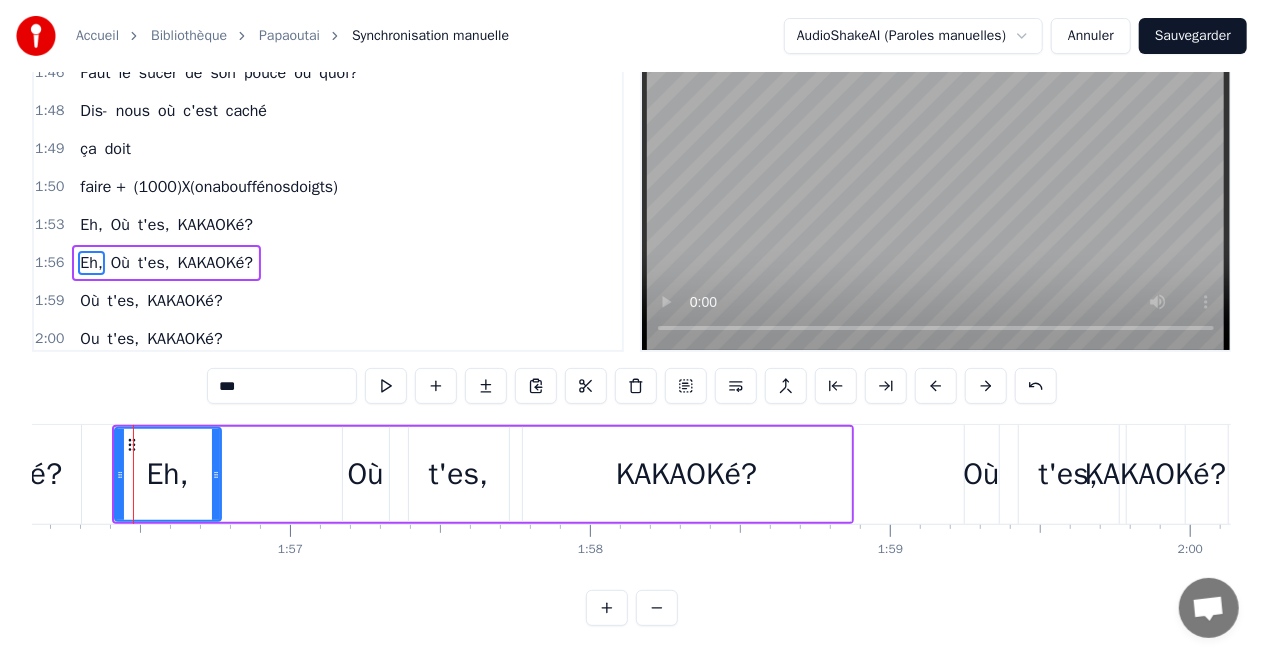 click on "Eh," at bounding box center [168, 474] 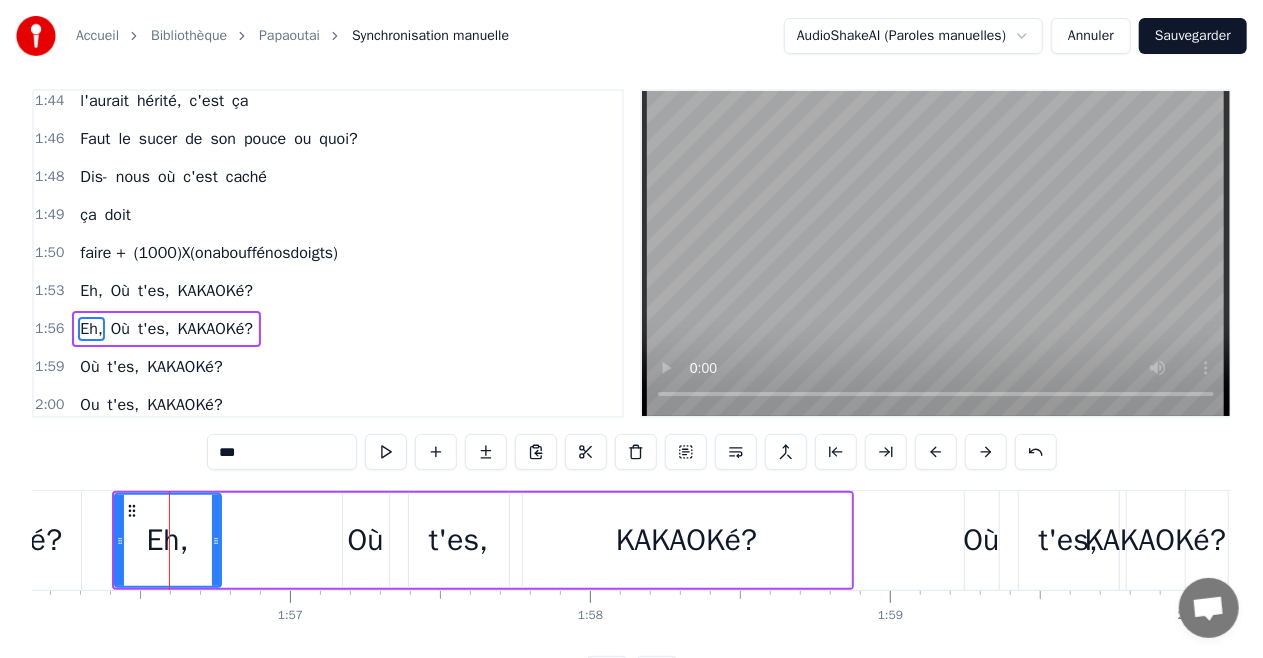click on "0:15 Dis- moi d'où il vient, 0:16 enfin je saurai où je vais 0:18 Maman dit que si 0:19 on le cherche bien, 0:20 on finit toujours par trouver 0:23 Elle dit qu'il n'est jamais trop loin 0:25 Qu'il part très souvent travailler 0:27 Maman dit que travailler c'est bien 0:29 Bien mieux qu'être 0:29 mal accompagnée 0:31 pas vrai? 0:32 Où est ton caca 0:33 Dis- moi où est ton caca 0:35 Sans même devoir lui parler 0:37 Il sait que ça ne va pas 0:40 Eh, sacré caca, 0:42 dis- moi où es tu caché 0:43 ça doit 0:44 faire au moins 1000 fois 0:45 que j'ai 0:46 compté mes doigts 0:47 Eh, 0:47 Où t'es, KAKAOKé? 0:50 Où t'es, KAKAOKé? 0:53 Où t'es, KAKAOKé? 0:54 Où t'es, où t'es, 0:55 où t'es 0:55 Où t'es, KAKAOKé? 0:56 Où t'es, KAKAOKé? 0:59 Où t'es, KAKAOKé? 1:01 Où t'es, KAKAOKé? 1:02 Où t'es, où t'es, 1:05 où t'es 1:06 Où t'es, KAKAOKé? 1:21 Quoi? 1:22 Qu'on y croit ou pas 1:23 Yaura bien un jour ou on y croira plus 1:25 Un jour ou l'autre 1:26 nous finira tous caca 1:27 Et d'un jour à" at bounding box center [631, 390] 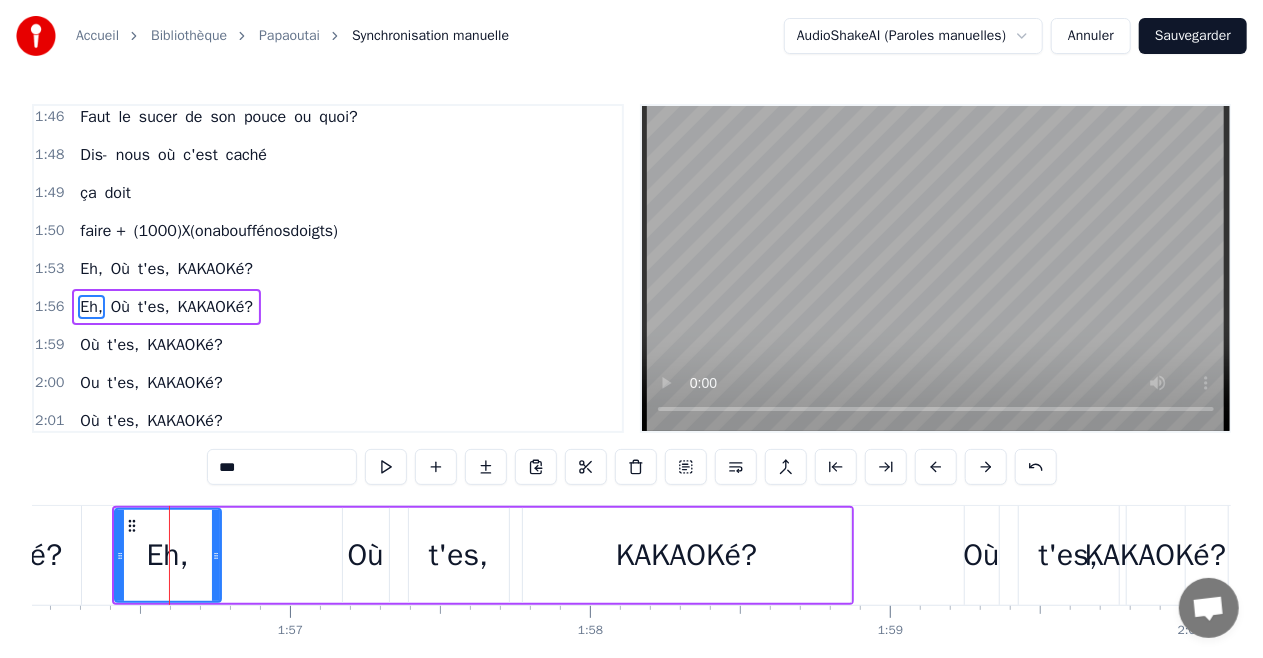 drag, startPoint x: 284, startPoint y: 466, endPoint x: 47, endPoint y: 438, distance: 238.64827 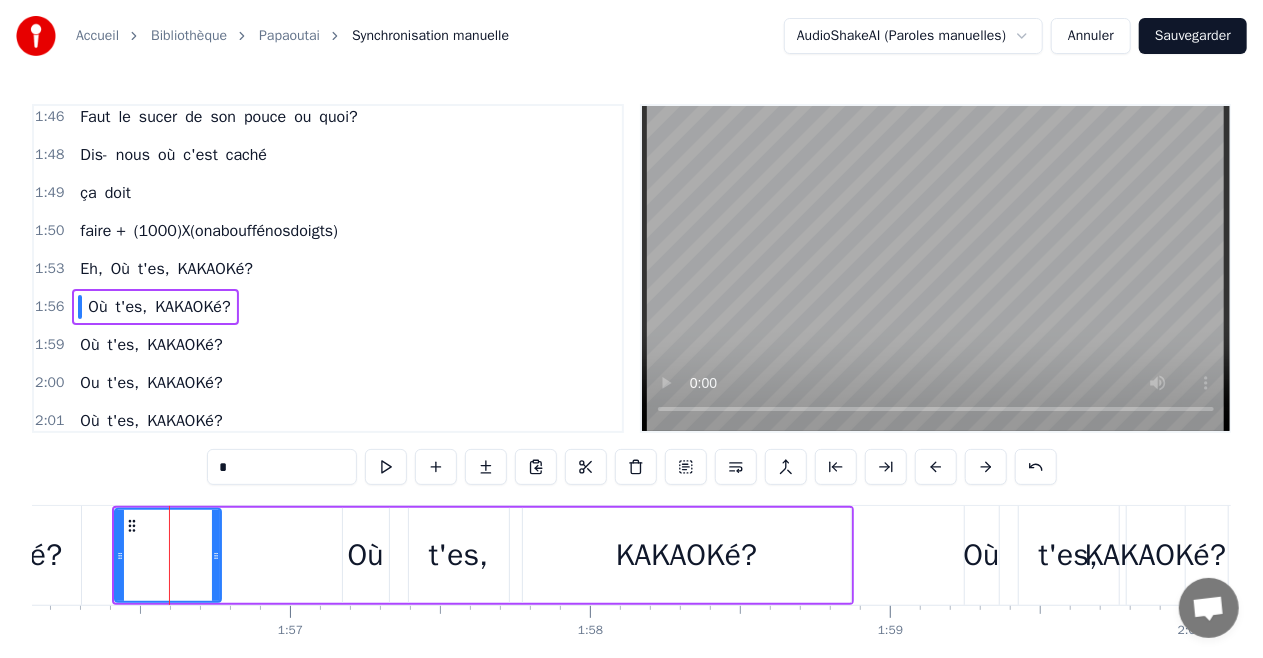 click 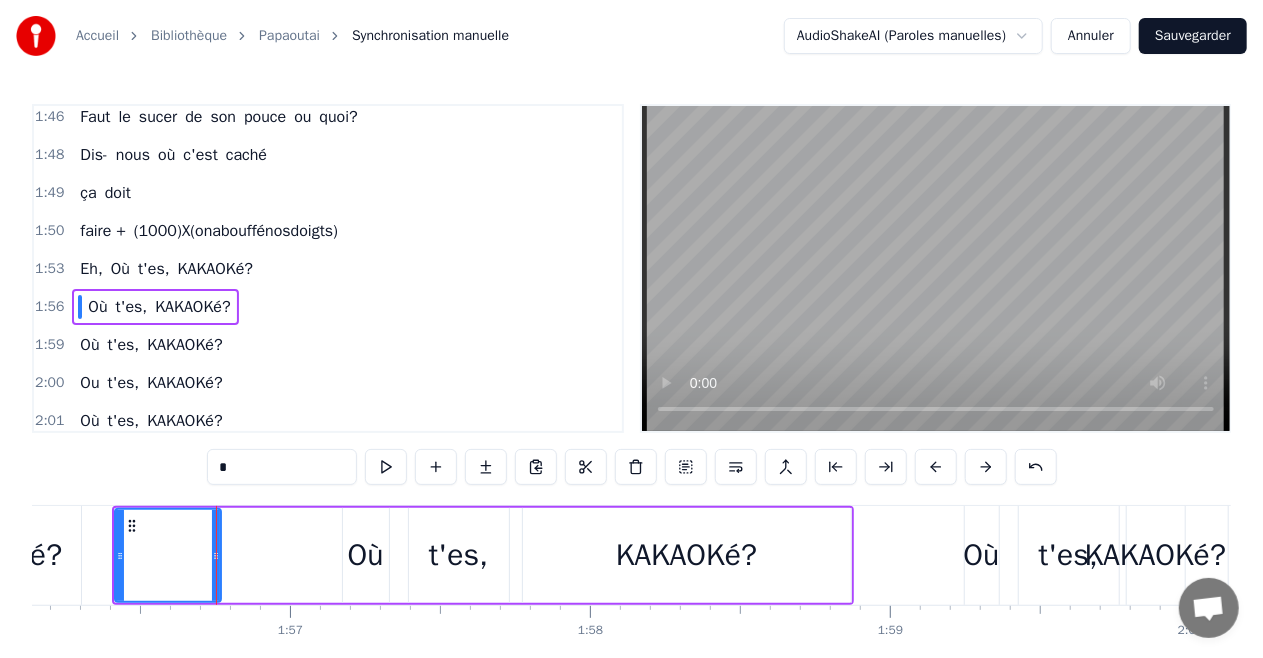 click at bounding box center (282, 467) 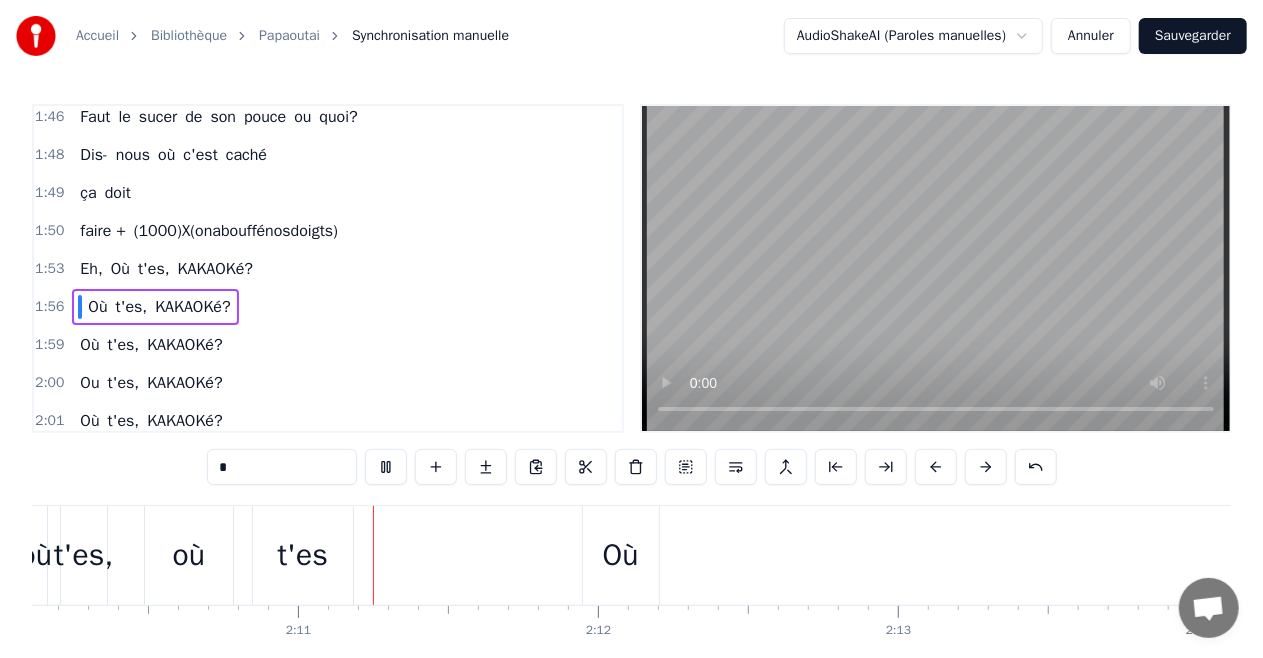 scroll, scrollTop: 0, scrollLeft: 39091, axis: horizontal 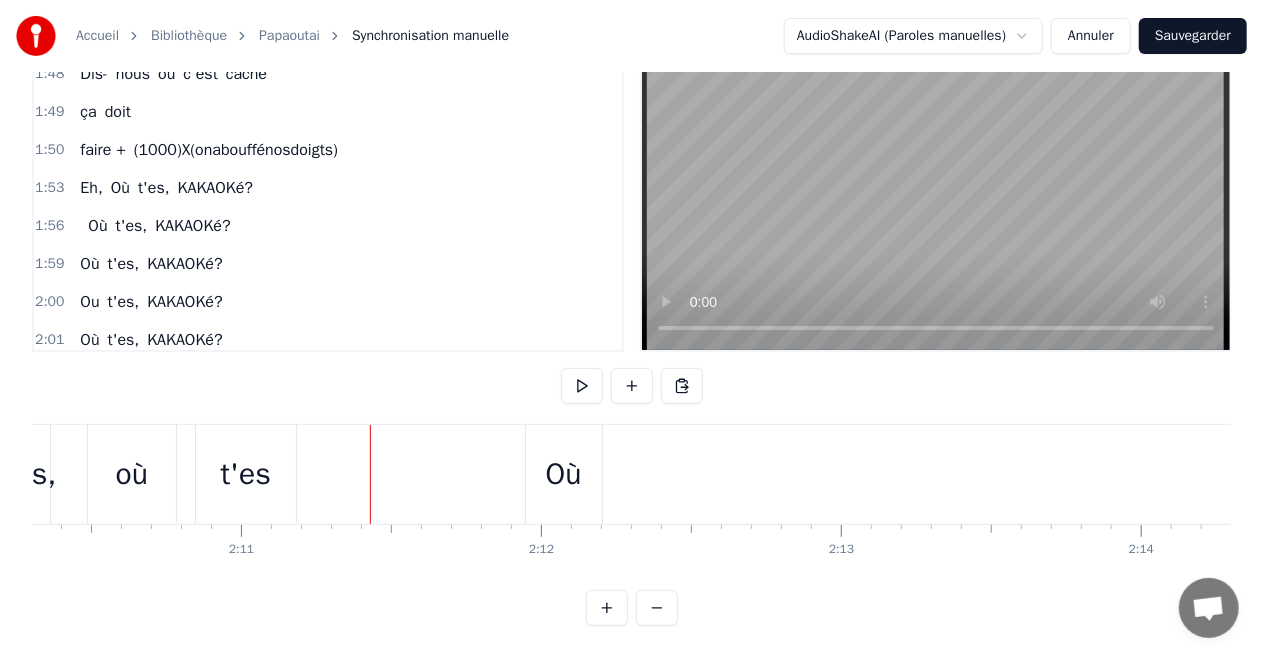 click on "t'es" at bounding box center (246, 474) 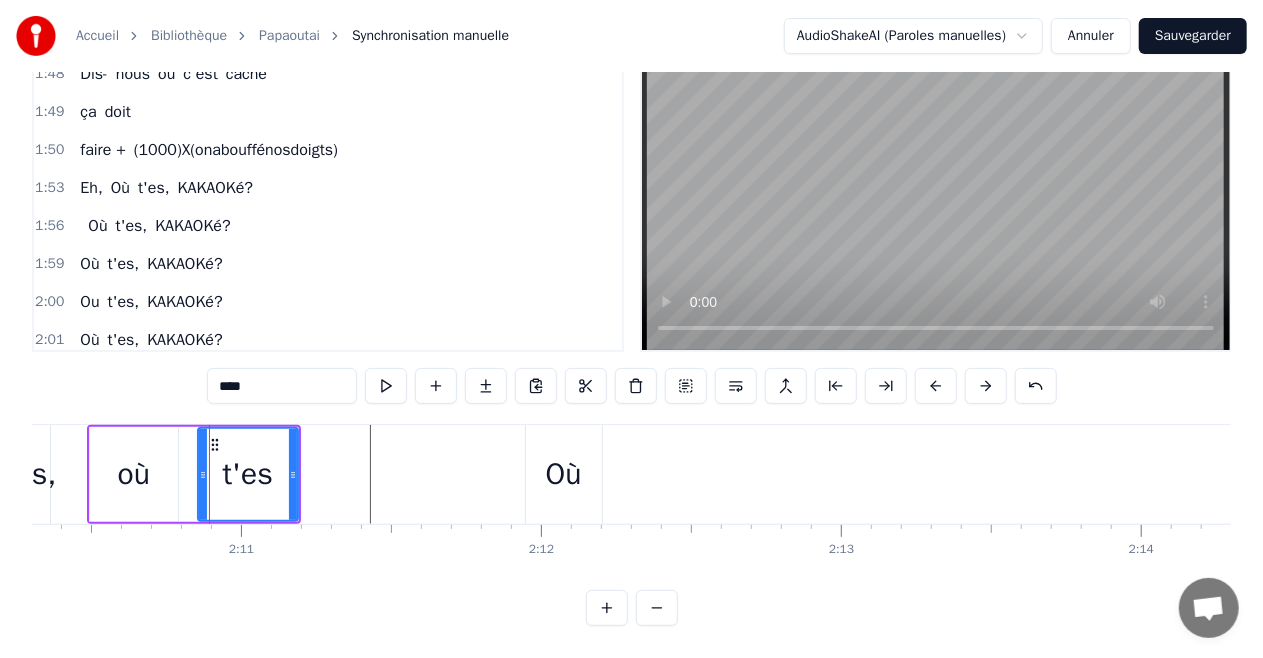 scroll, scrollTop: 13, scrollLeft: 0, axis: vertical 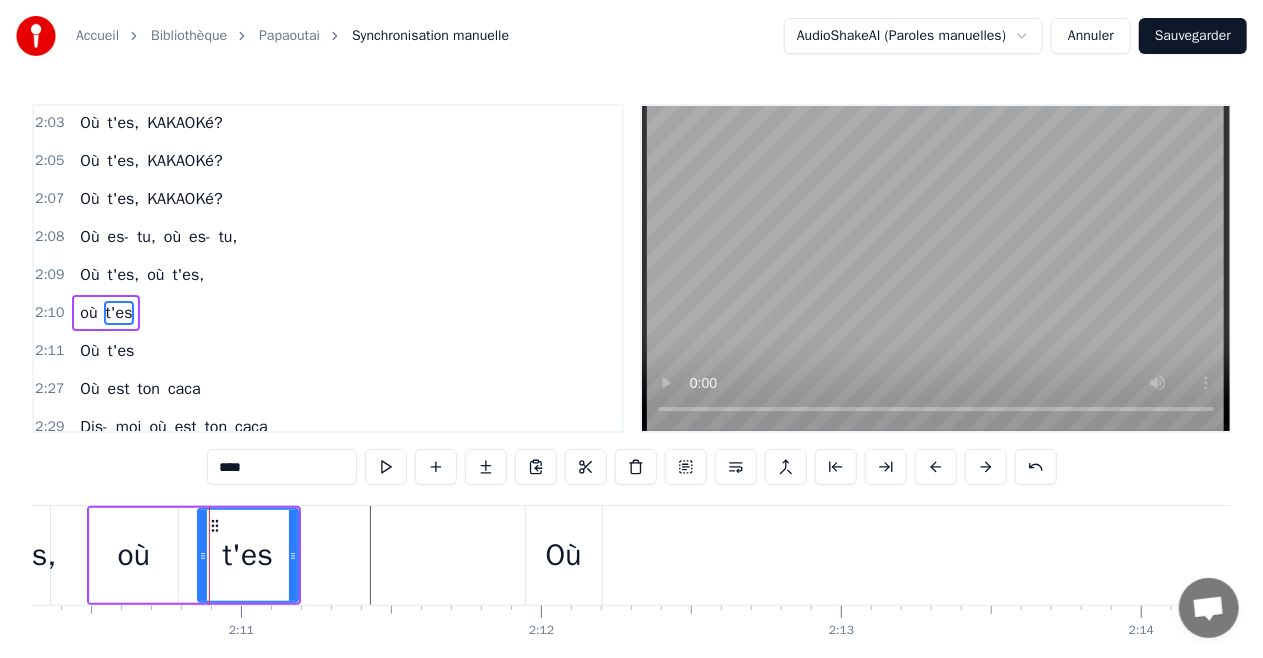 click on "t'es," at bounding box center (124, 275) 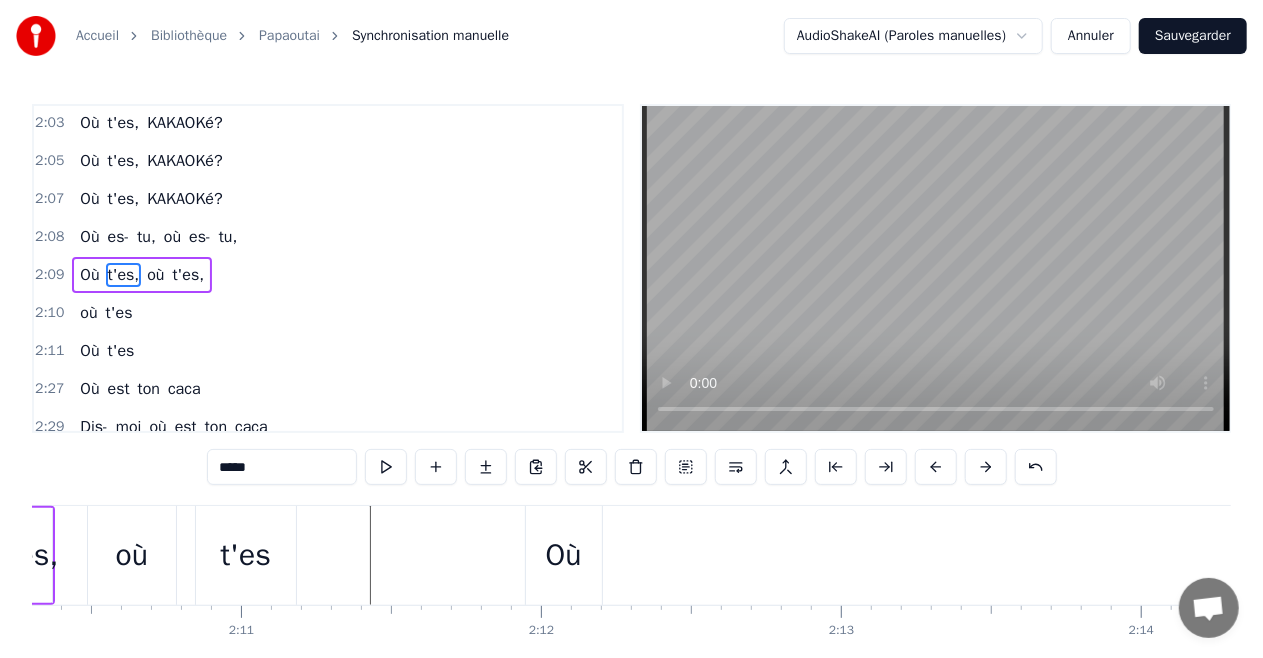 scroll, scrollTop: 2280, scrollLeft: 0, axis: vertical 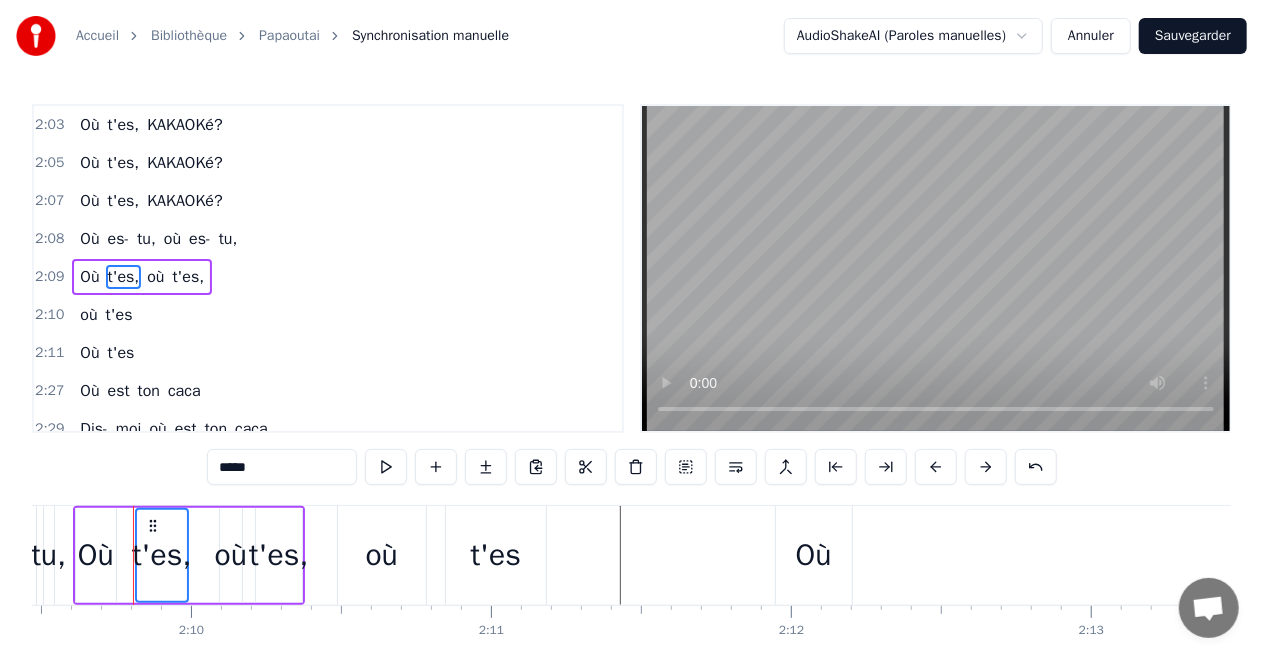 click on "t'es" at bounding box center [119, 315] 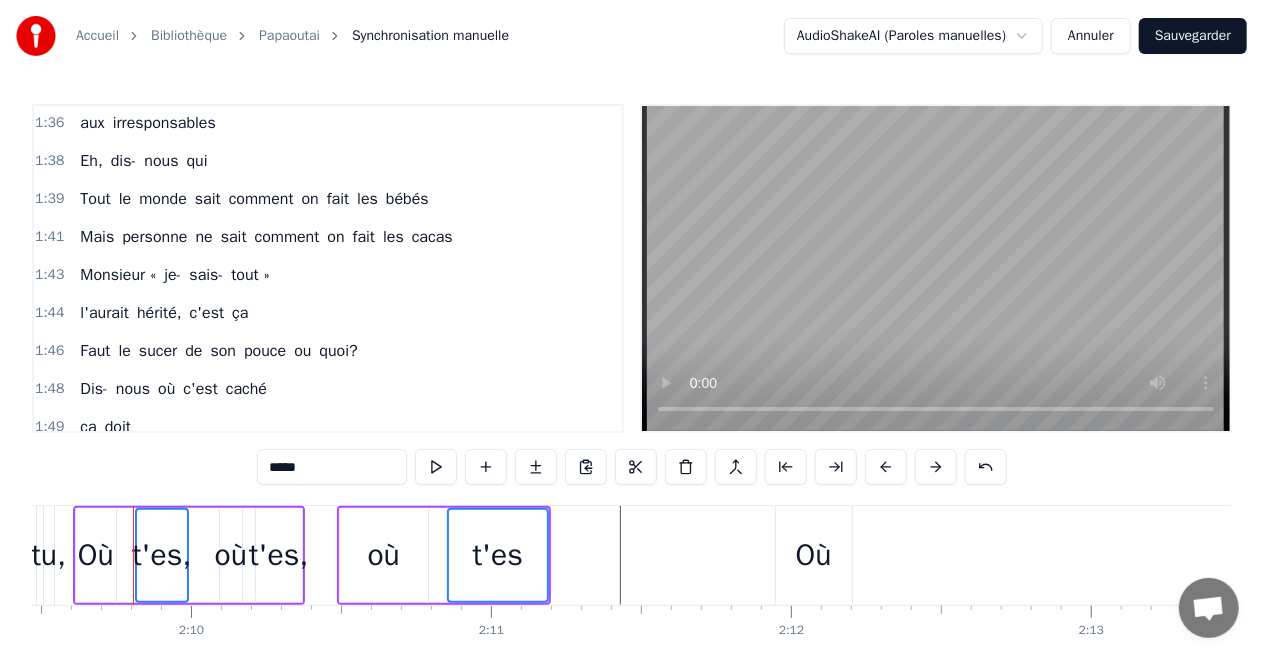 scroll, scrollTop: 1978, scrollLeft: 0, axis: vertical 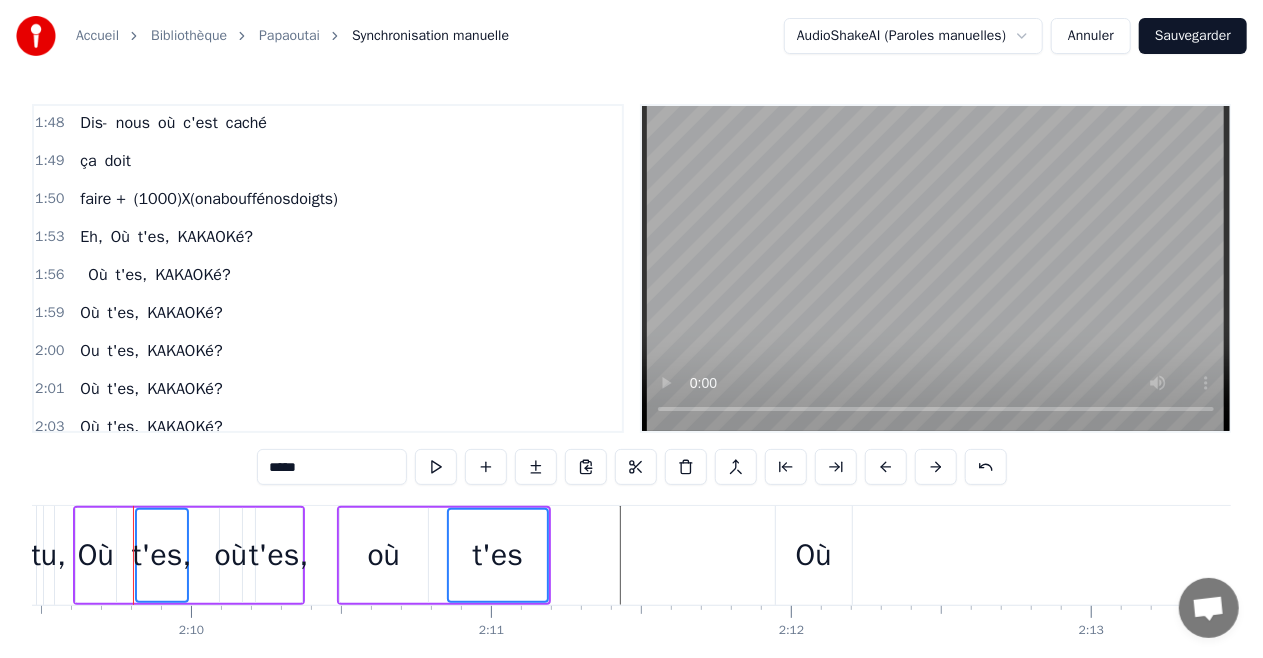 click on "Où t'es, KAKAOKé?" at bounding box center [151, 313] 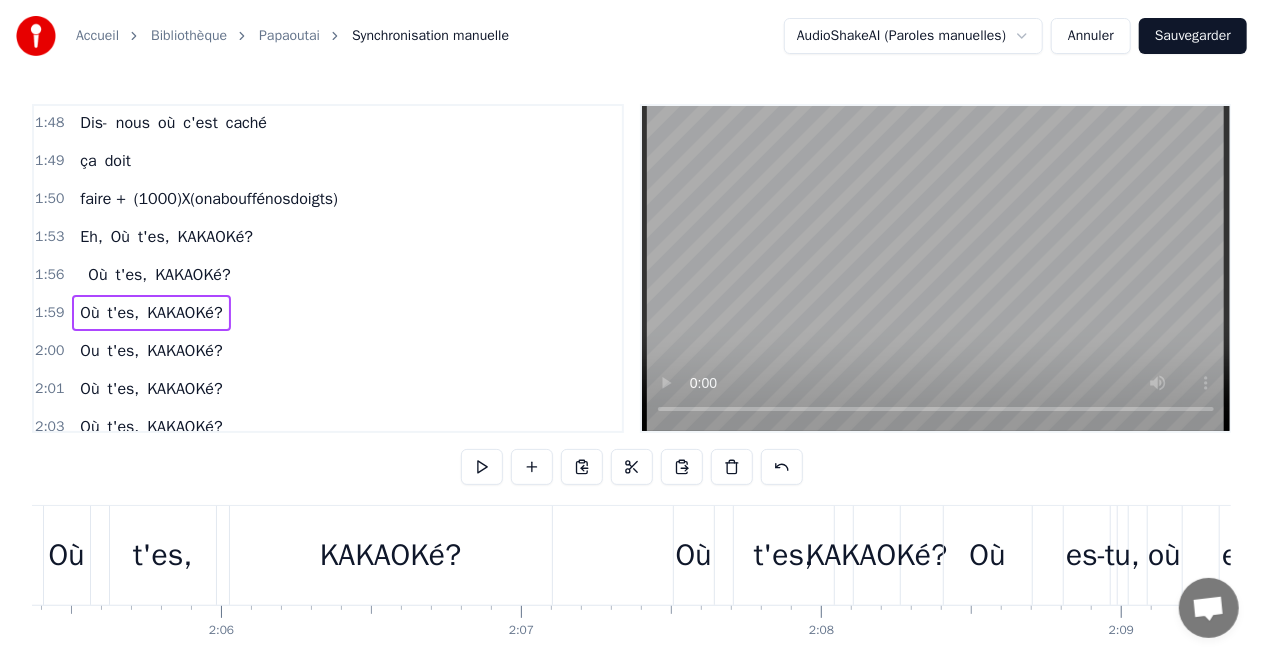 scroll, scrollTop: 0, scrollLeft: 36784, axis: horizontal 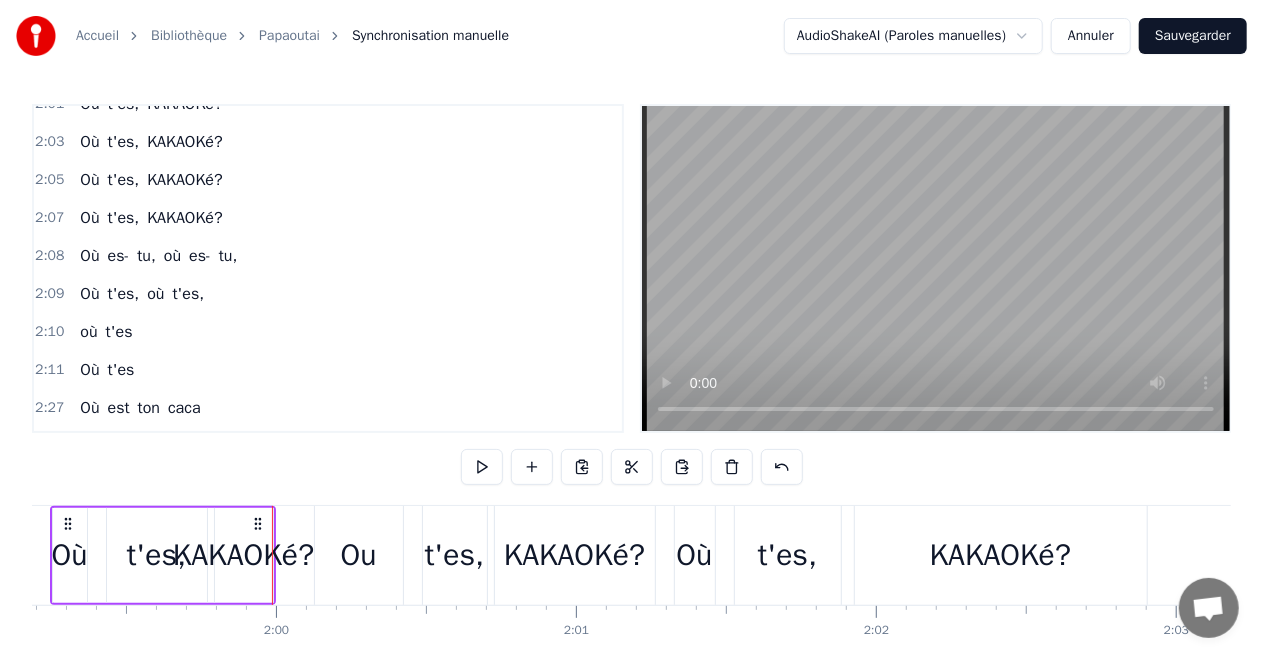 click at bounding box center [936, 268] 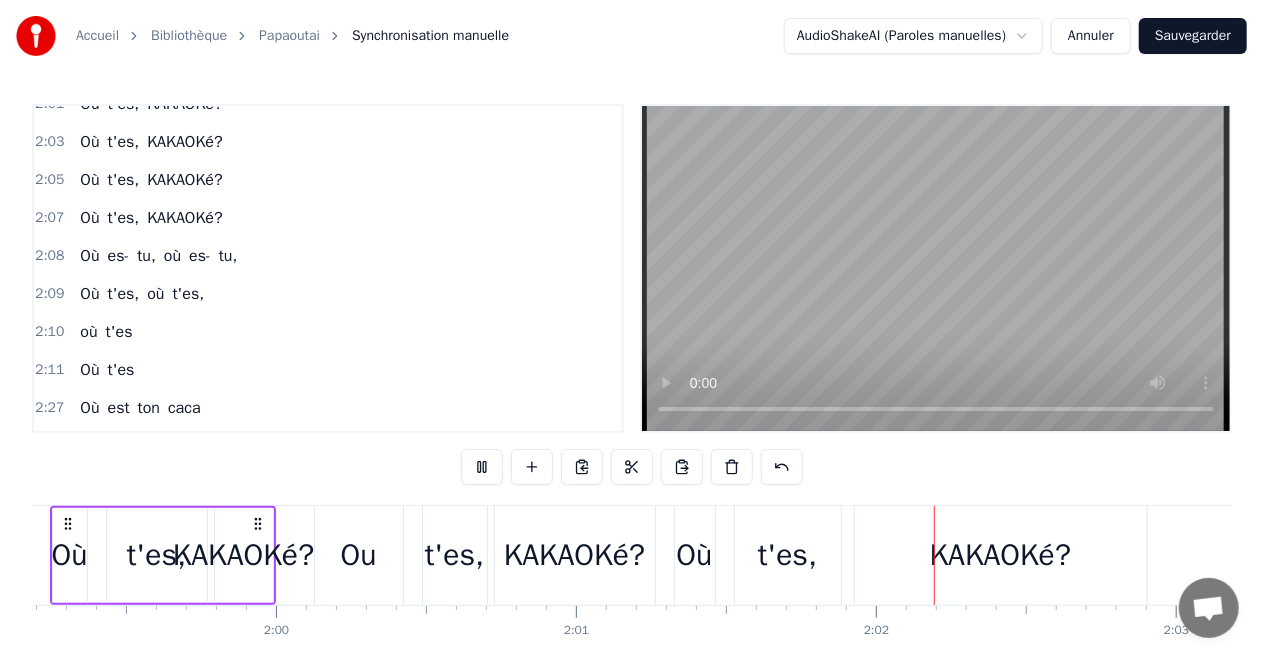 click on "KAKAOKé?" at bounding box center [574, 555] 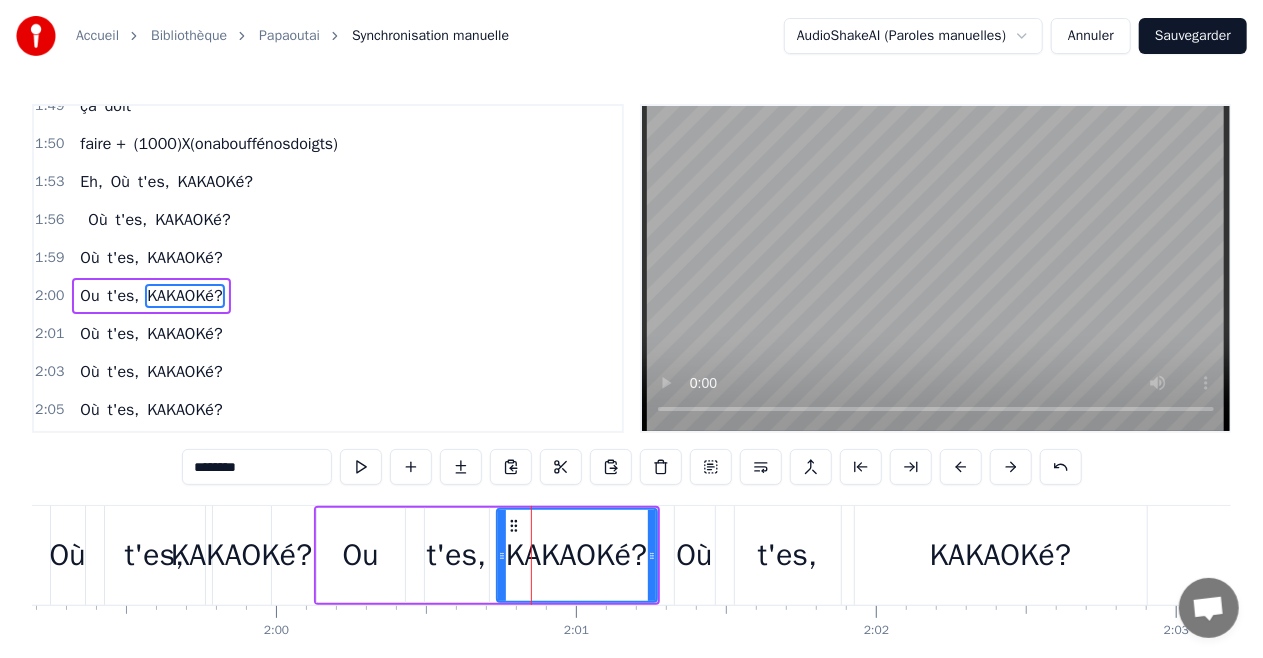scroll, scrollTop: 2021, scrollLeft: 0, axis: vertical 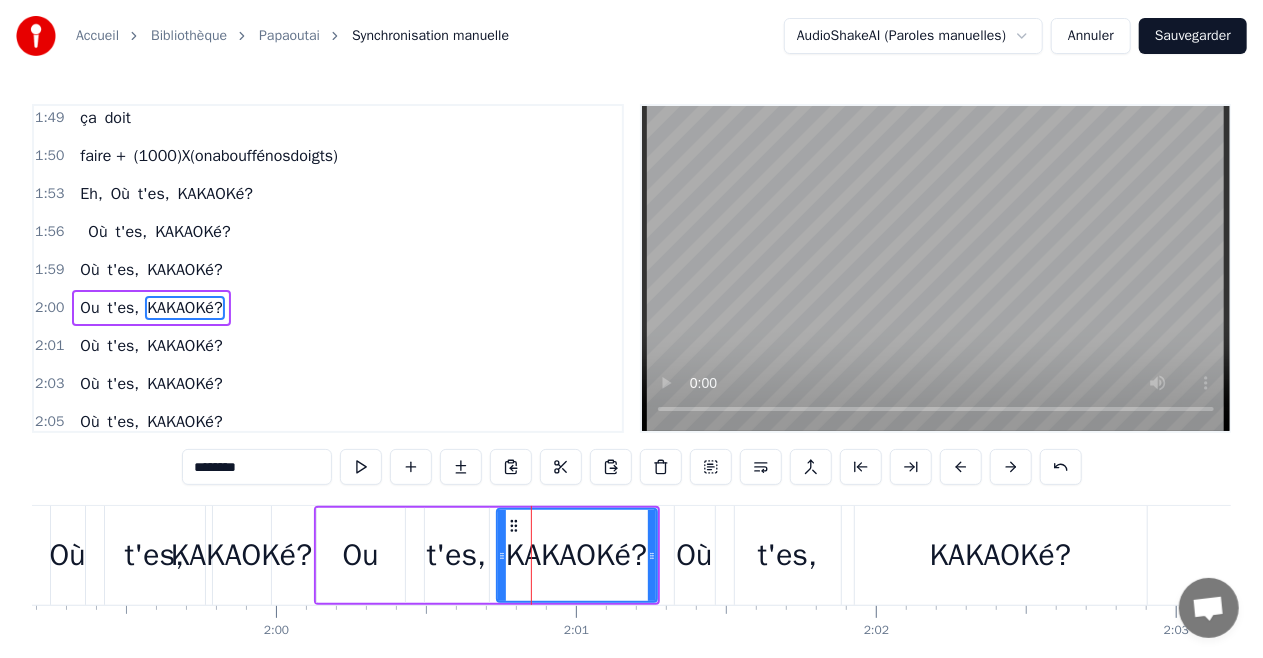 click on "Ou t'es, KAKAOKé?" at bounding box center [487, 555] 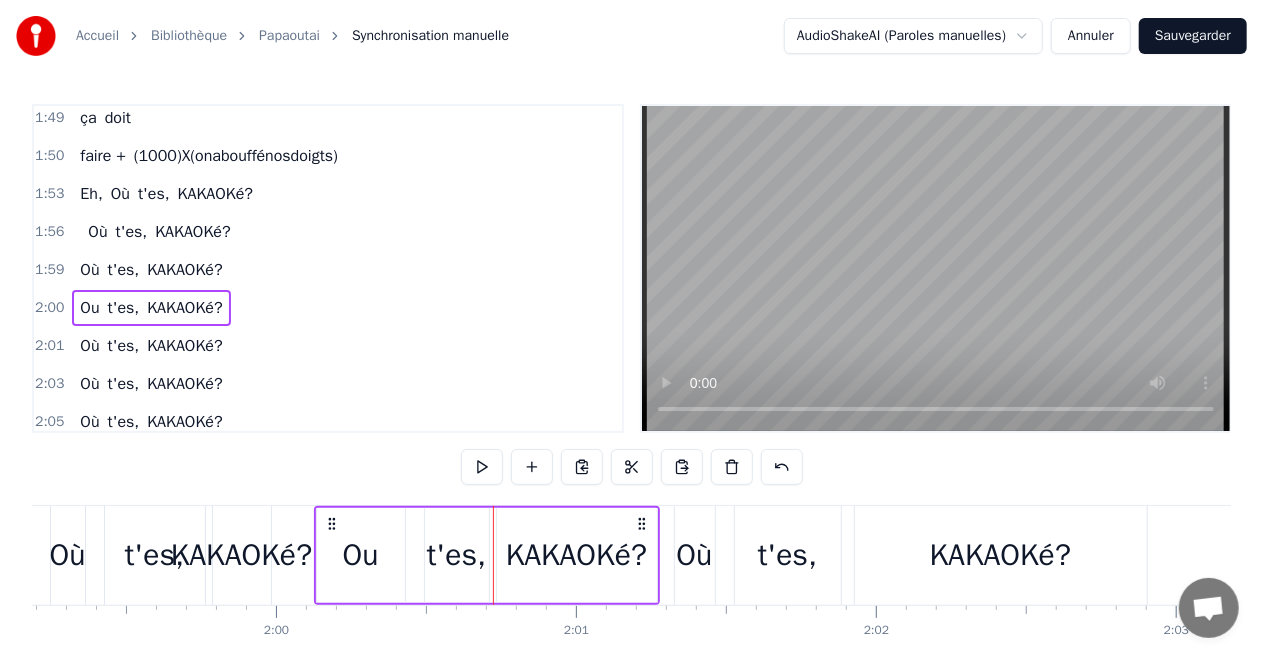 click on "KAKAOKé?" at bounding box center [184, 308] 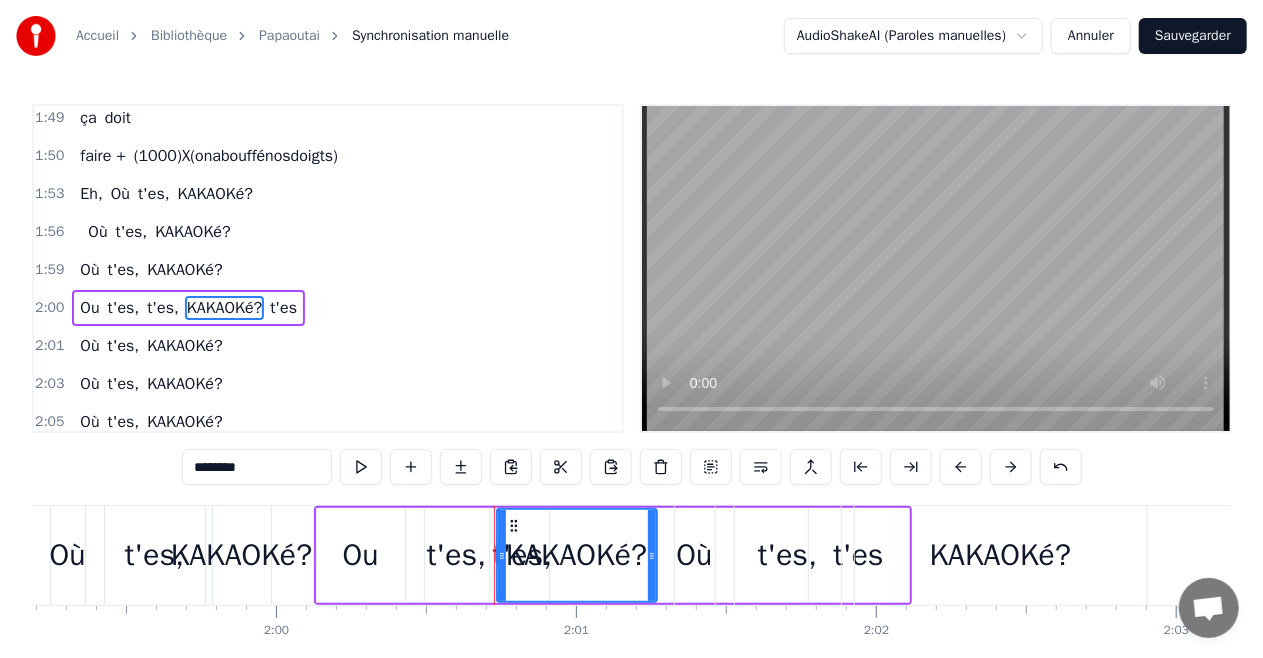 click on "KAKAOKé?" at bounding box center [224, 308] 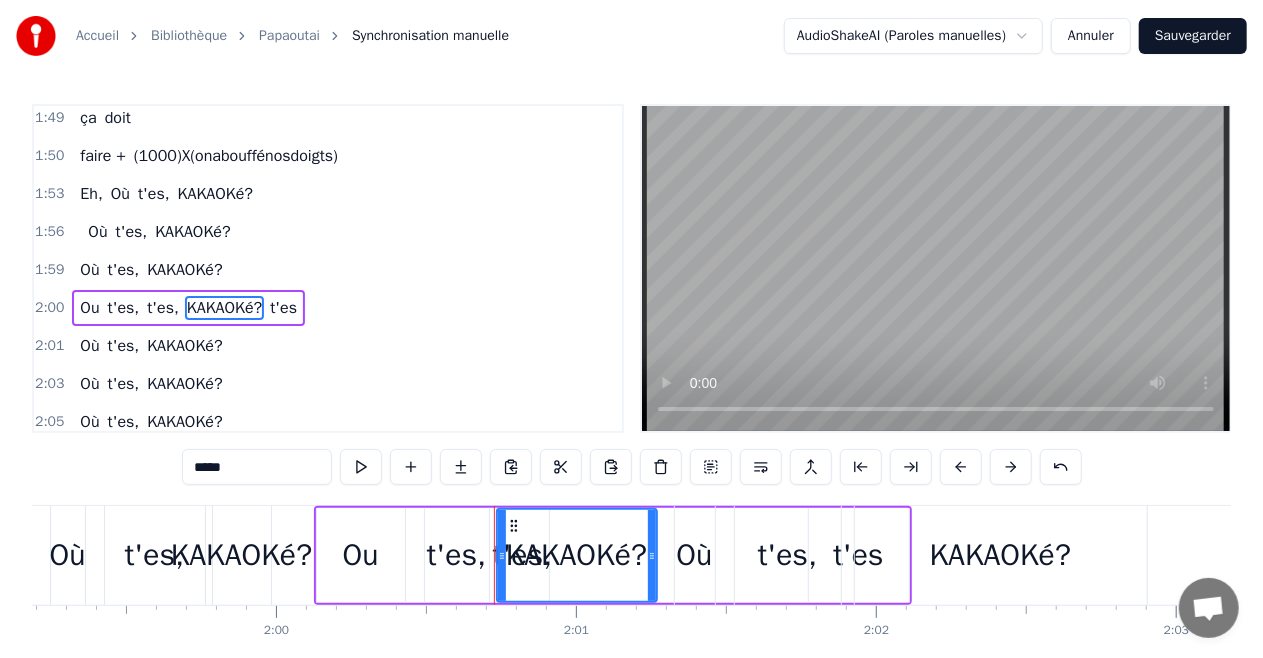 click on "t'es," at bounding box center (163, 308) 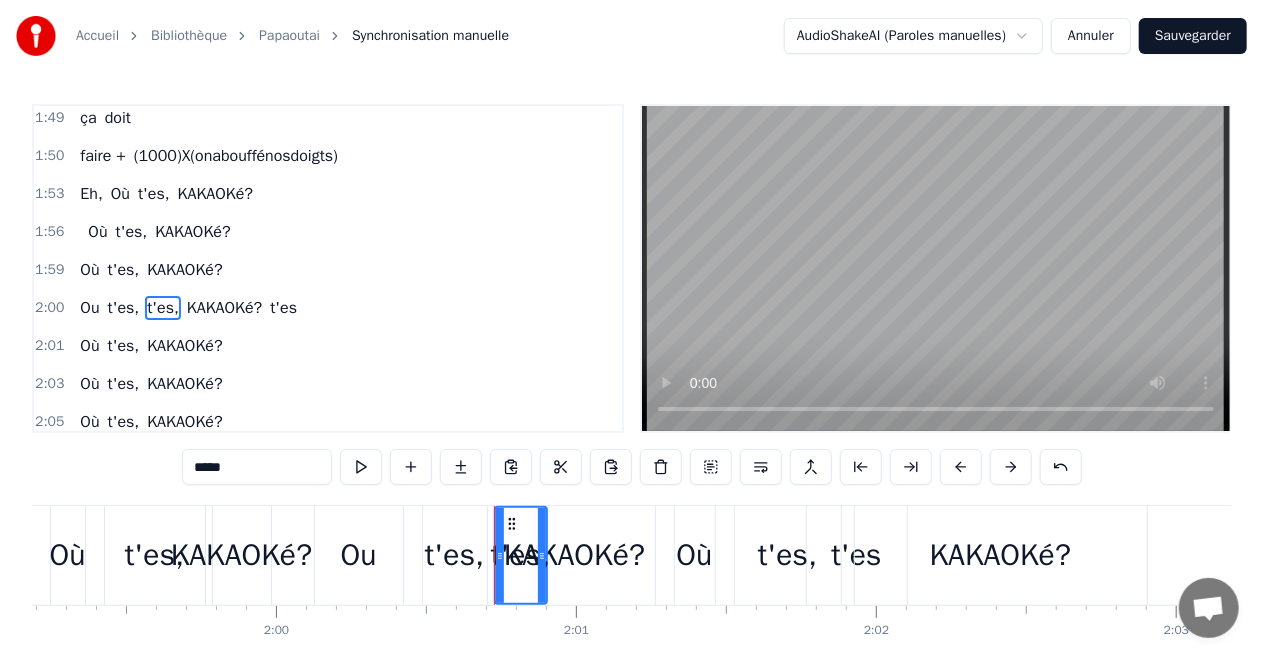 click on "t'es," at bounding box center (163, 308) 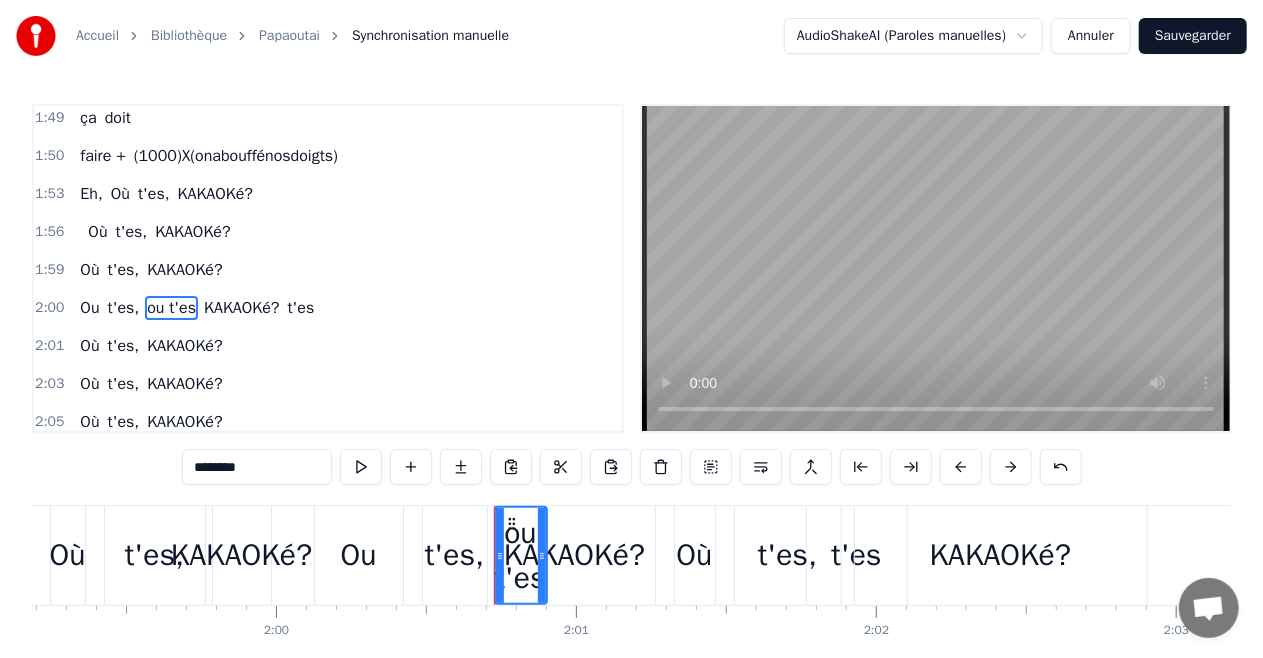 click on "KAKAOKé?" at bounding box center [241, 308] 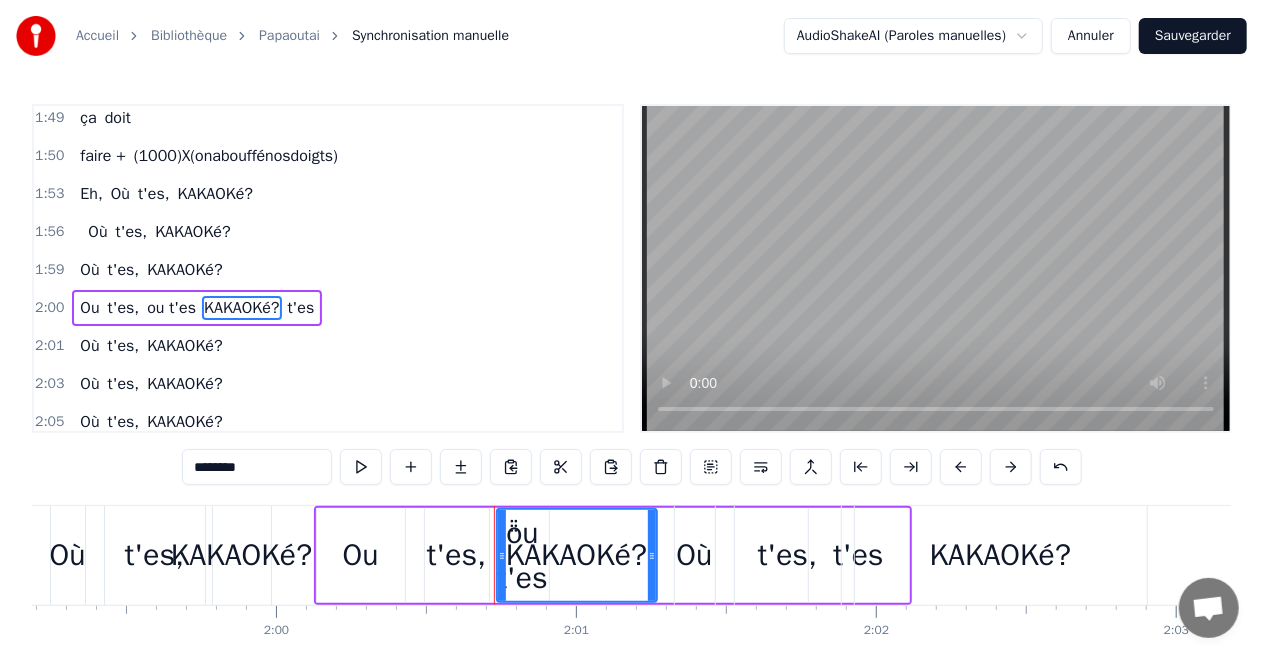 drag, startPoint x: 263, startPoint y: 471, endPoint x: 132, endPoint y: 466, distance: 131.09538 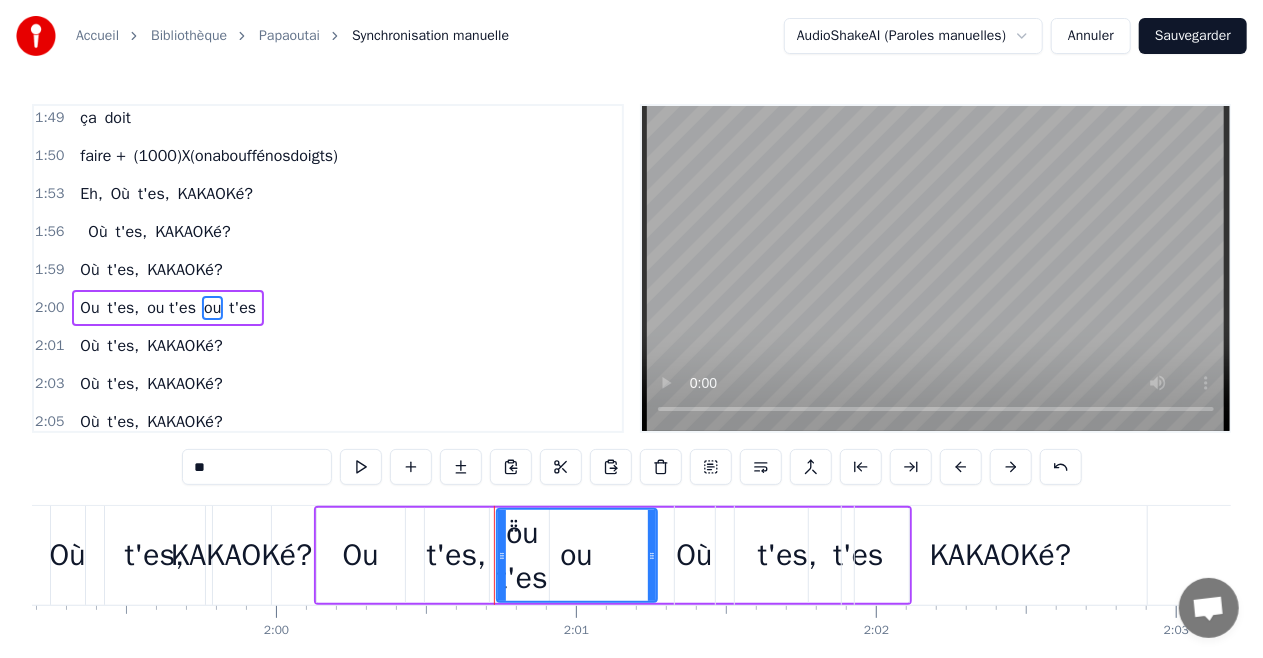drag, startPoint x: 993, startPoint y: 166, endPoint x: 943, endPoint y: 188, distance: 54.626 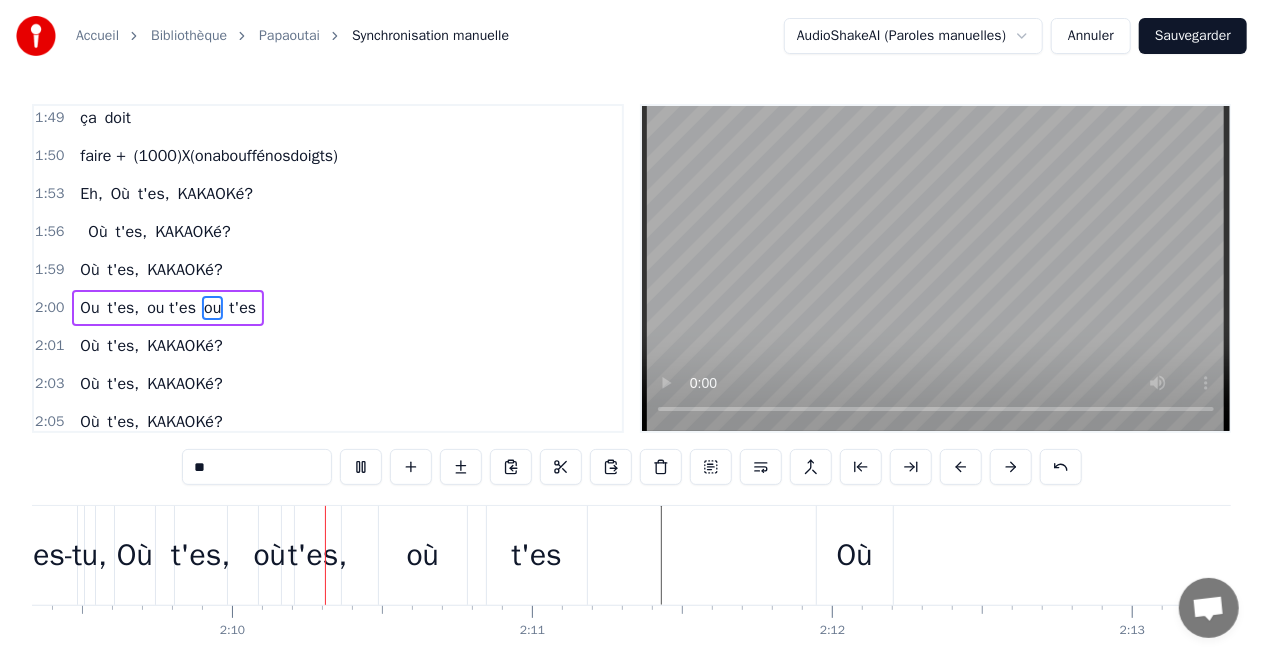 scroll, scrollTop: 0, scrollLeft: 38810, axis: horizontal 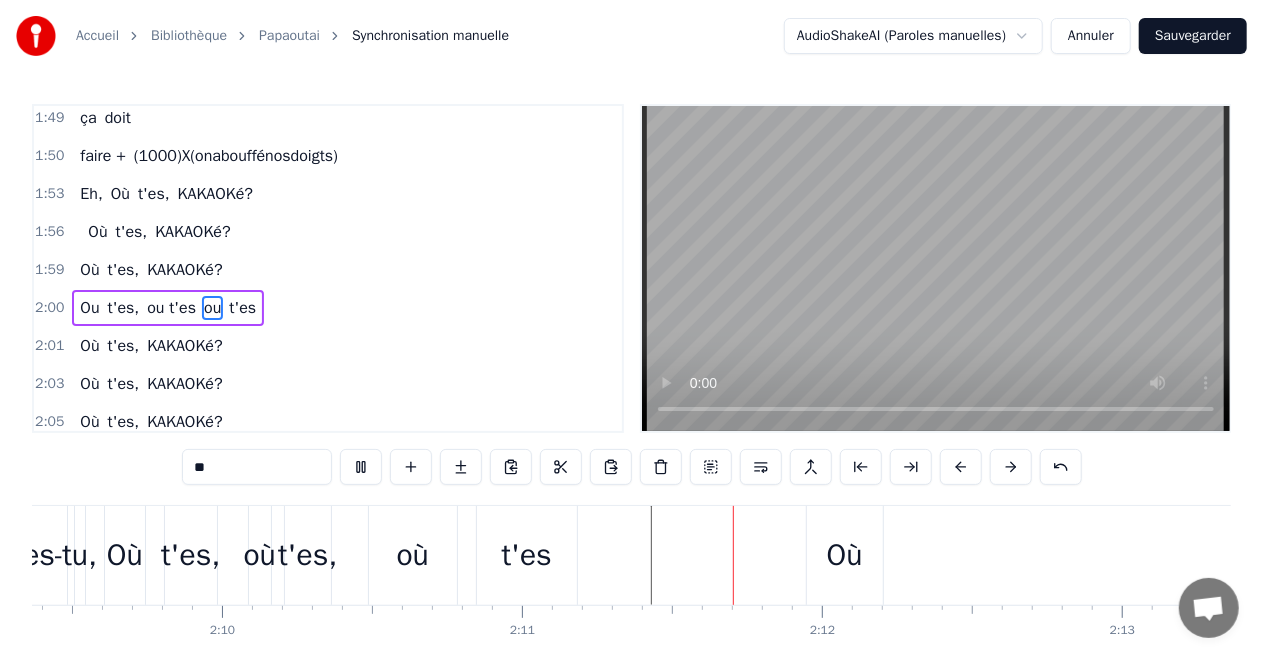 click on "où" at bounding box center [413, 555] 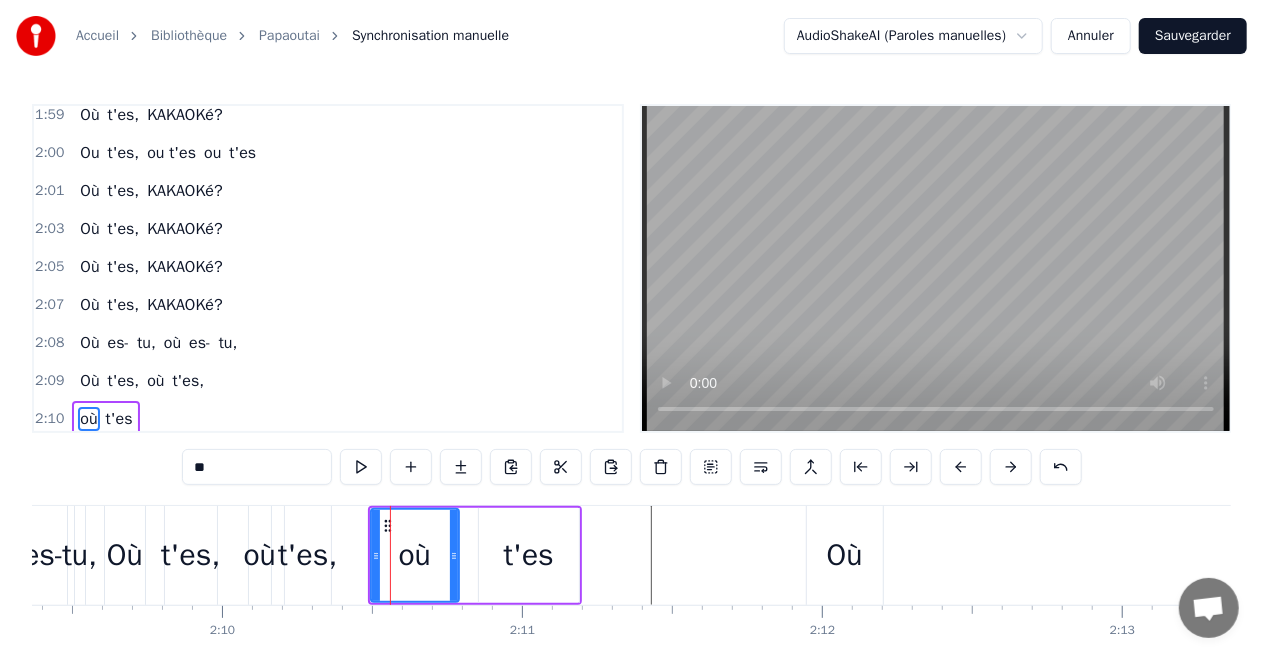 scroll, scrollTop: 2250, scrollLeft: 0, axis: vertical 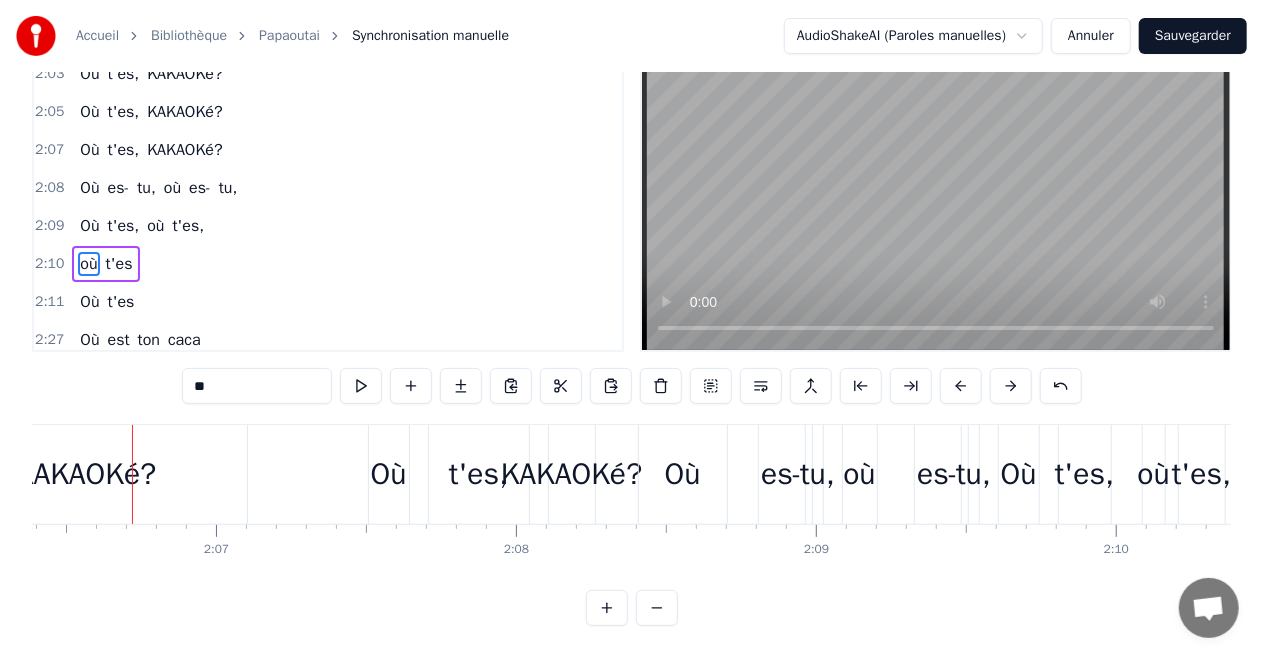 click at bounding box center [936, 187] 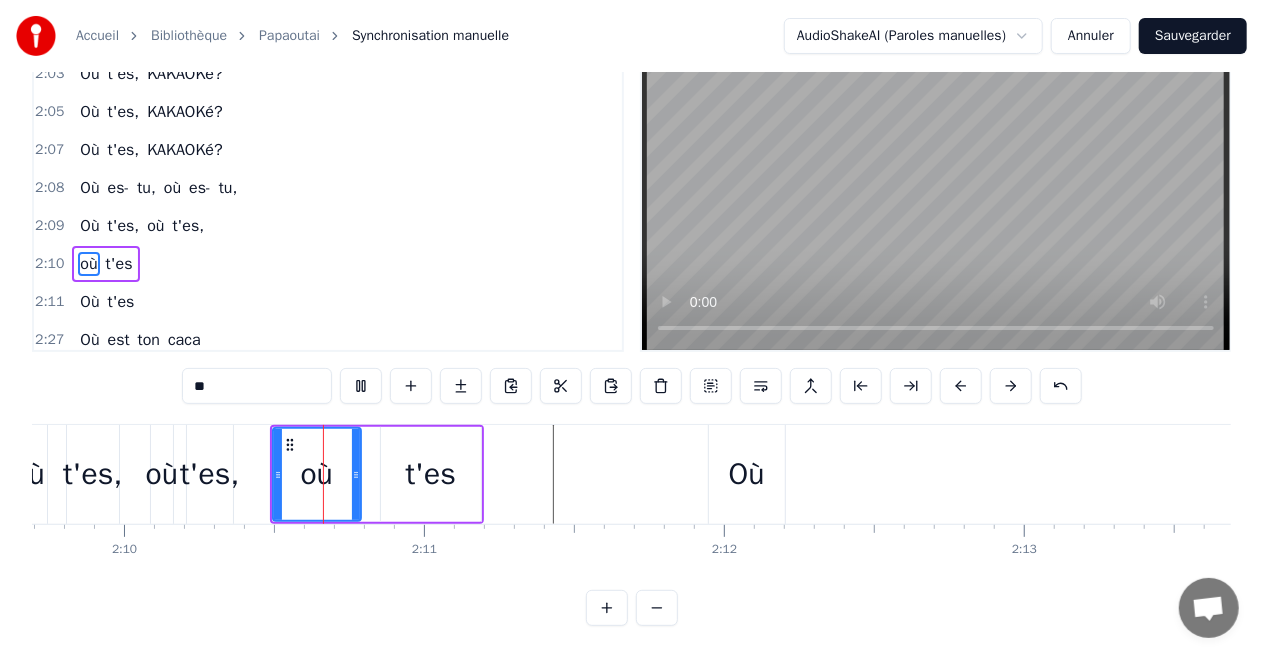 scroll, scrollTop: 0, scrollLeft: 38946, axis: horizontal 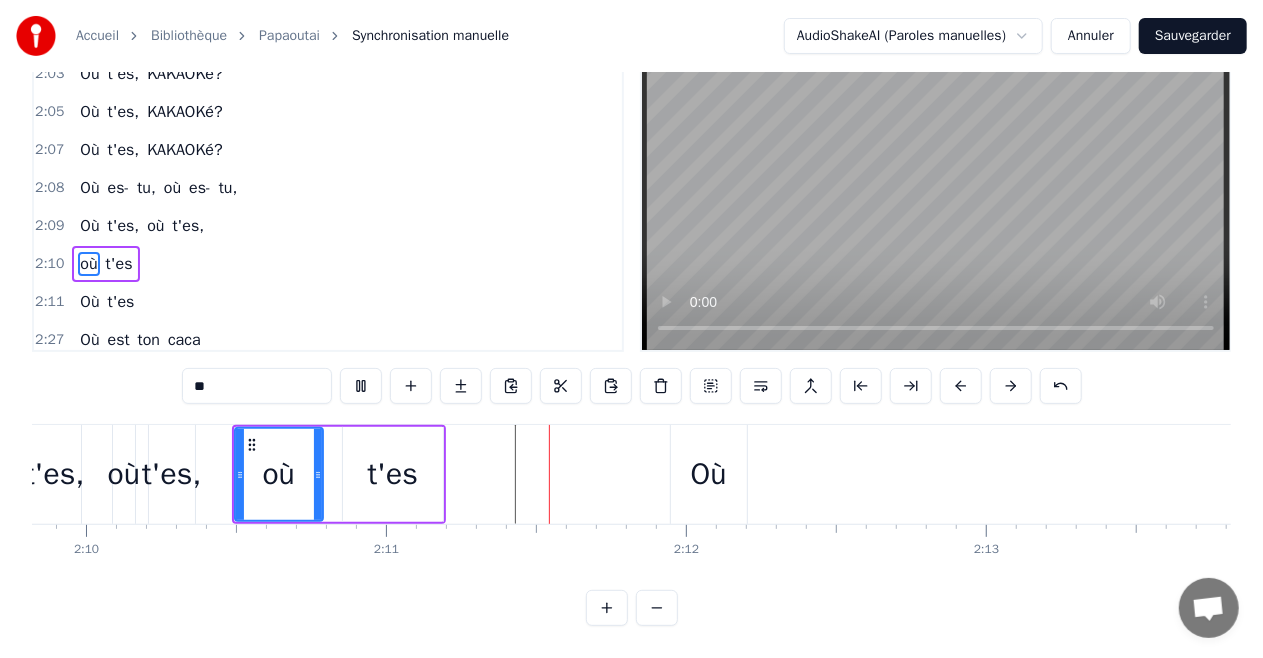 click on "où" at bounding box center [279, 474] 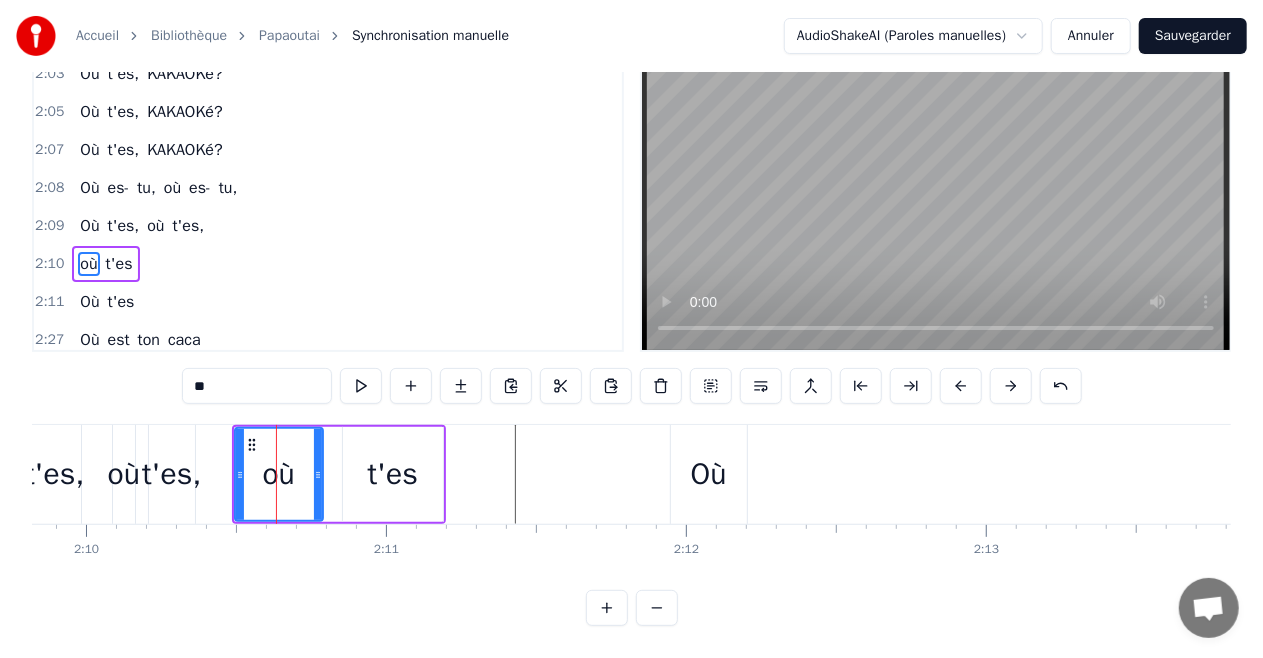 scroll, scrollTop: 0, scrollLeft: 0, axis: both 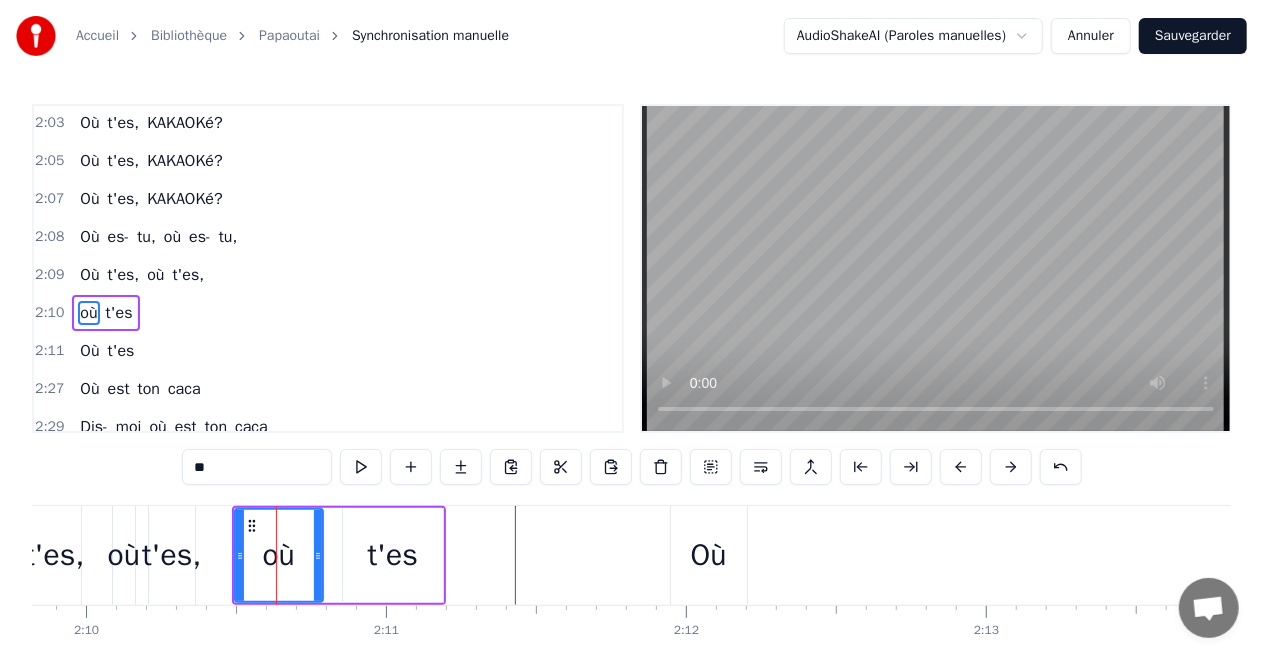 drag, startPoint x: 222, startPoint y: 463, endPoint x: 135, endPoint y: 464, distance: 87.005745 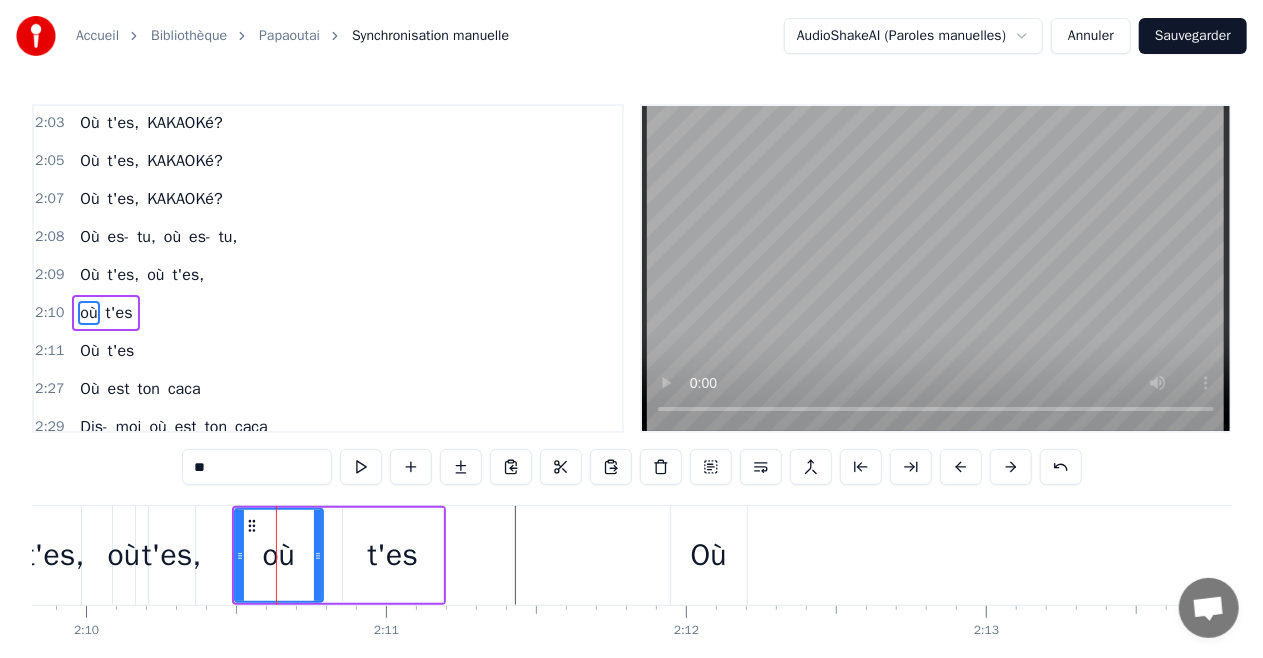 click on "t'es" at bounding box center [119, 313] 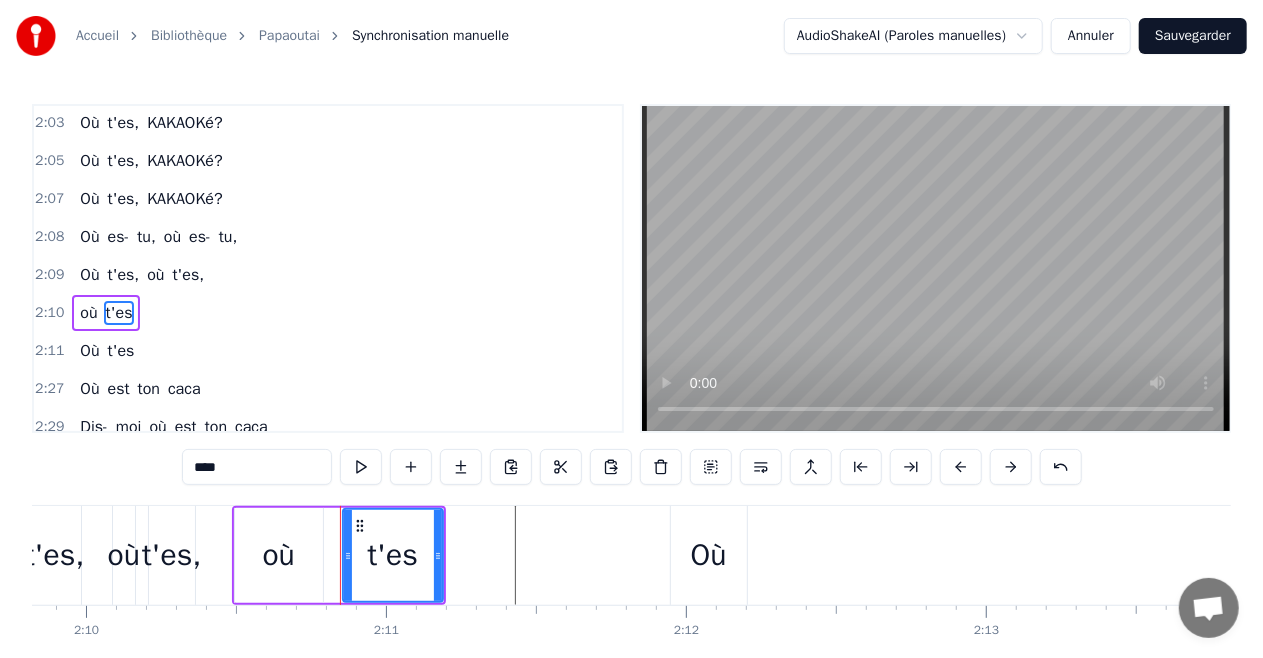 click on "t'es" at bounding box center (119, 313) 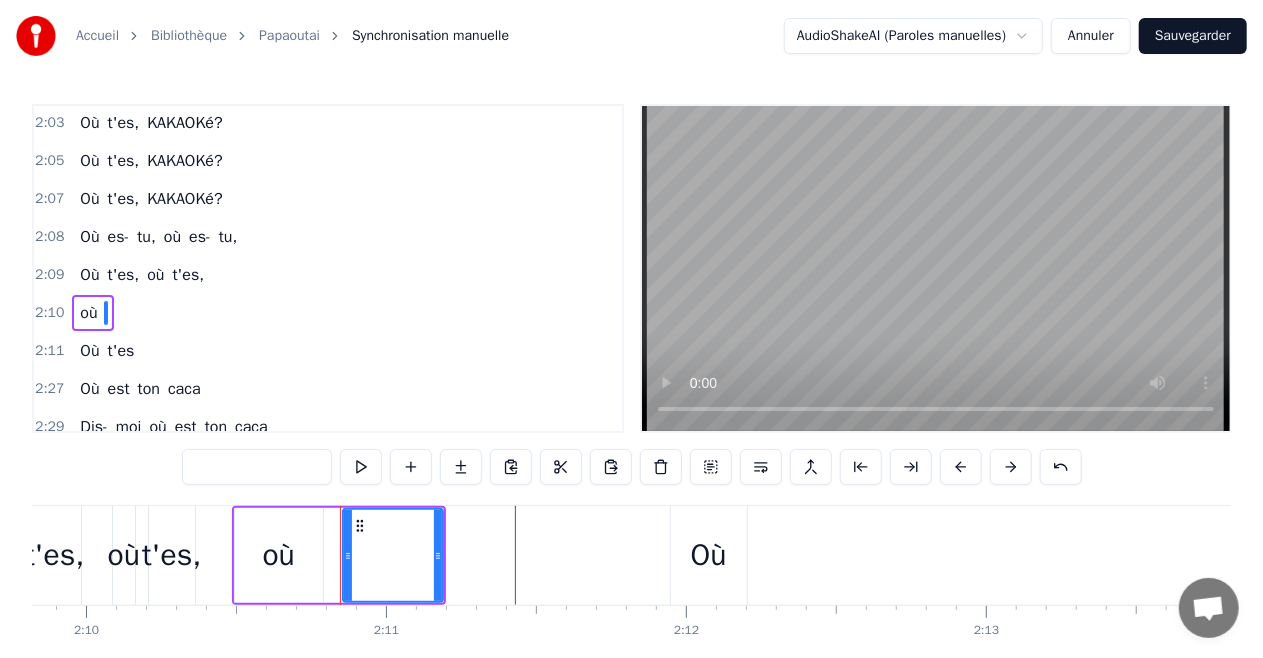 click on "où" at bounding box center [88, 313] 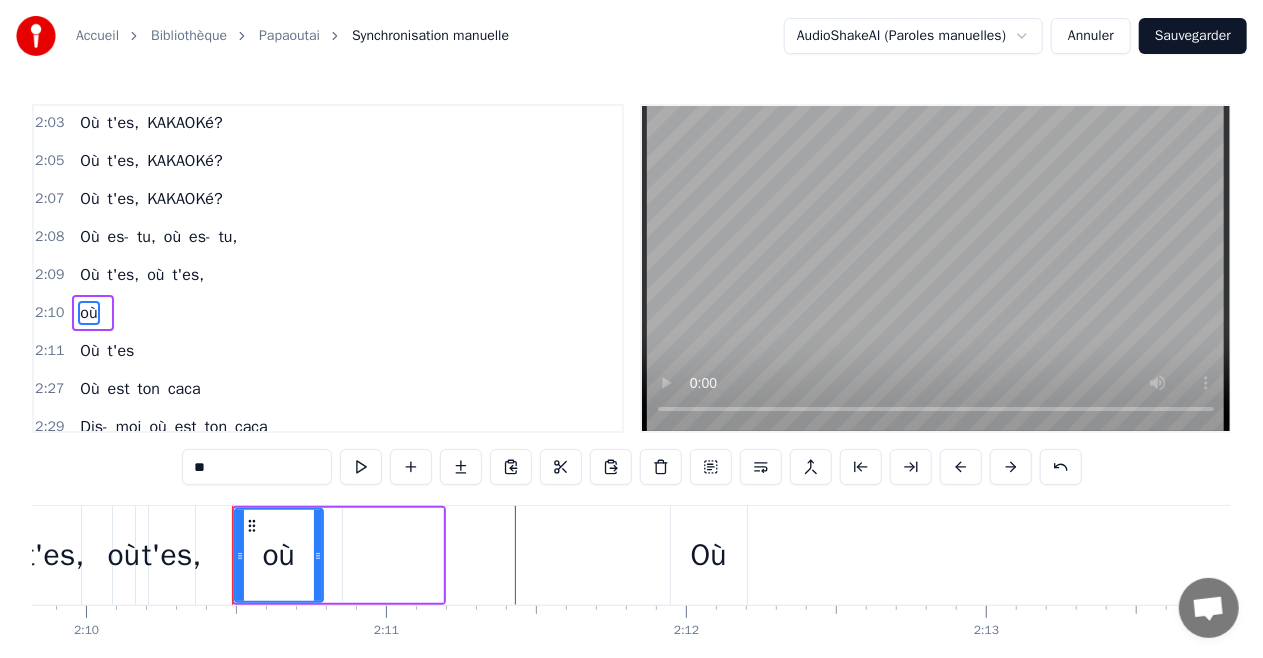 drag, startPoint x: 222, startPoint y: 462, endPoint x: -115, endPoint y: 502, distance: 339.36557 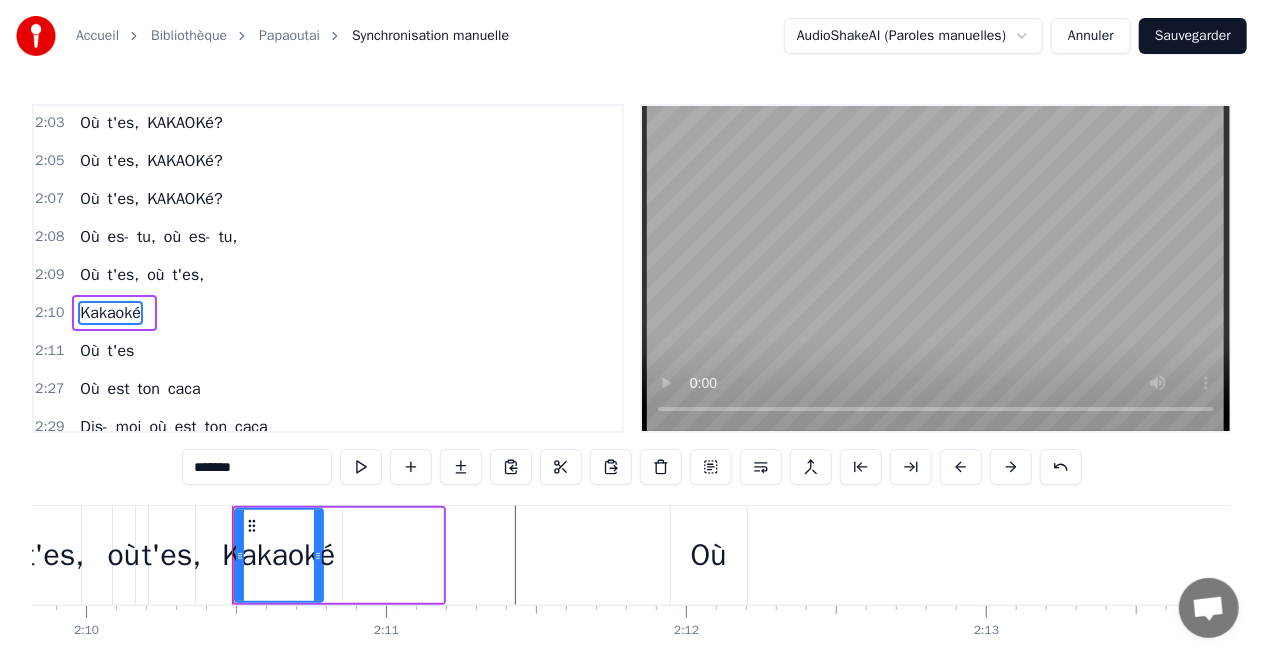 click at bounding box center (936, 268) 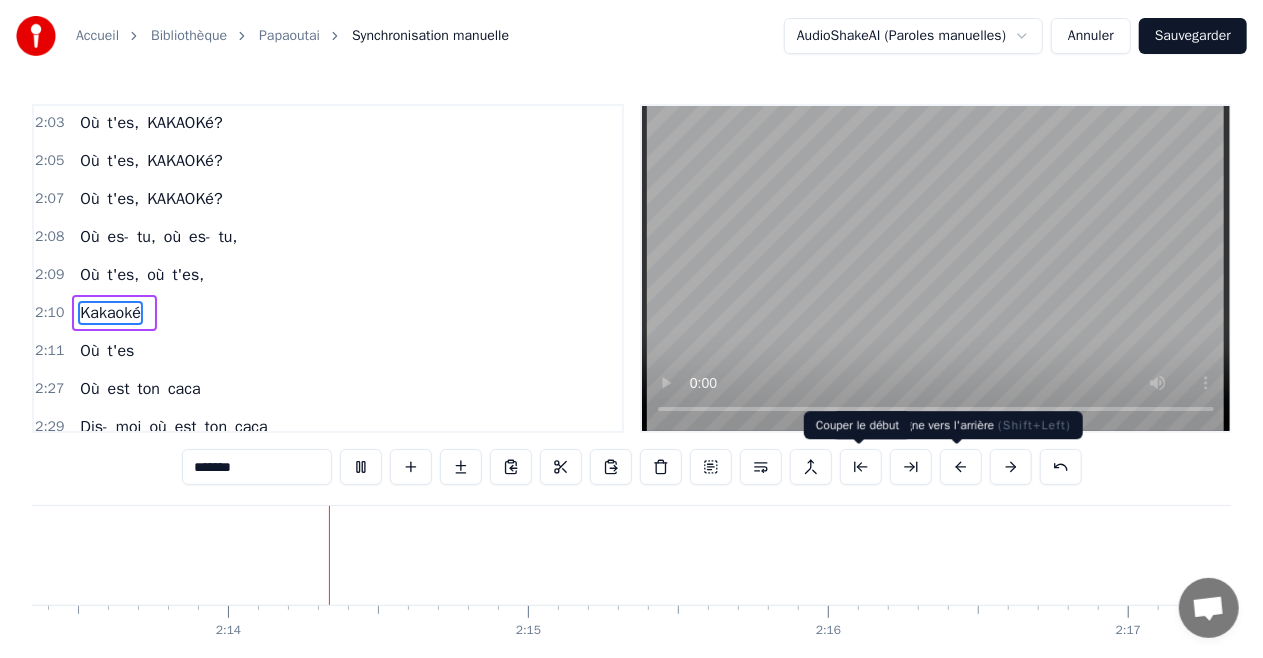 scroll, scrollTop: 0, scrollLeft: 40004, axis: horizontal 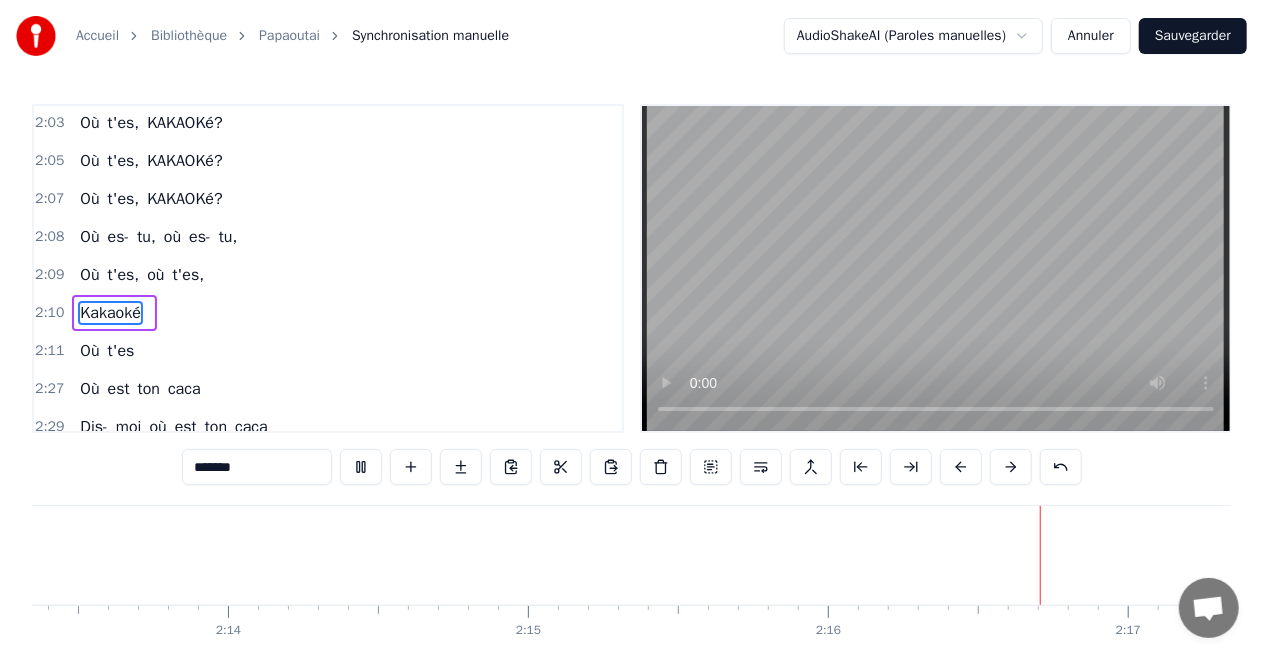 click on "Où" at bounding box center [89, 351] 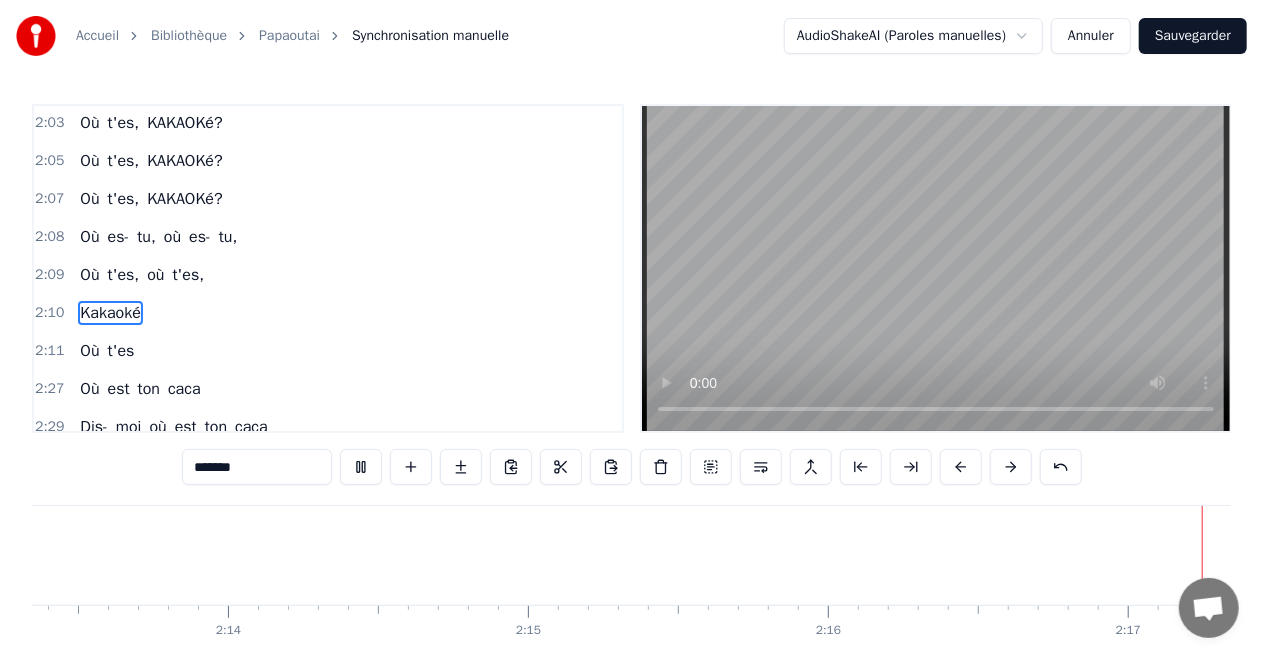 click on "t'es" at bounding box center (121, 351) 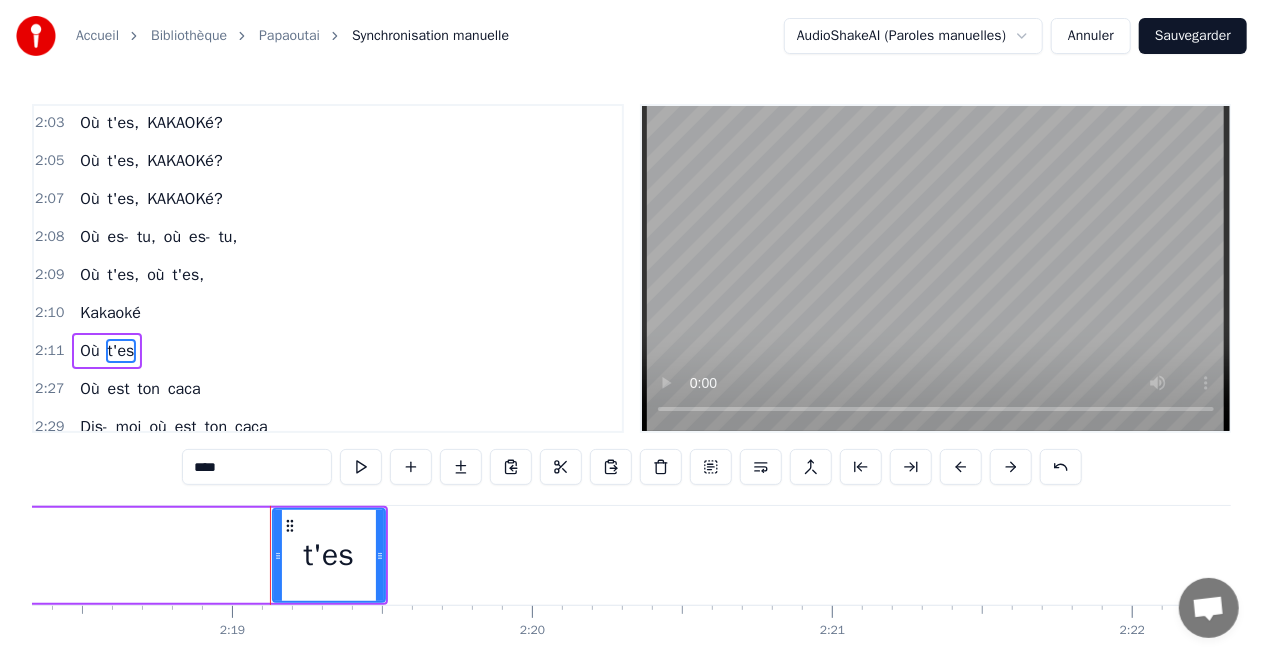 scroll, scrollTop: 0, scrollLeft: 41638, axis: horizontal 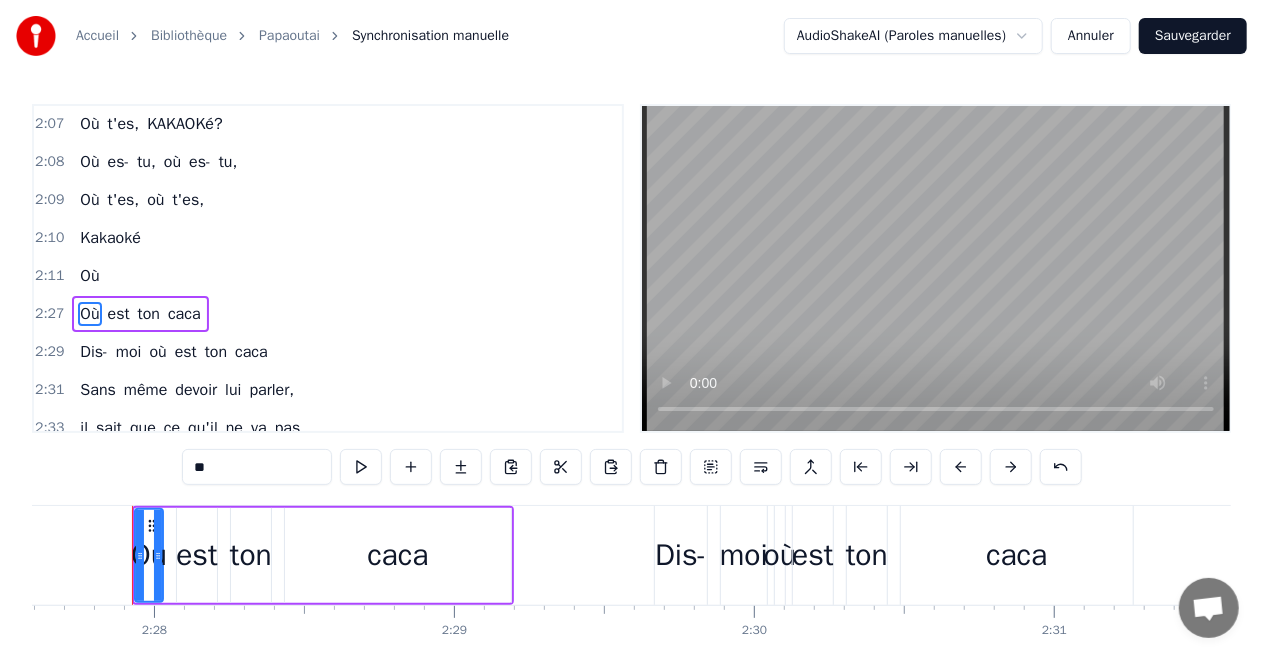 click on "Où" at bounding box center (89, 276) 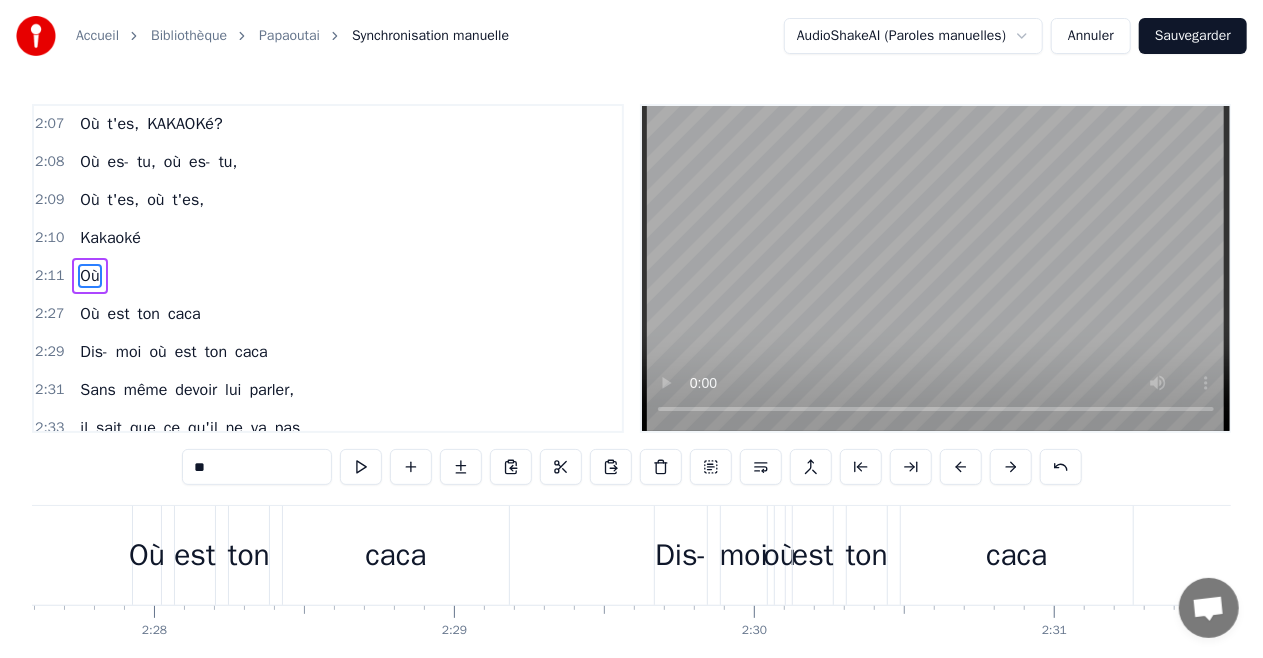 scroll, scrollTop: 2320, scrollLeft: 0, axis: vertical 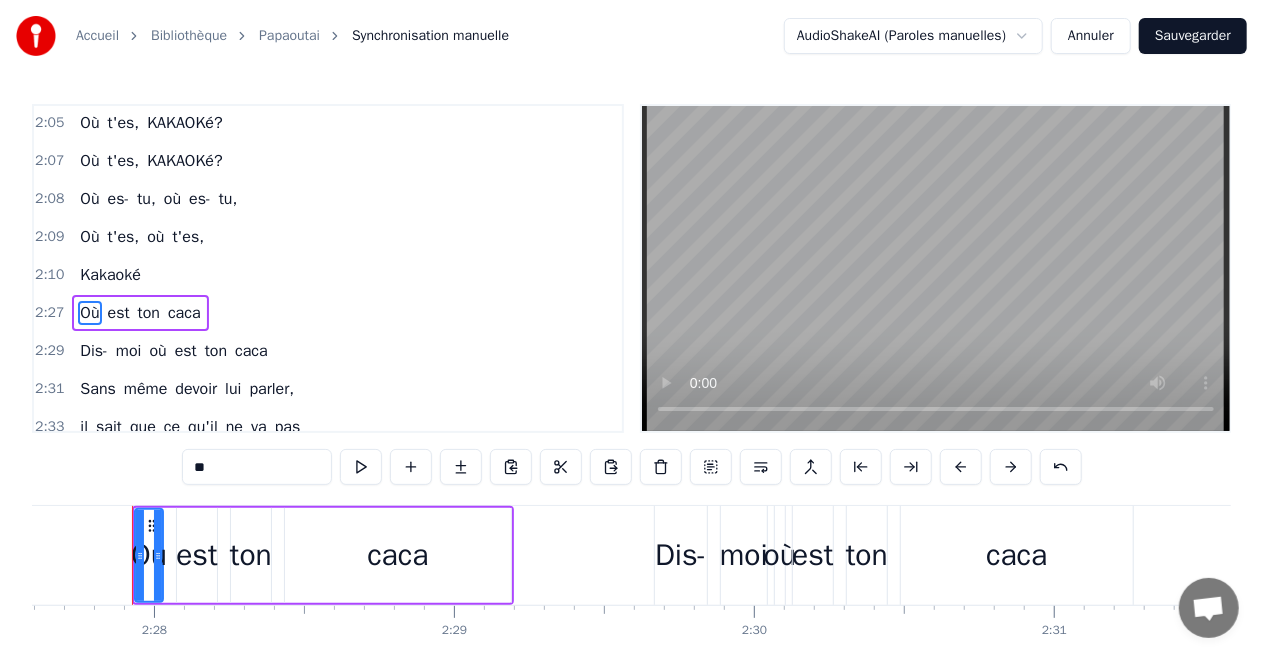 click at bounding box center [936, 268] 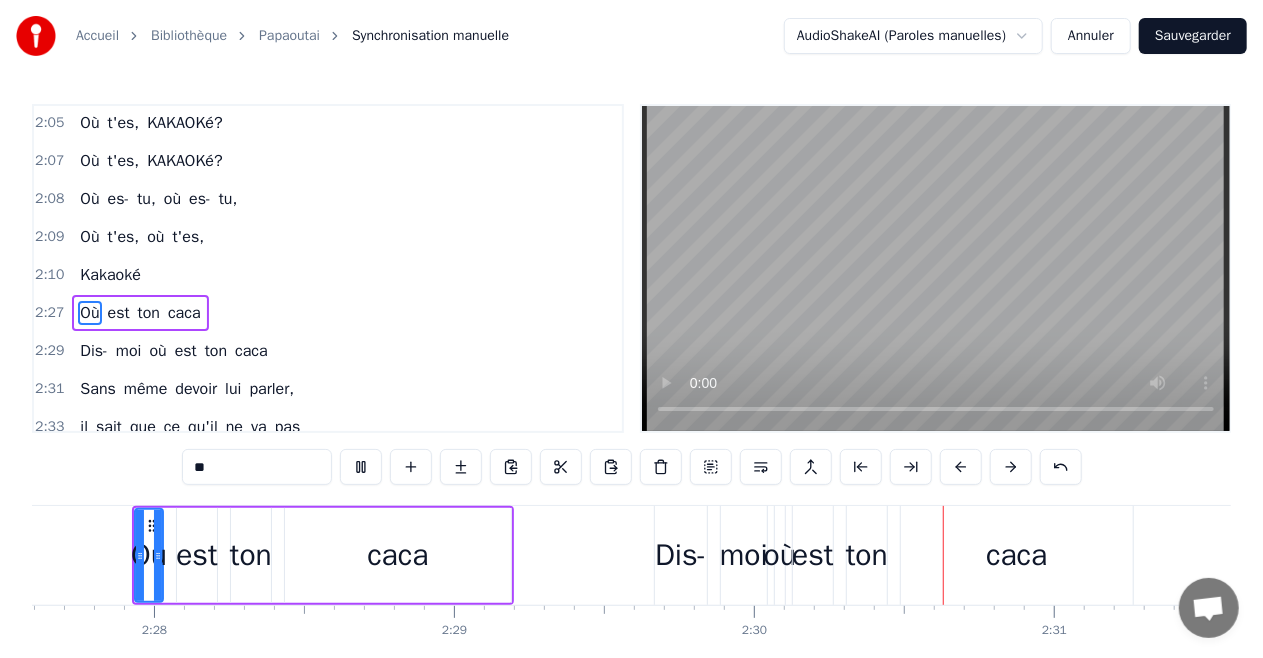 click at bounding box center [936, 268] 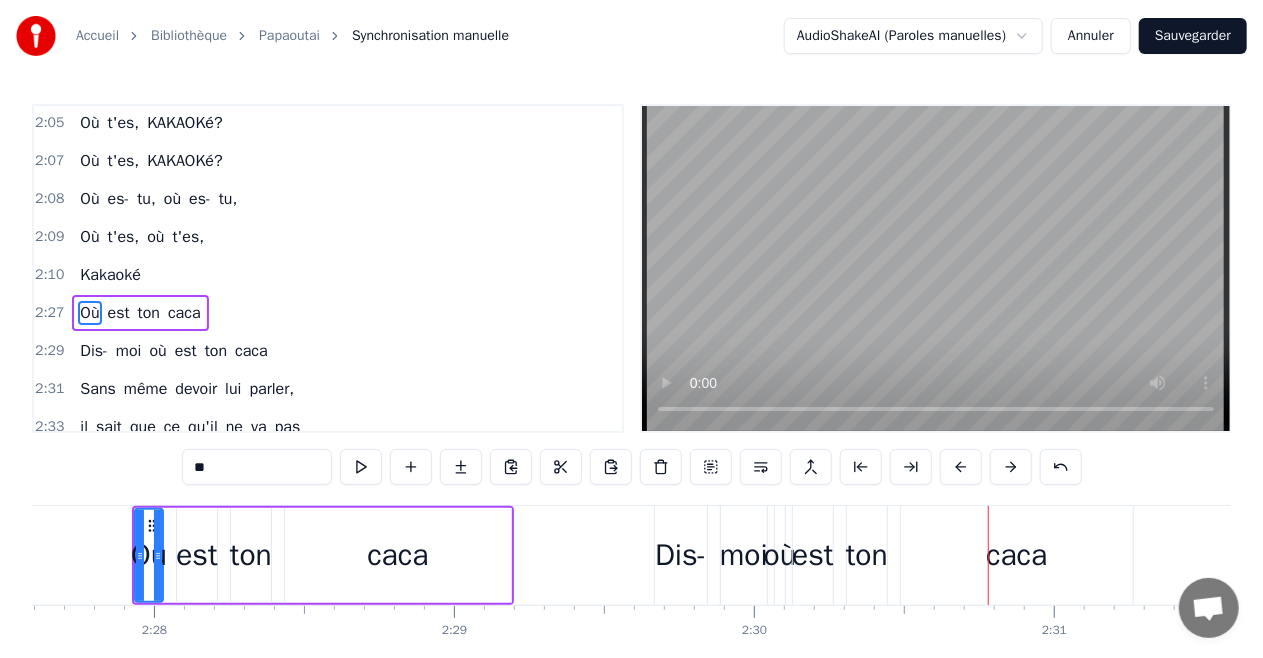 click at bounding box center [936, 268] 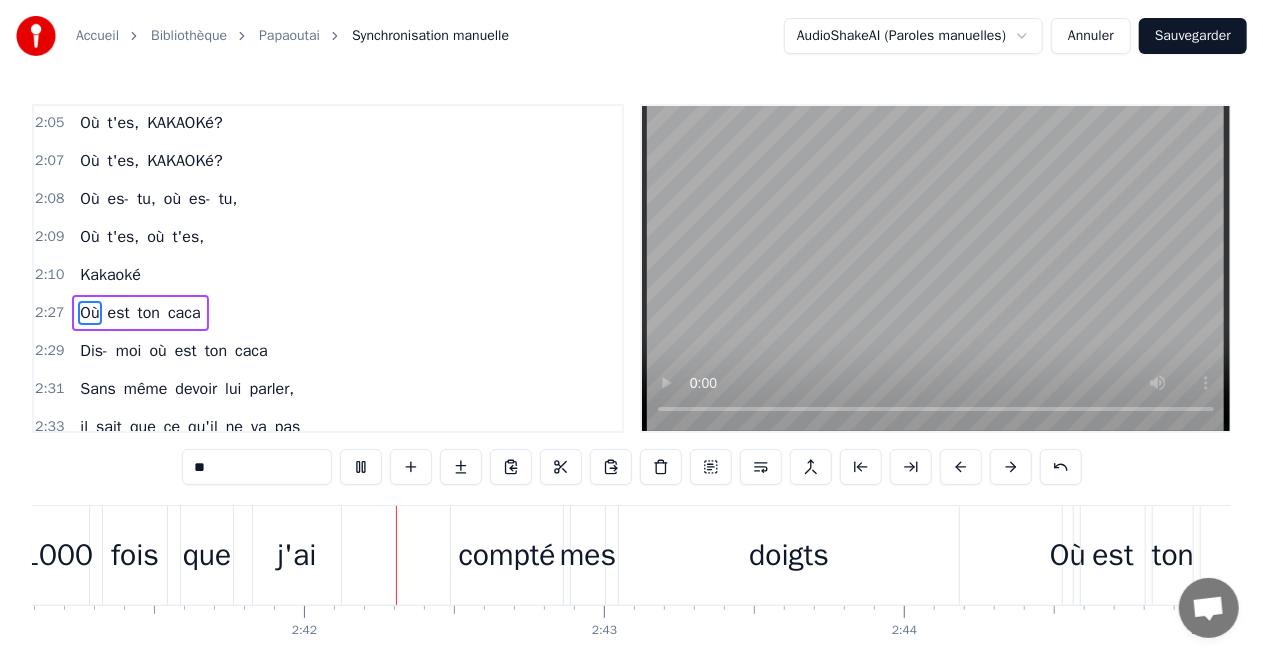 scroll, scrollTop: 0, scrollLeft: 48387, axis: horizontal 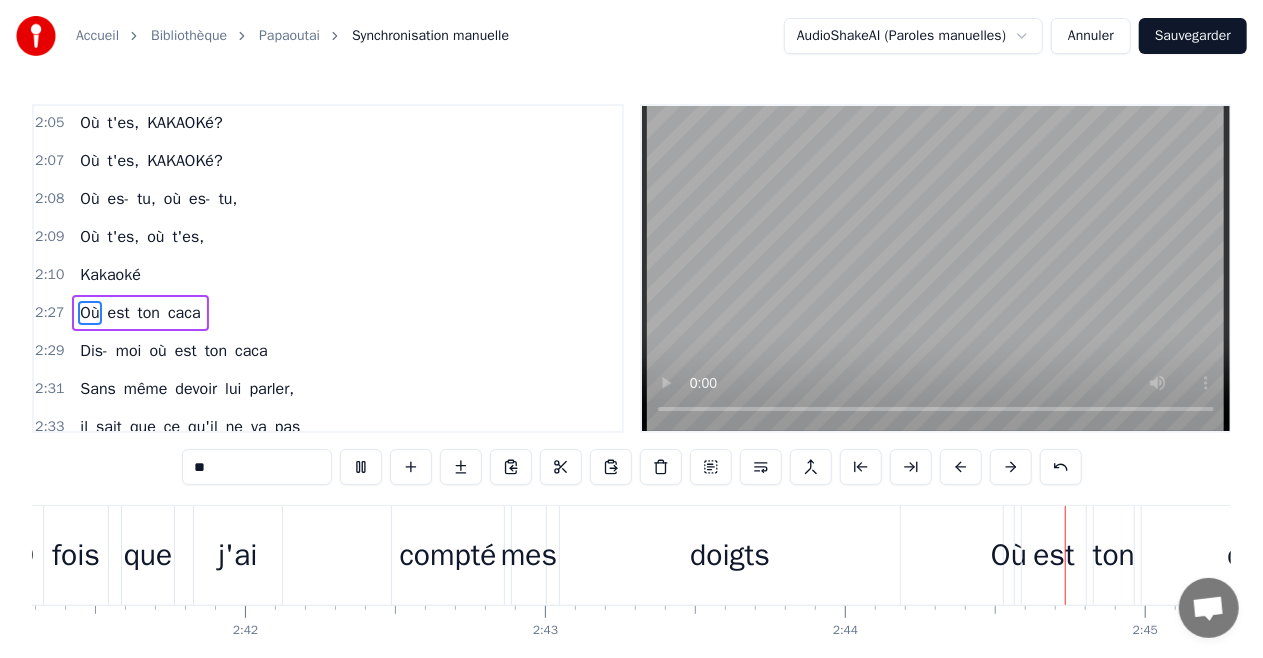 click at bounding box center [936, 268] 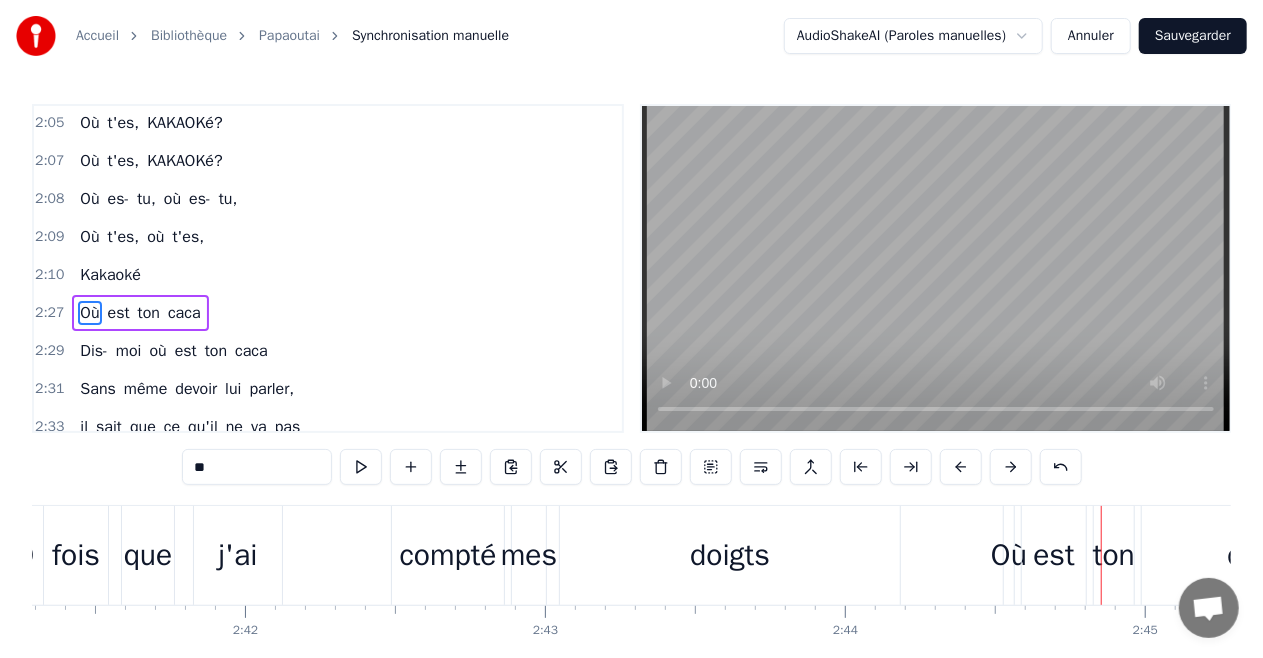 click on "doigts" at bounding box center (730, 555) 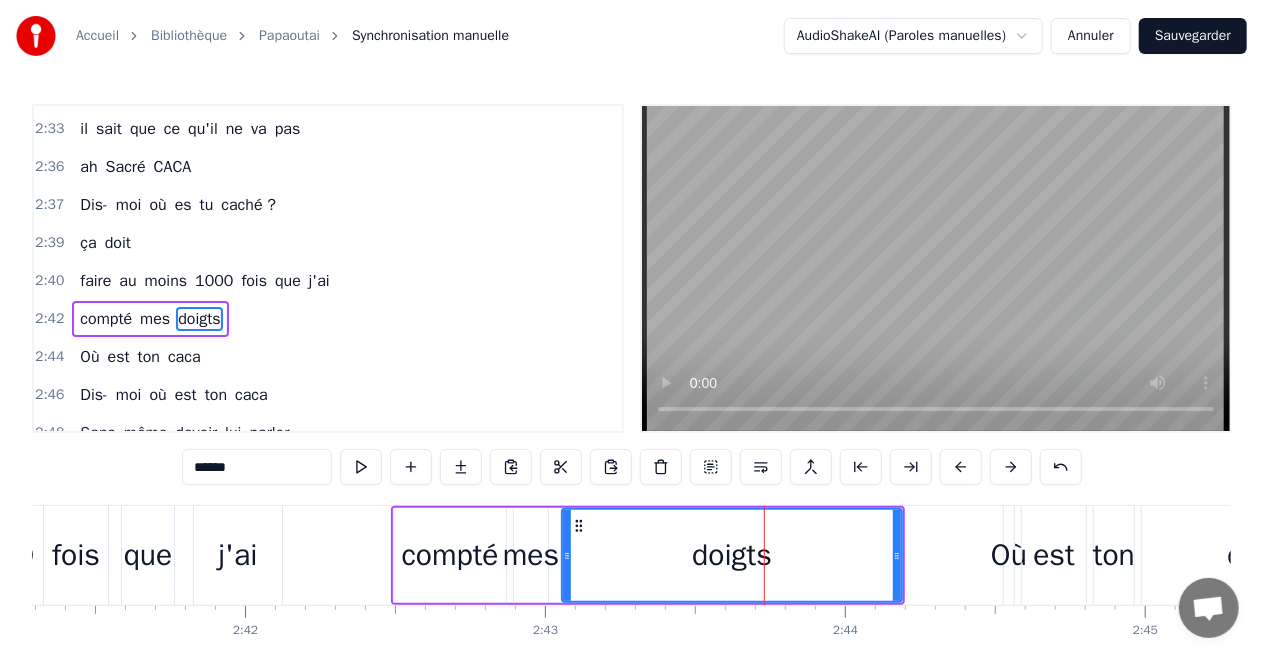 scroll, scrollTop: 2618, scrollLeft: 0, axis: vertical 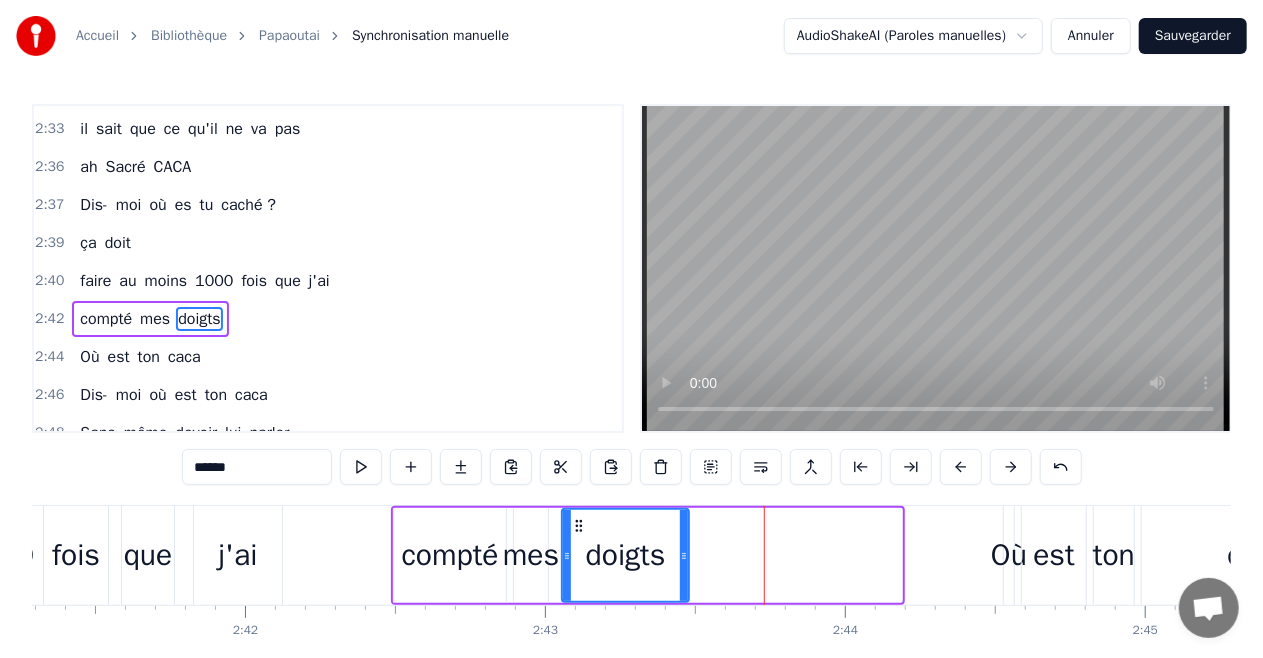 drag, startPoint x: 893, startPoint y: 564, endPoint x: 680, endPoint y: 558, distance: 213.08449 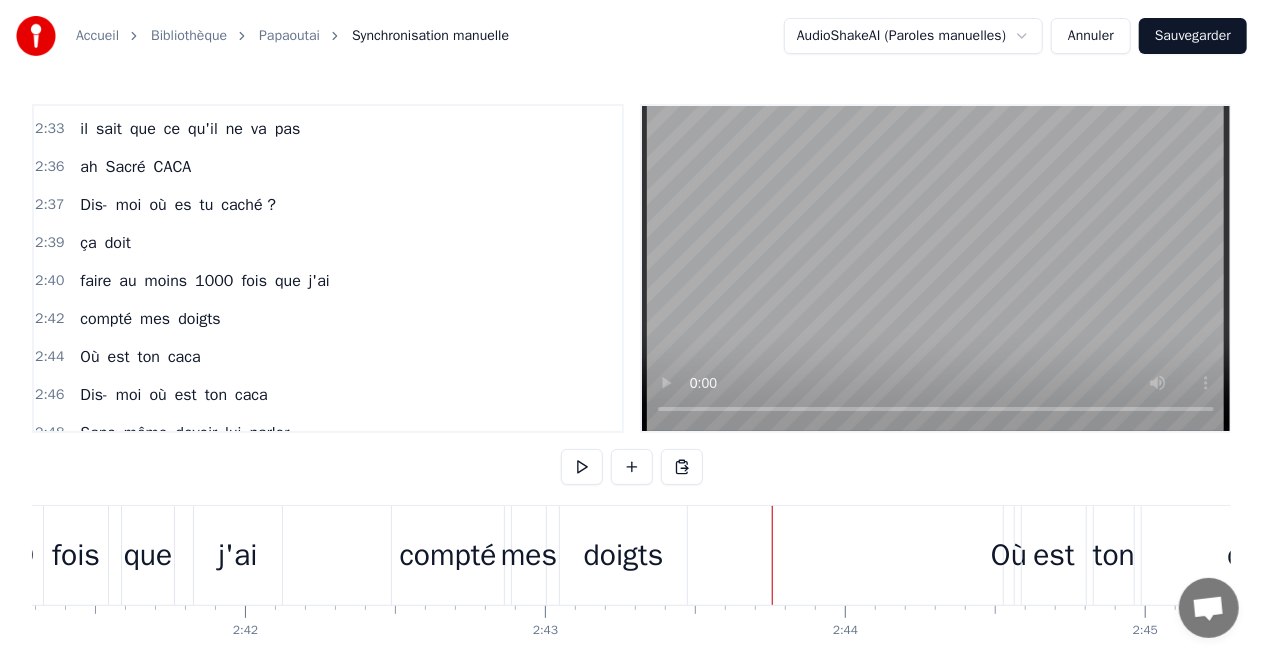 click at bounding box center [772, 555] 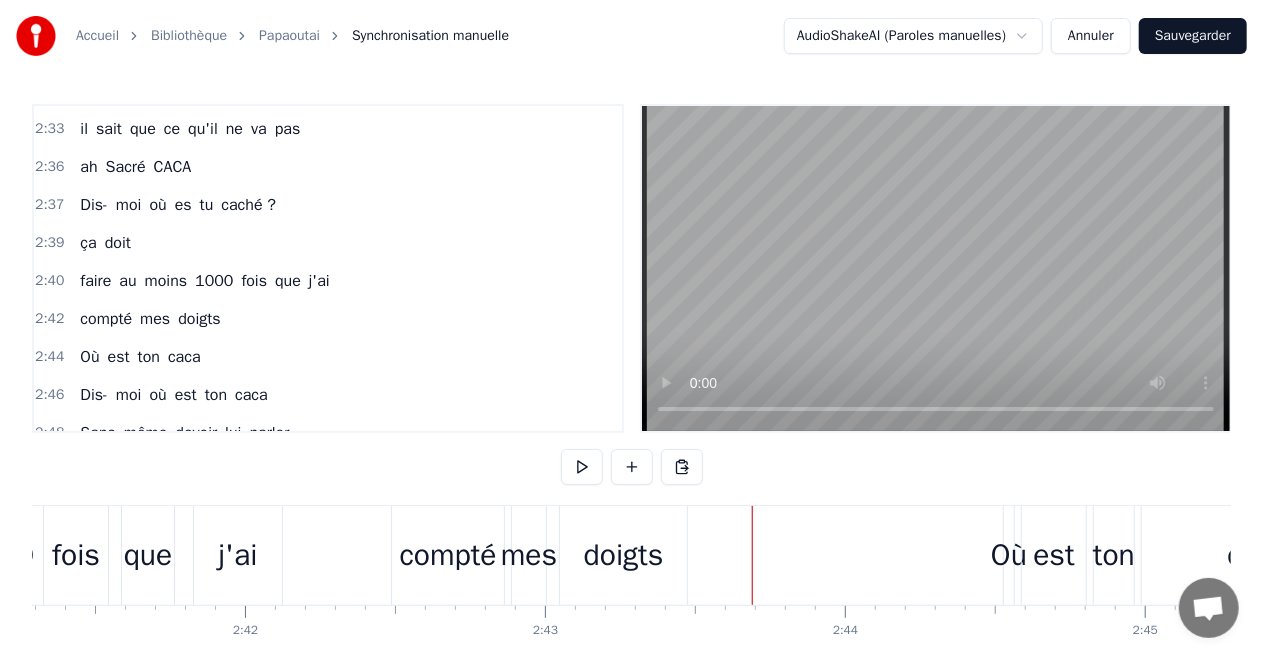 click at bounding box center [752, 555] 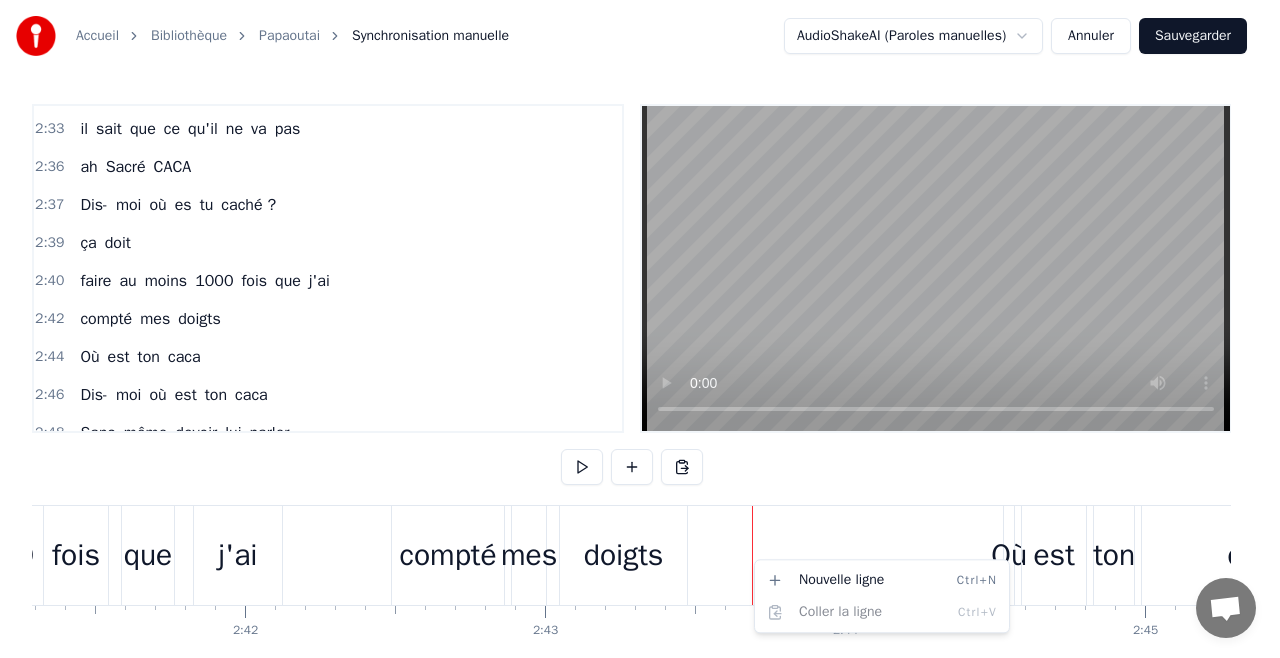 click on "Accueil Bibliothèque Papaoutai Synchronisation manuelle AudioShakeAI (Paroles manuelles) Annuler Sauvegarder 0:15 Dis- moi d'où il vient, 0:16 enfin je saurai où je vais 0:18 Maman dit que si 0:19 on le cherche bien, 0:20 on finit toujours par trouver 0:23 Elle dit qu'il n'est jamais trop loin 0:25 Qu'il part très souvent travailler 0:27 Maman dit que travailler c'est bien 0:29 Bien mieux qu'être 0:29 mal accompagnée 0:31 pas vrai? 0:32 Où est ton caca 0:33 Dis- moi où est ton caca 0:35 Sans même devoir lui parler 0:37 Il sait que ça ne va pas 0:40 Eh, sacré caca, 0:42 dis- moi où es tu caché 0:43 ça doit 0:44 faire au moins 1000 fois 0:45 que j'ai 0:46 compté mes doigts 0:47 Eh, 0:47 Où t'es, KAKAOKé? 0:50 Où t'es, KAKAOKé? 0:53 Où t'es, KAKAOKé? 0:54 Où t'es, où t'es, 0:55 où t'es 0:55 Où t'es, KAKAOKé? 0:56 Où t'es, KAKAOKé? 0:59 Où t'es, KAKAOKé? 1:01 Où t'es, KAKAOKé? 1:02 Où t'es, où t'es, 1:05 où t'es 1:06 Où t'es, KAKAOKé? 1:21 Quoi? 1:22 Qu'on y croit ou pas 1:23" at bounding box center (640, 369) 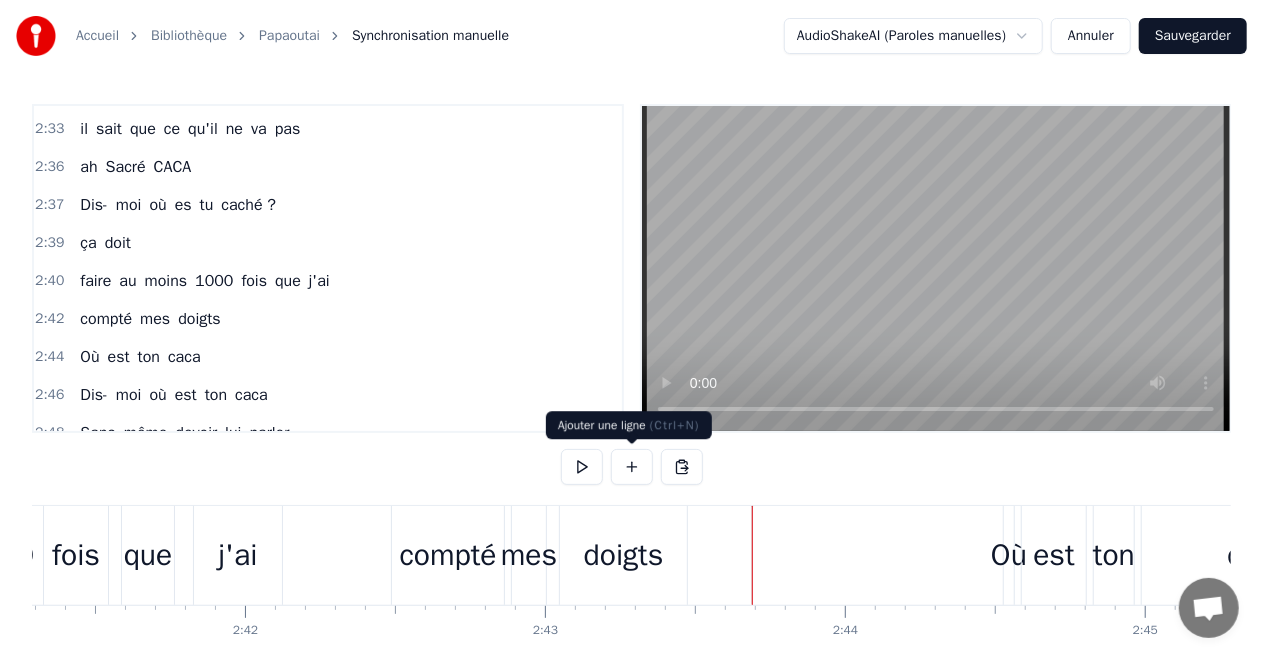 click at bounding box center (632, 467) 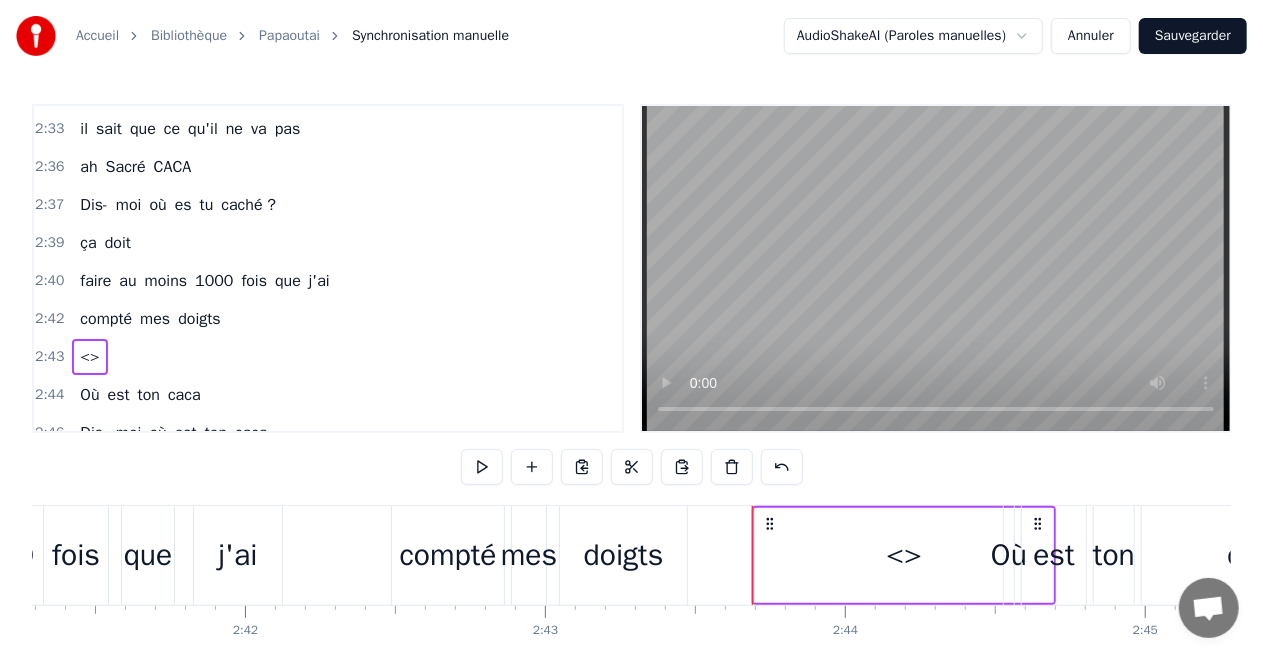 click on "<>" at bounding box center (904, 555) 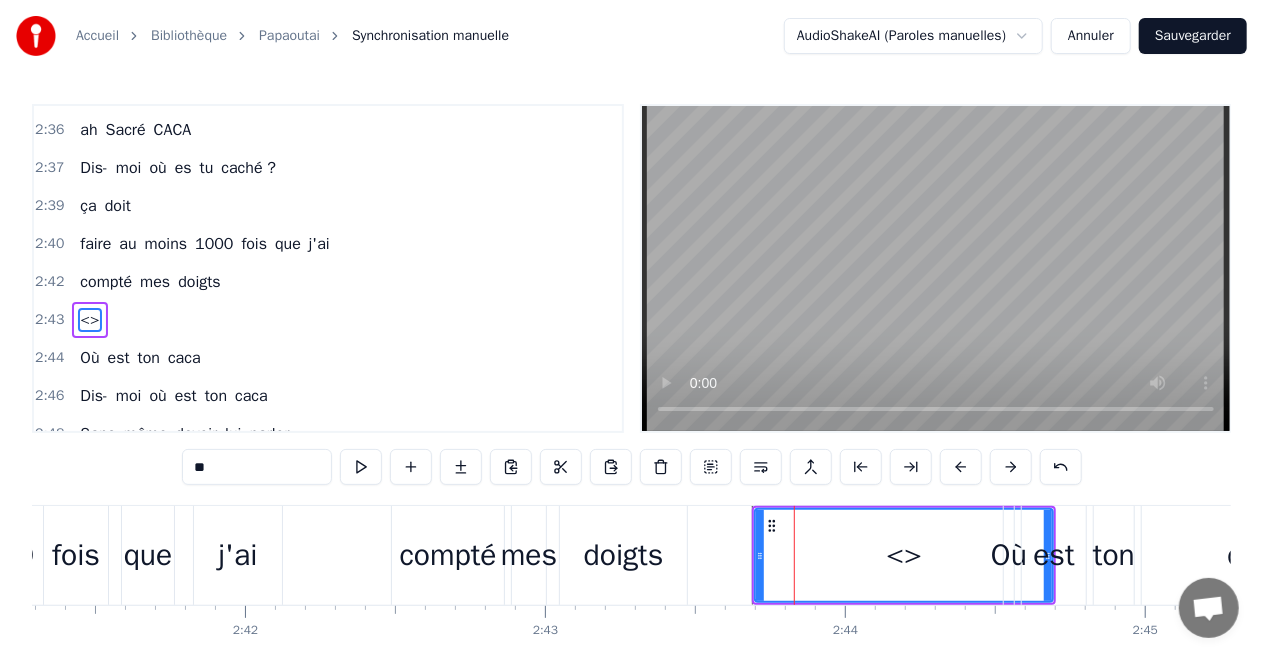 scroll, scrollTop: 2656, scrollLeft: 0, axis: vertical 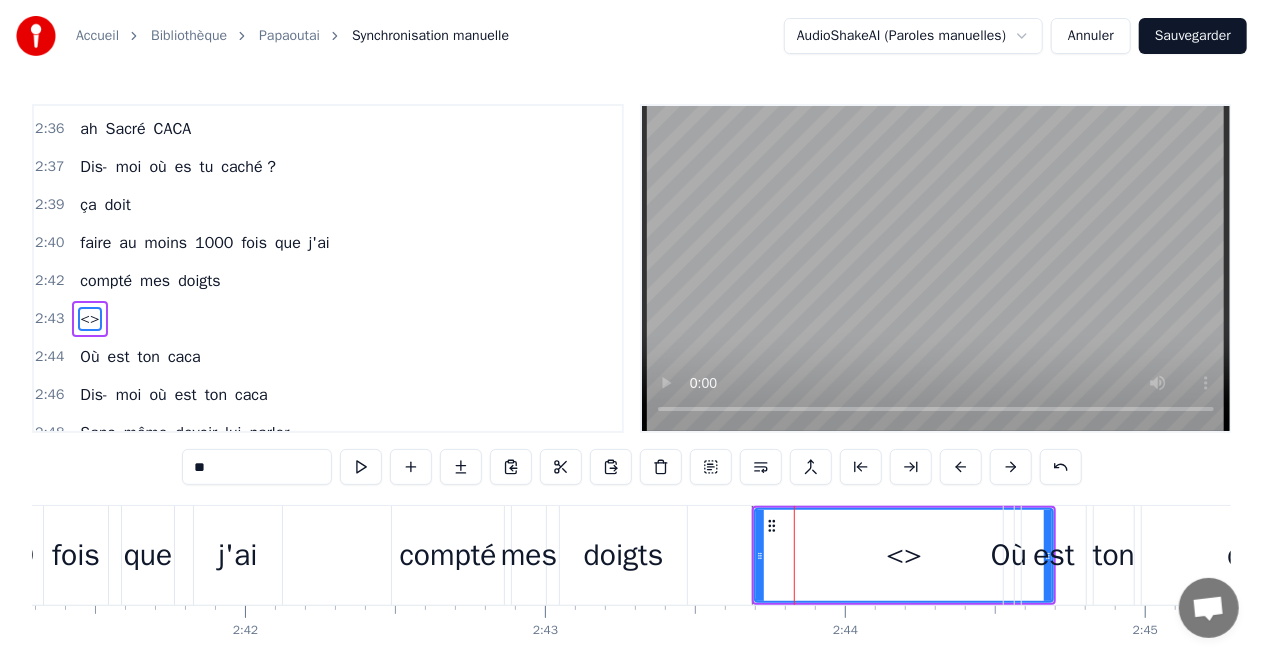 click on "<>" at bounding box center (904, 555) 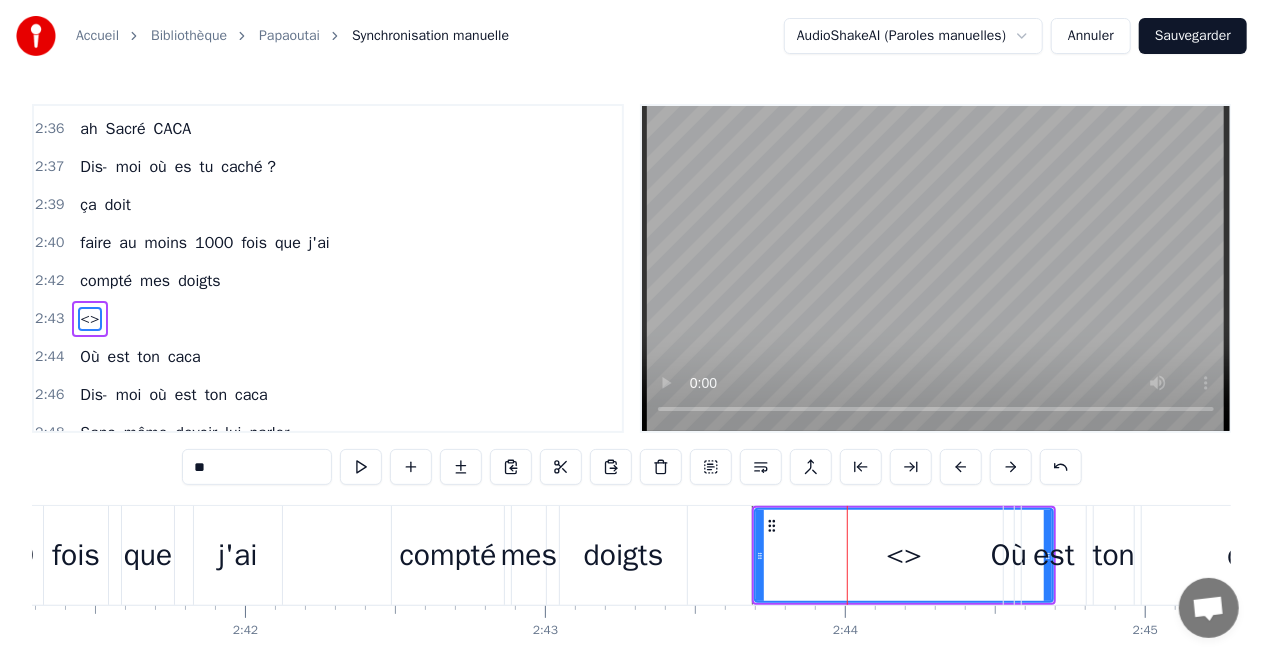 click on "<>" at bounding box center [904, 555] 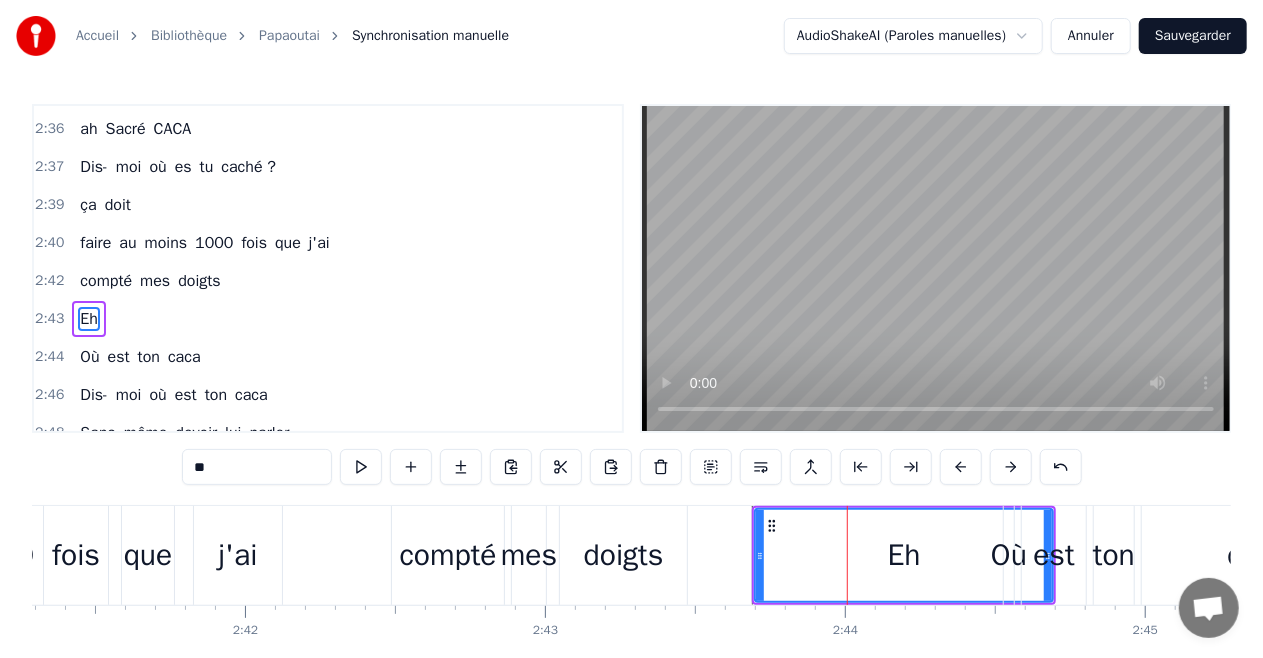 type on "**" 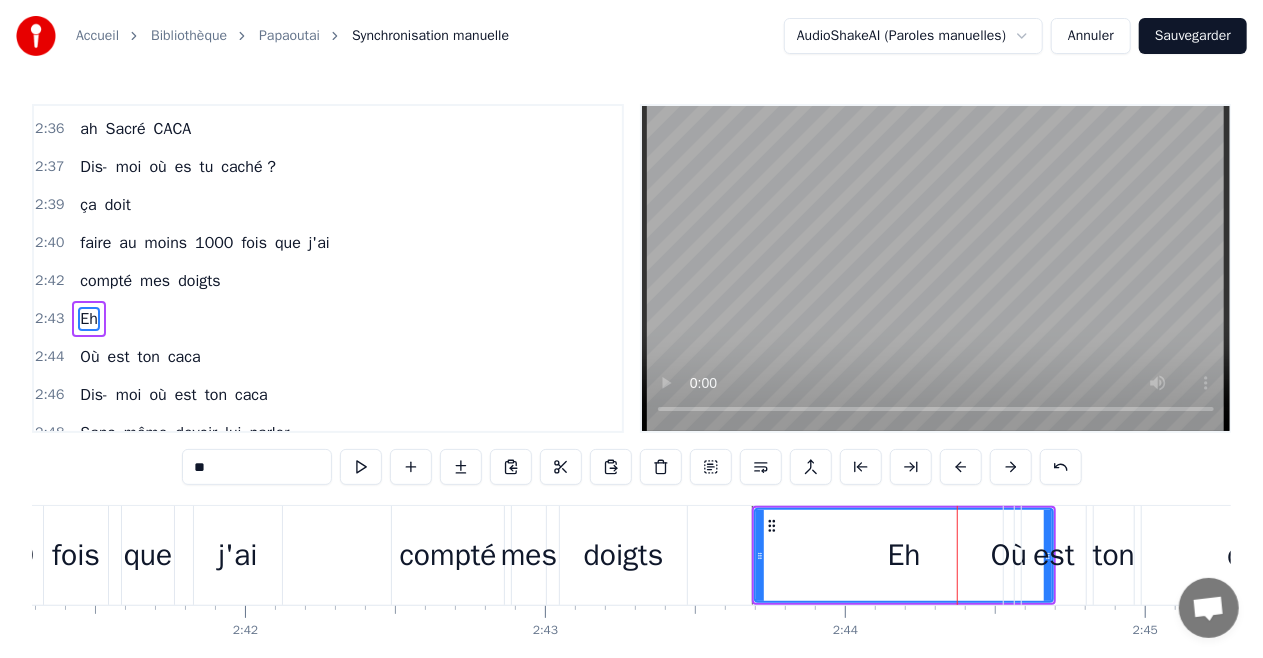 drag, startPoint x: 1050, startPoint y: 563, endPoint x: 831, endPoint y: 568, distance: 219.05707 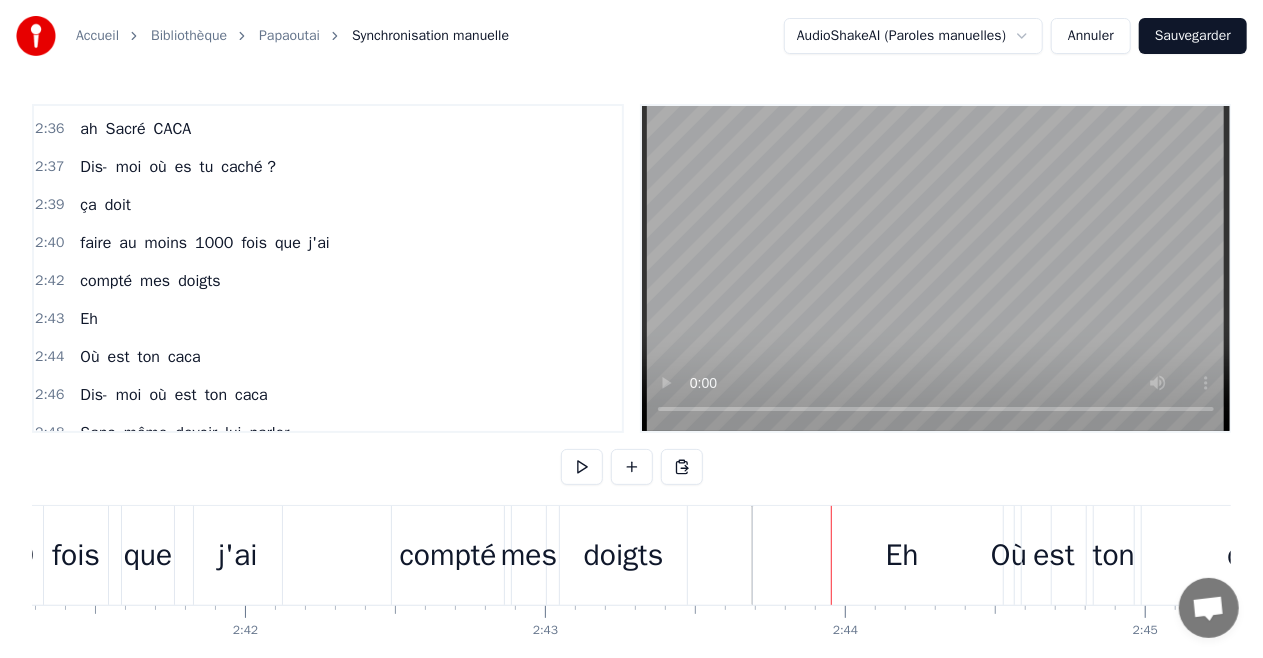 click at bounding box center (831, 555) 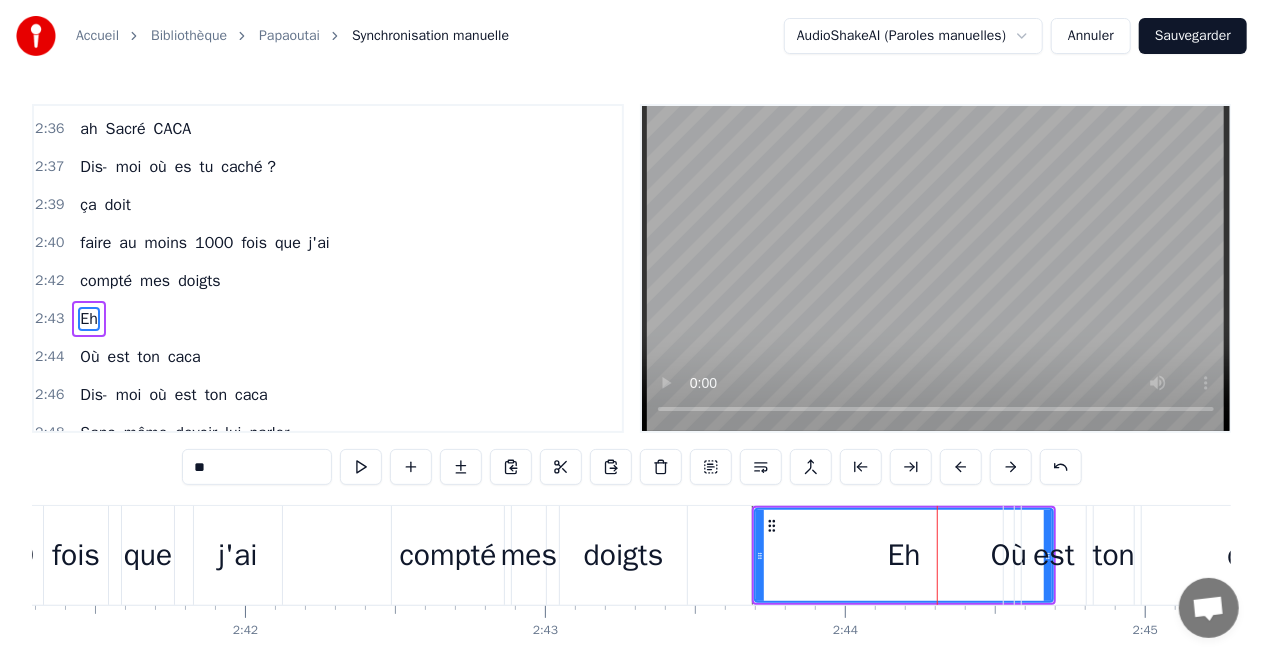 drag, startPoint x: 1047, startPoint y: 590, endPoint x: 948, endPoint y: 556, distance: 104.67569 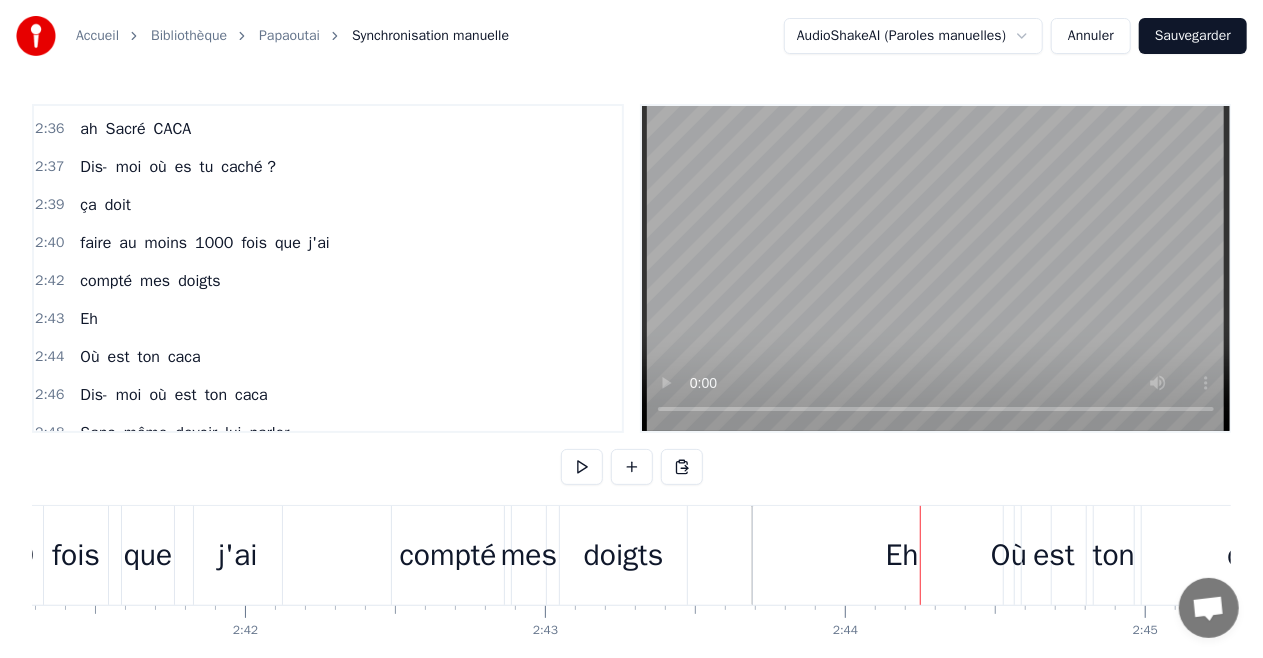 click on "Eh" at bounding box center [902, 555] 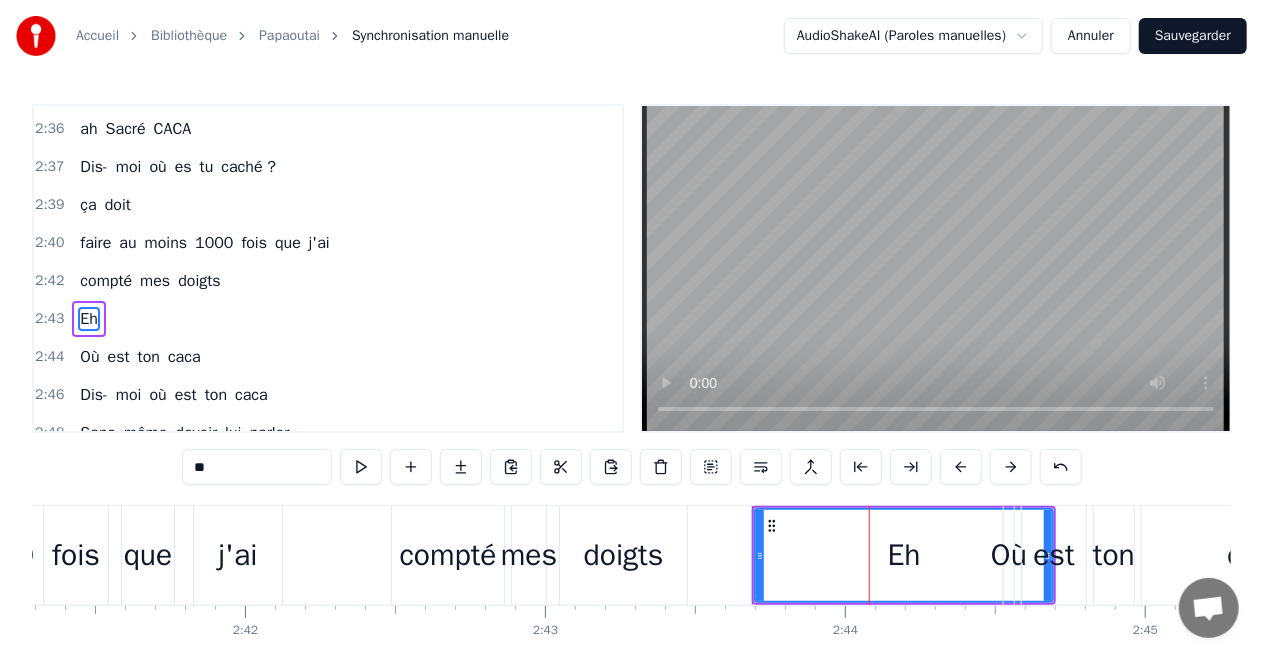 drag, startPoint x: 842, startPoint y: 549, endPoint x: 792, endPoint y: 549, distance: 50 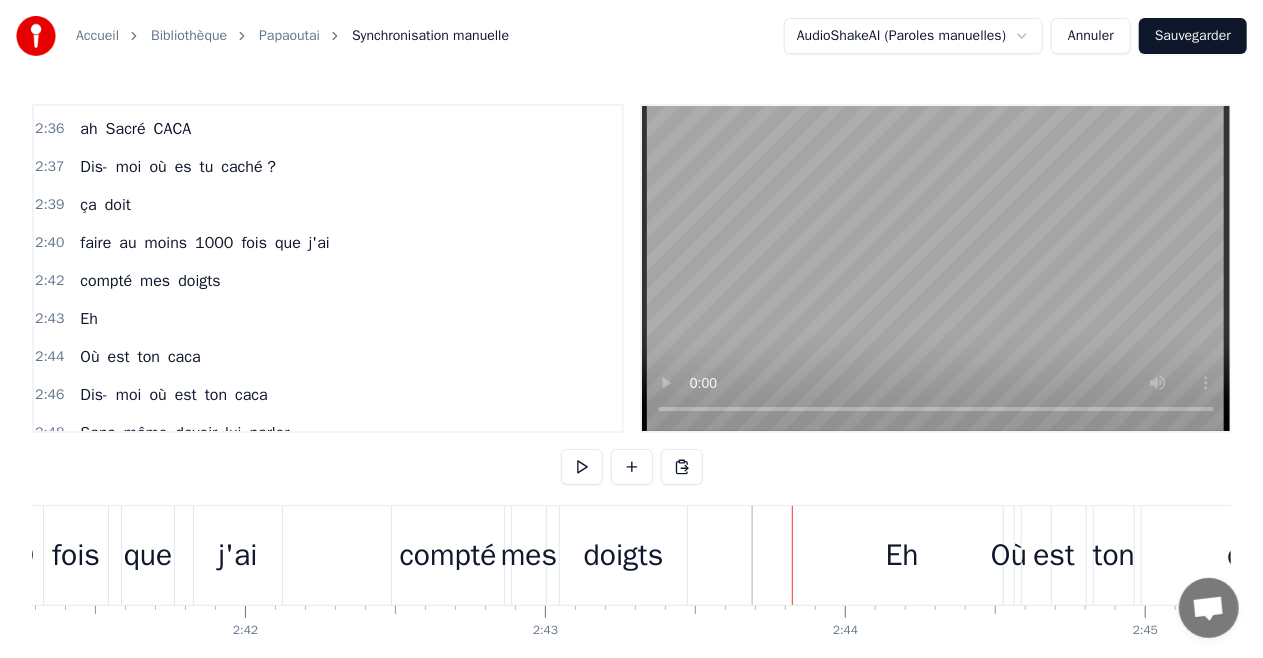 drag, startPoint x: 792, startPoint y: 542, endPoint x: 794, endPoint y: 552, distance: 10.198039 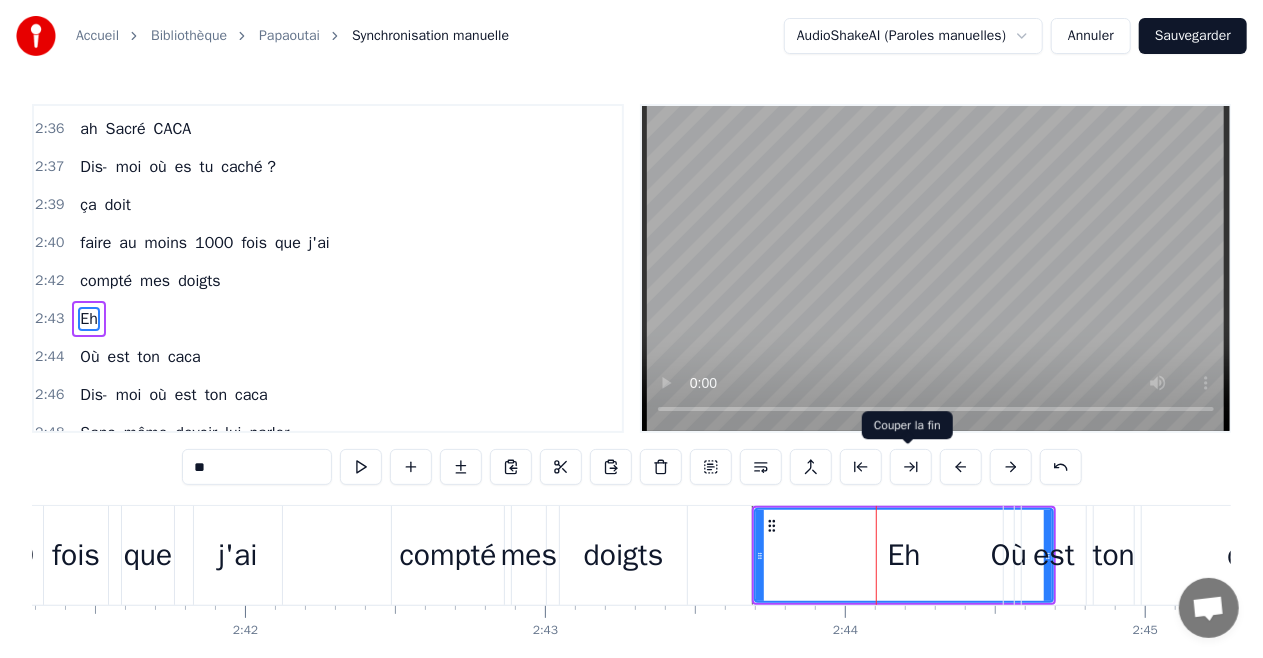 click at bounding box center [911, 467] 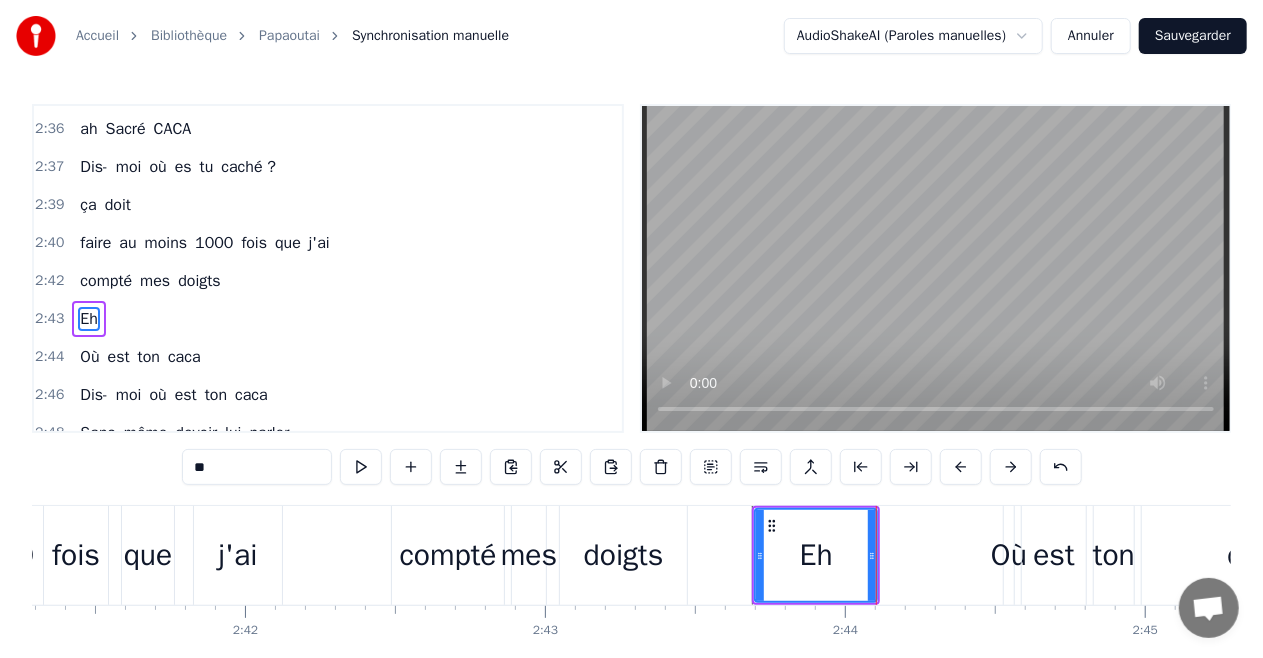 click at bounding box center [-13005, 555] 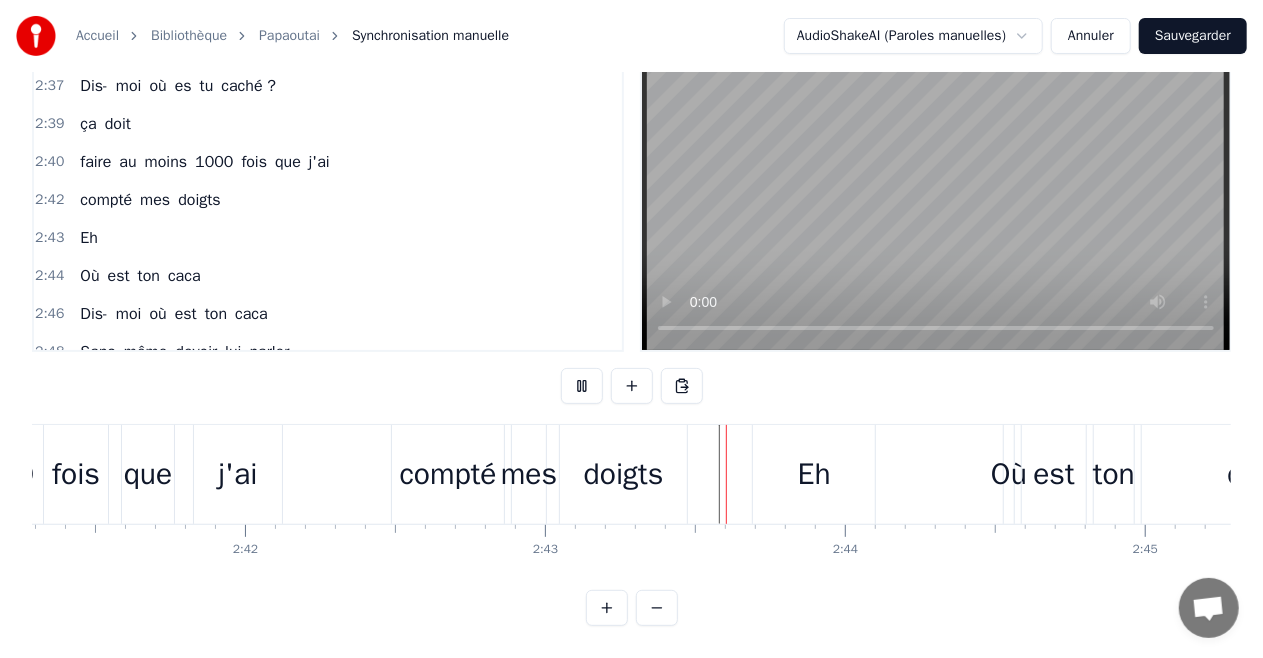 scroll, scrollTop: 98, scrollLeft: 0, axis: vertical 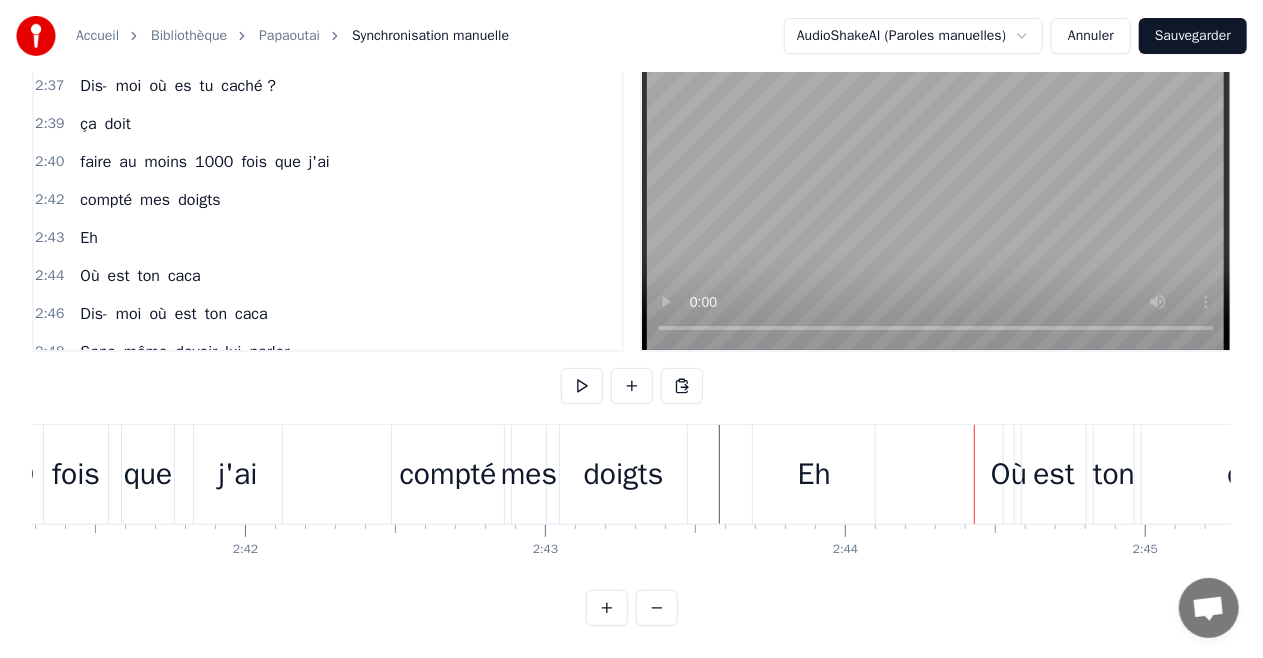 click on "Eh" at bounding box center [814, 474] 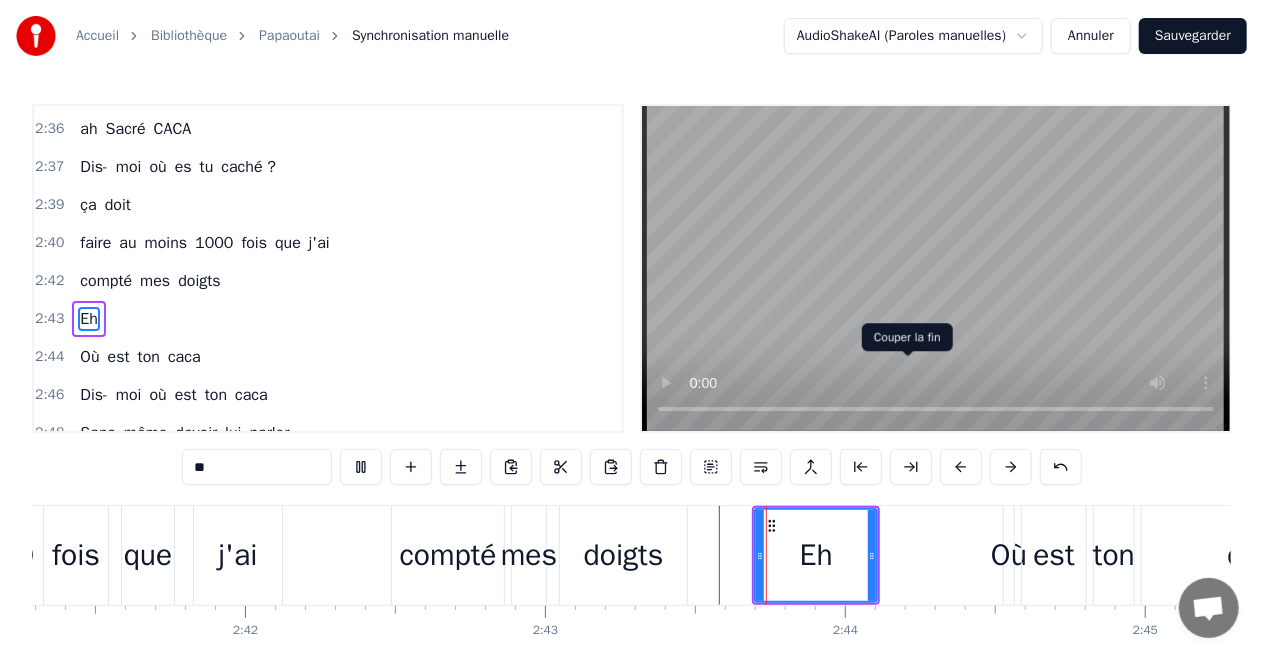 scroll, scrollTop: 98, scrollLeft: 0, axis: vertical 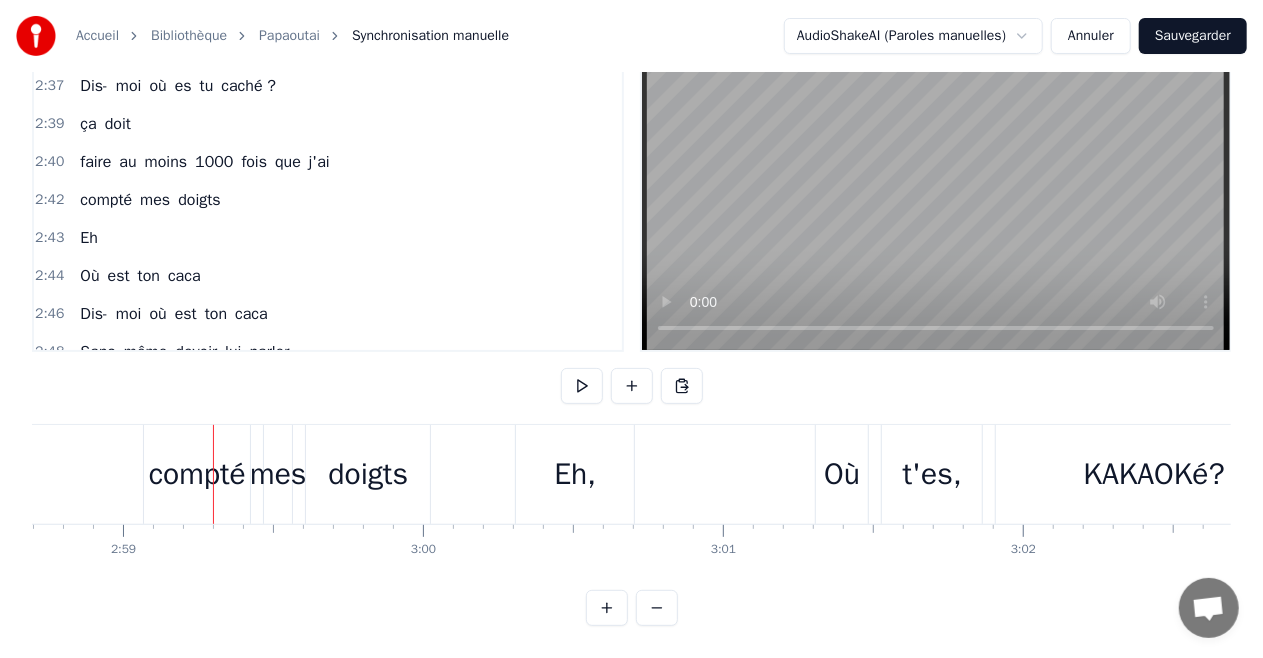 click at bounding box center (936, 187) 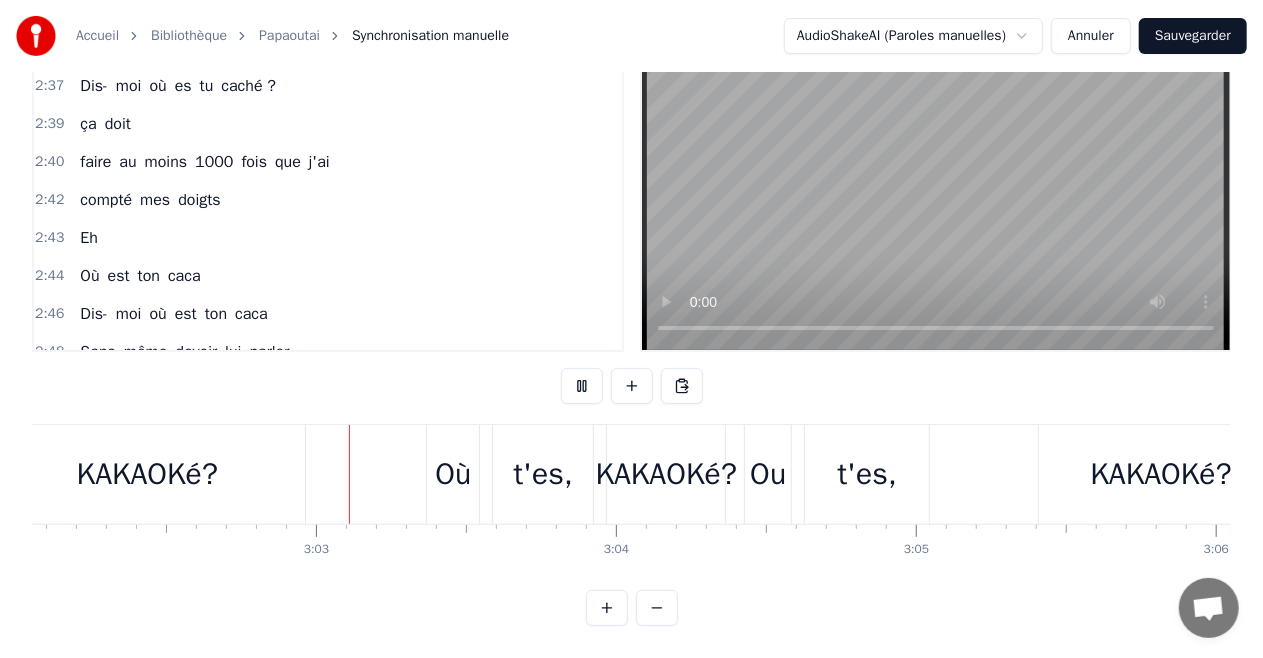 scroll, scrollTop: 0, scrollLeft: 54641, axis: horizontal 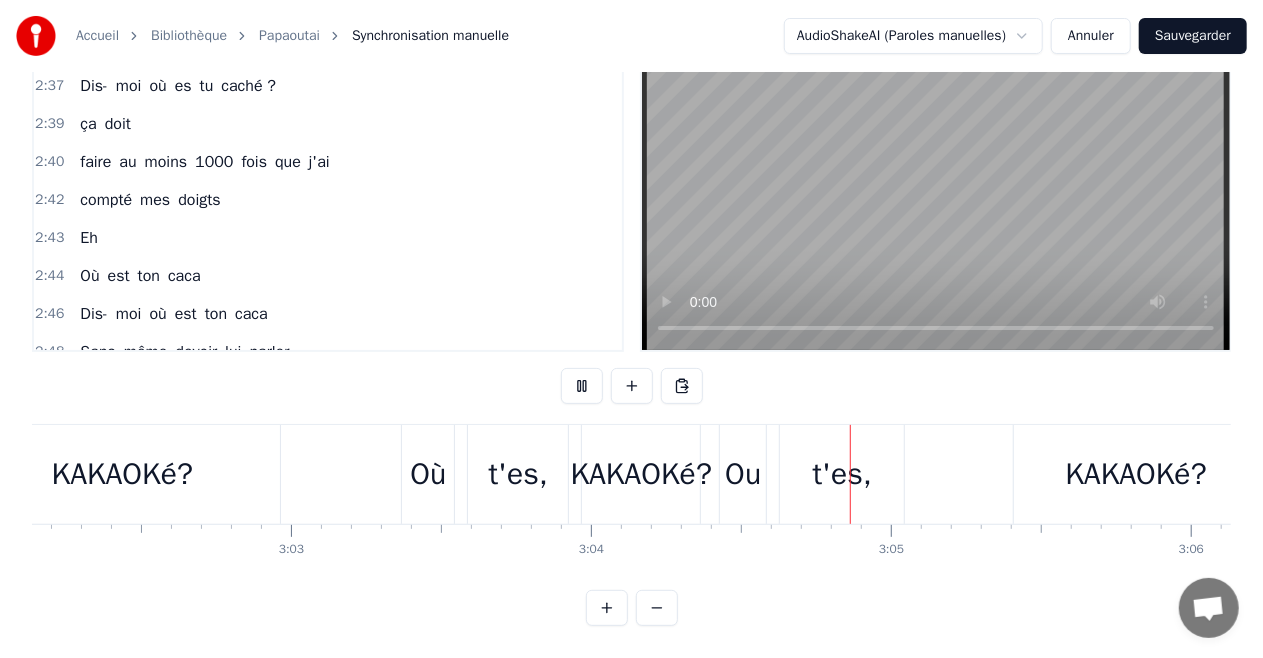 click at bounding box center (936, 187) 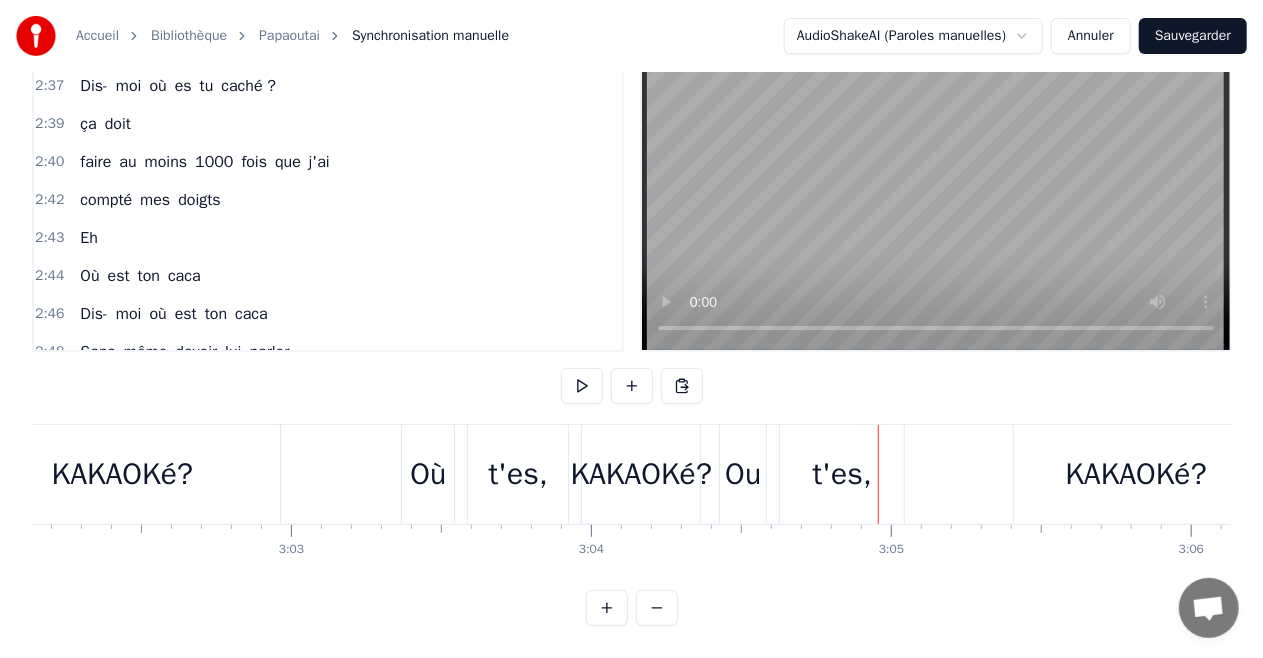 click on "Sauvegarder" at bounding box center [1193, 36] 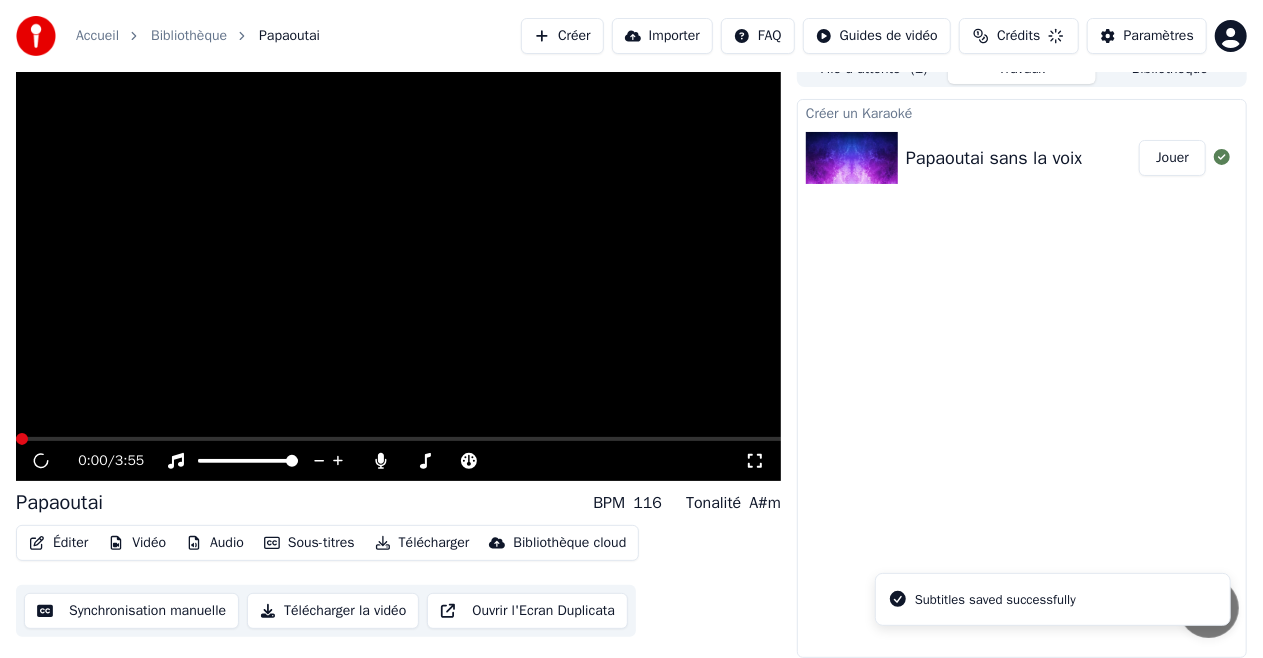 scroll, scrollTop: 21, scrollLeft: 0, axis: vertical 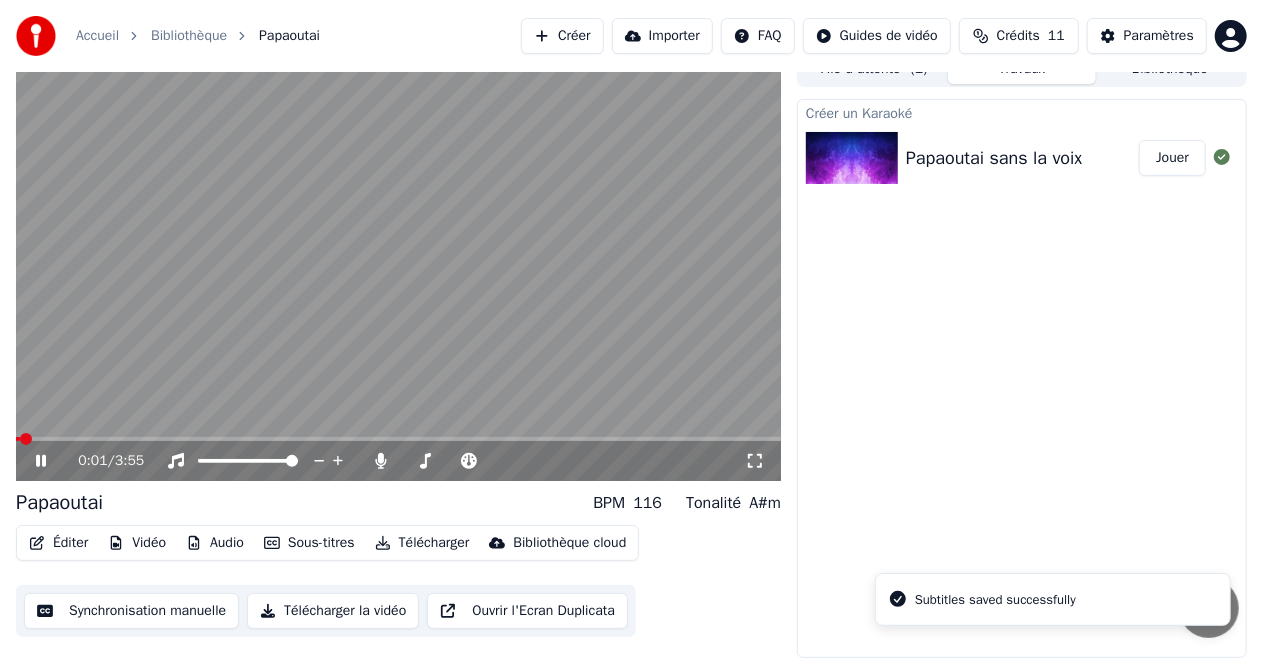 click at bounding box center [398, 266] 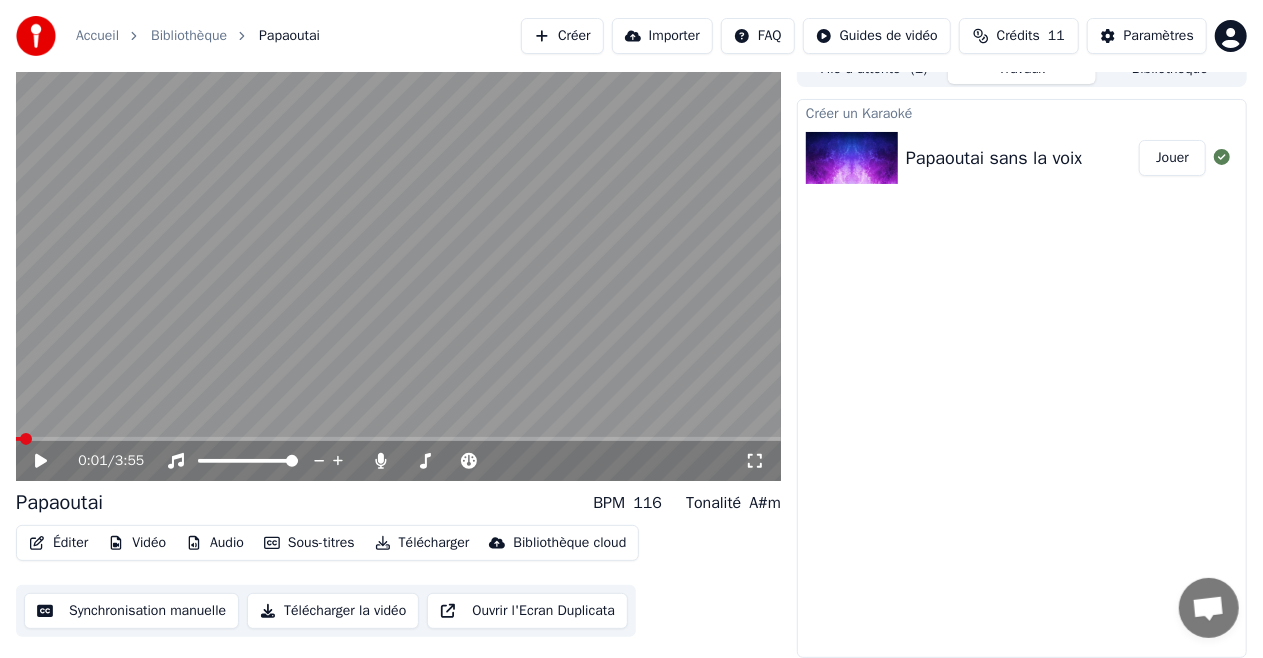 click at bounding box center [398, 266] 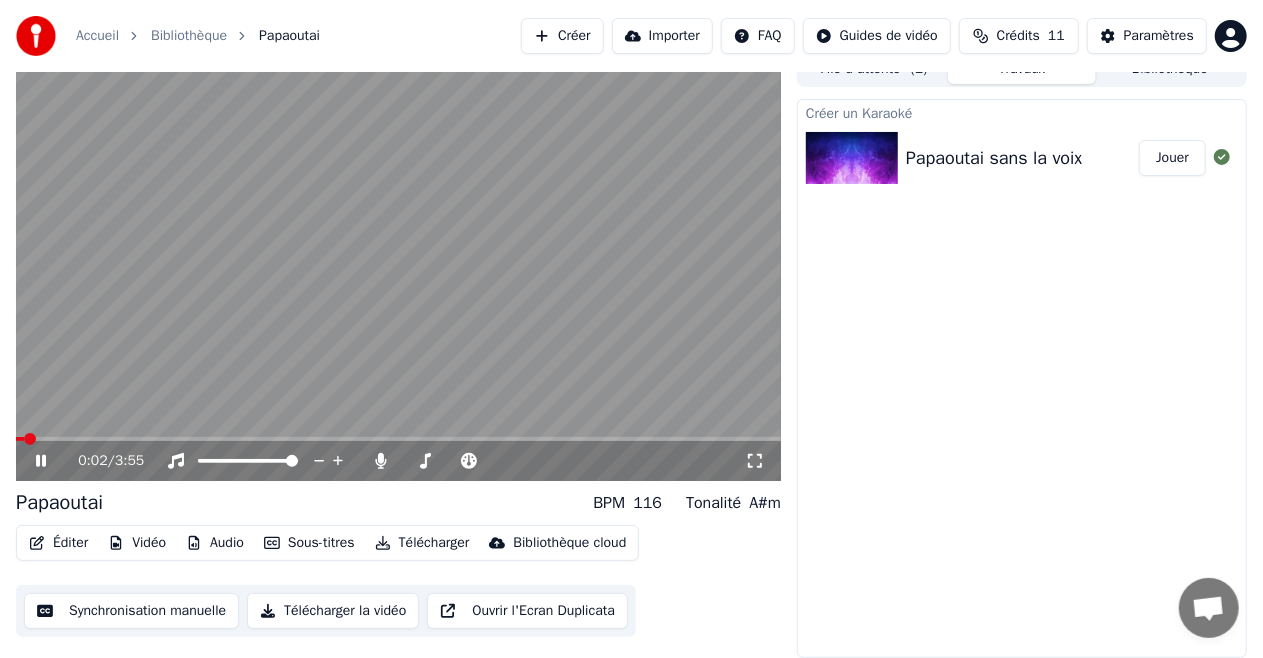 click at bounding box center (398, 439) 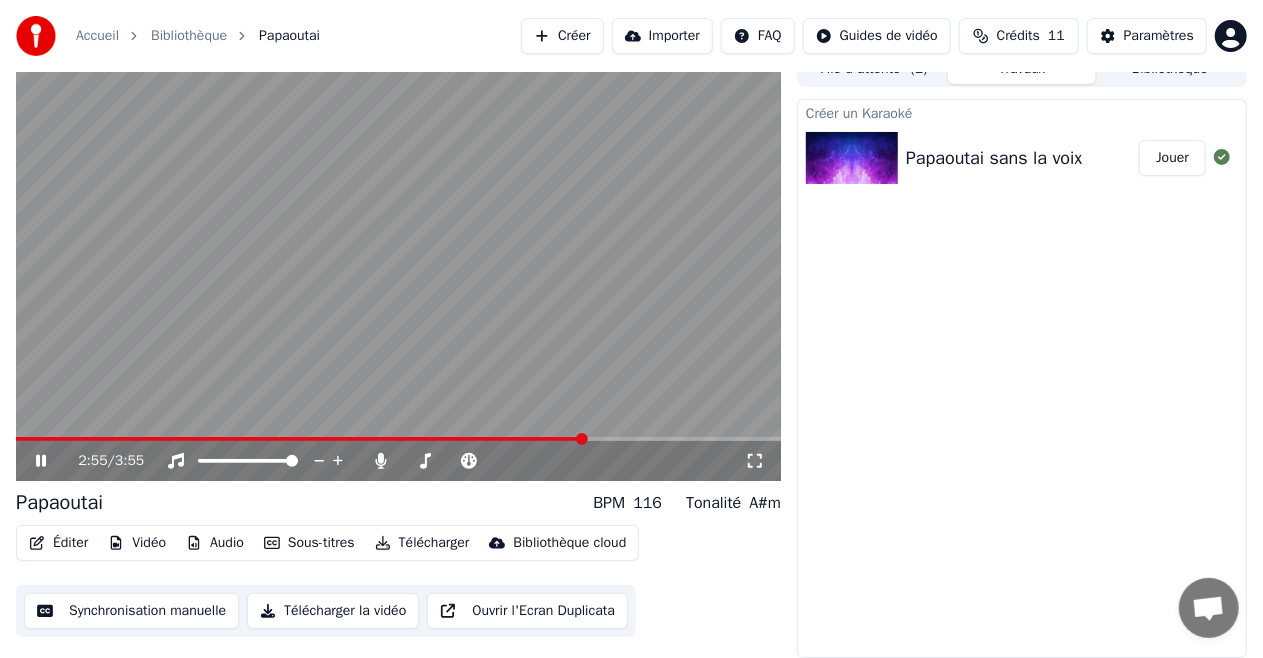 drag, startPoint x: 57, startPoint y: 432, endPoint x: 21, endPoint y: 432, distance: 36 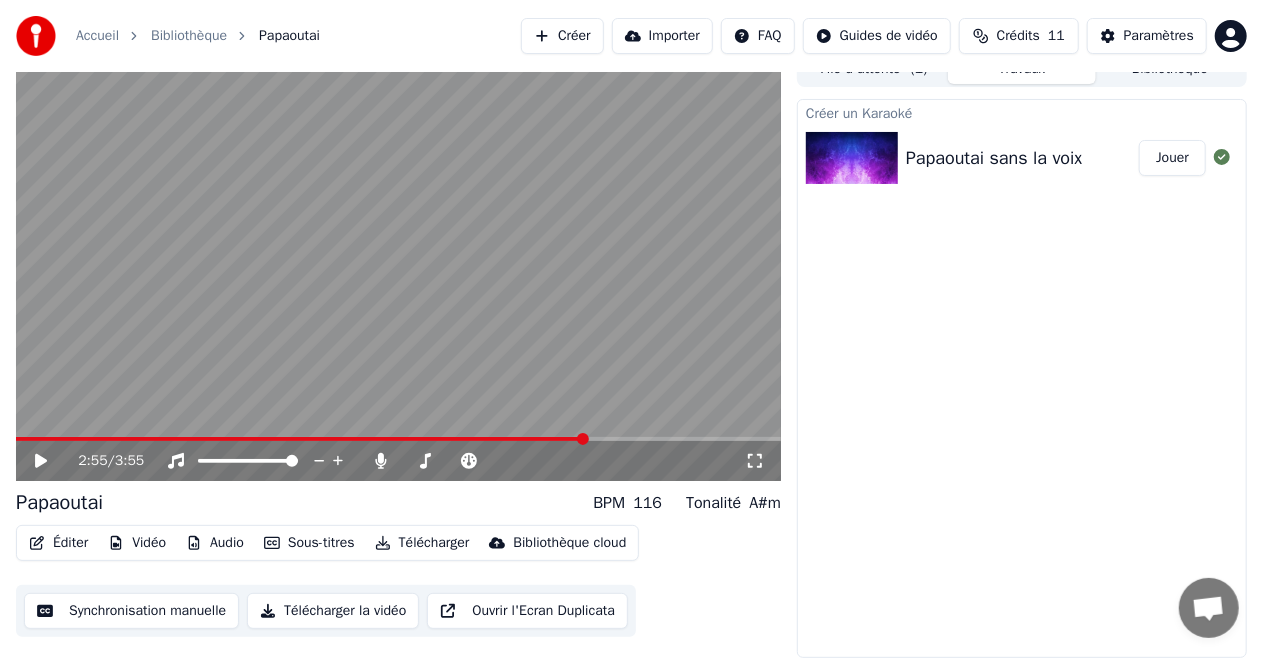 click at bounding box center (398, 266) 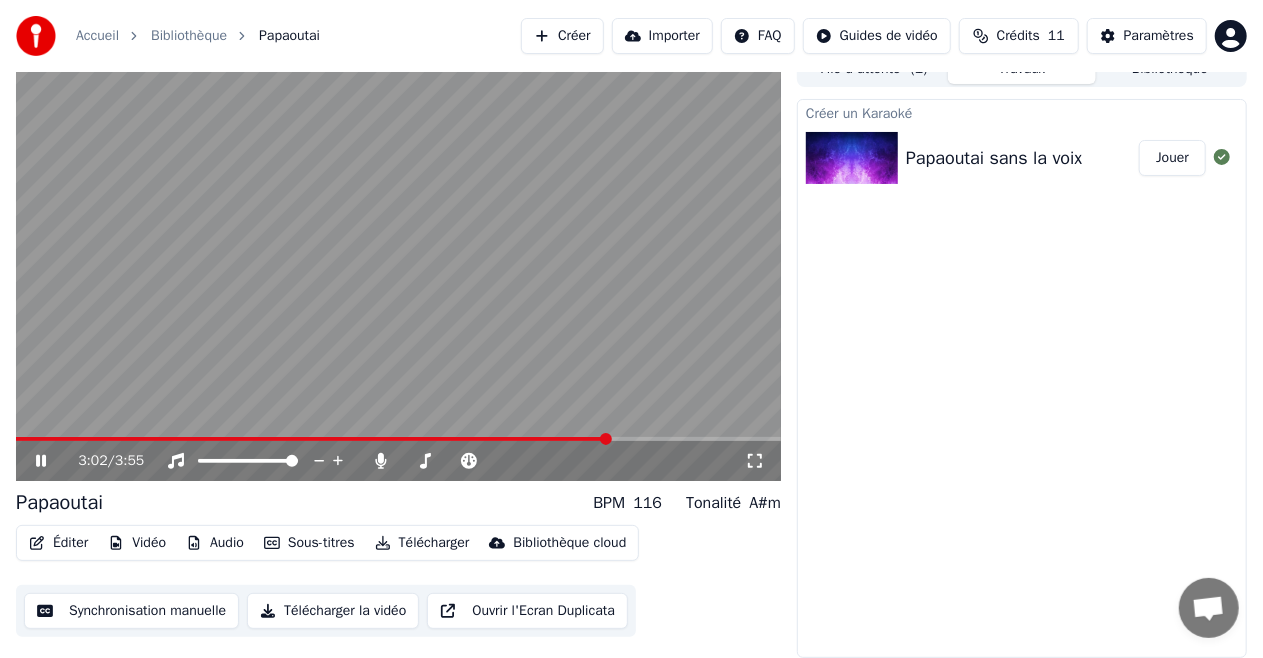 click at bounding box center [398, 266] 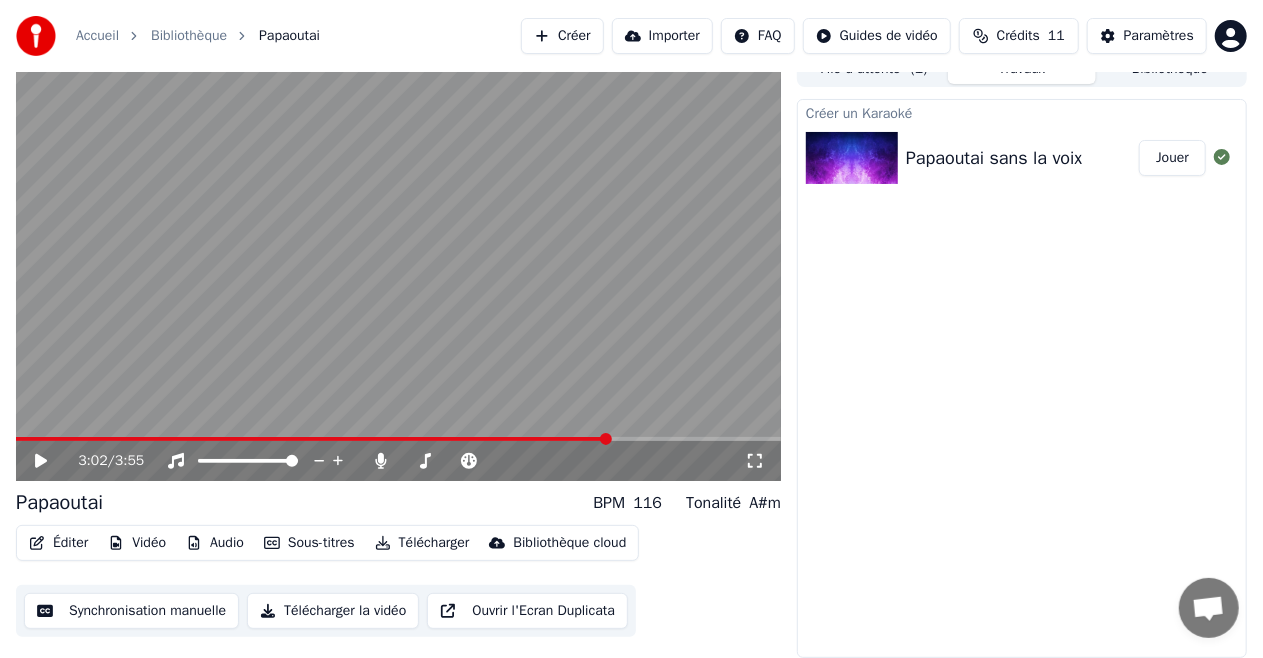 click on "Sous-titres" at bounding box center (309, 543) 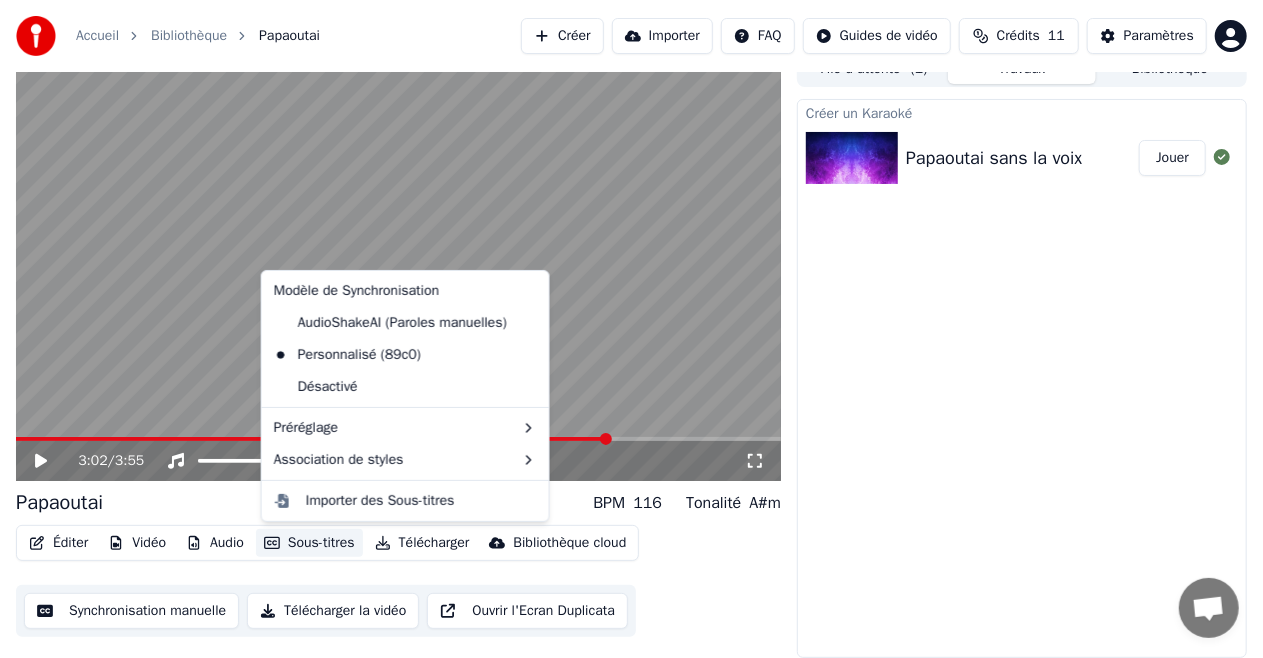click on "Créer un Karaoké Papaoutai sans la voix Jouer" at bounding box center [1022, 378] 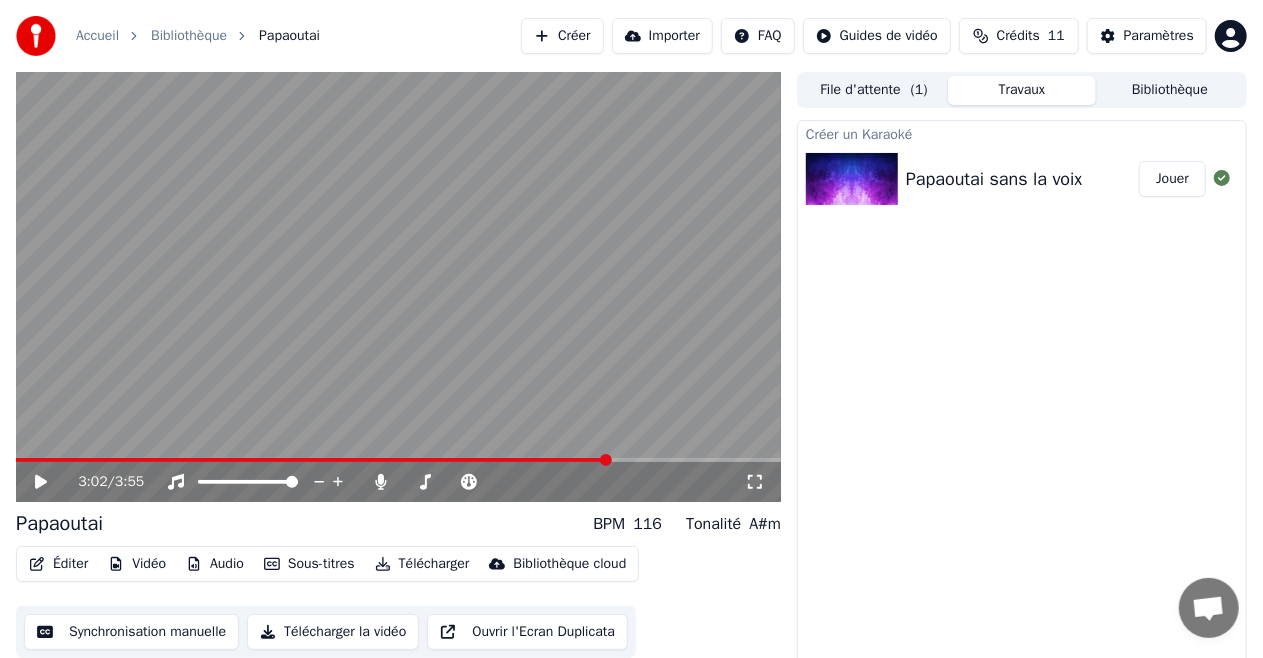scroll, scrollTop: 21, scrollLeft: 0, axis: vertical 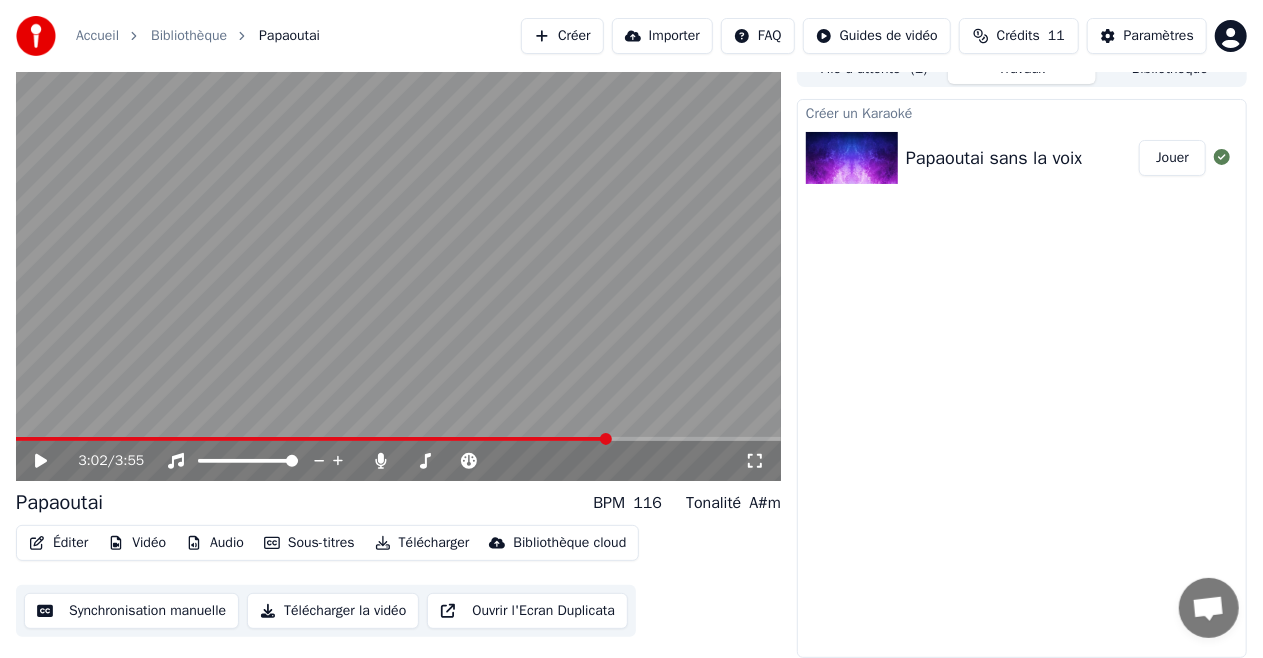 click at bounding box center (398, 266) 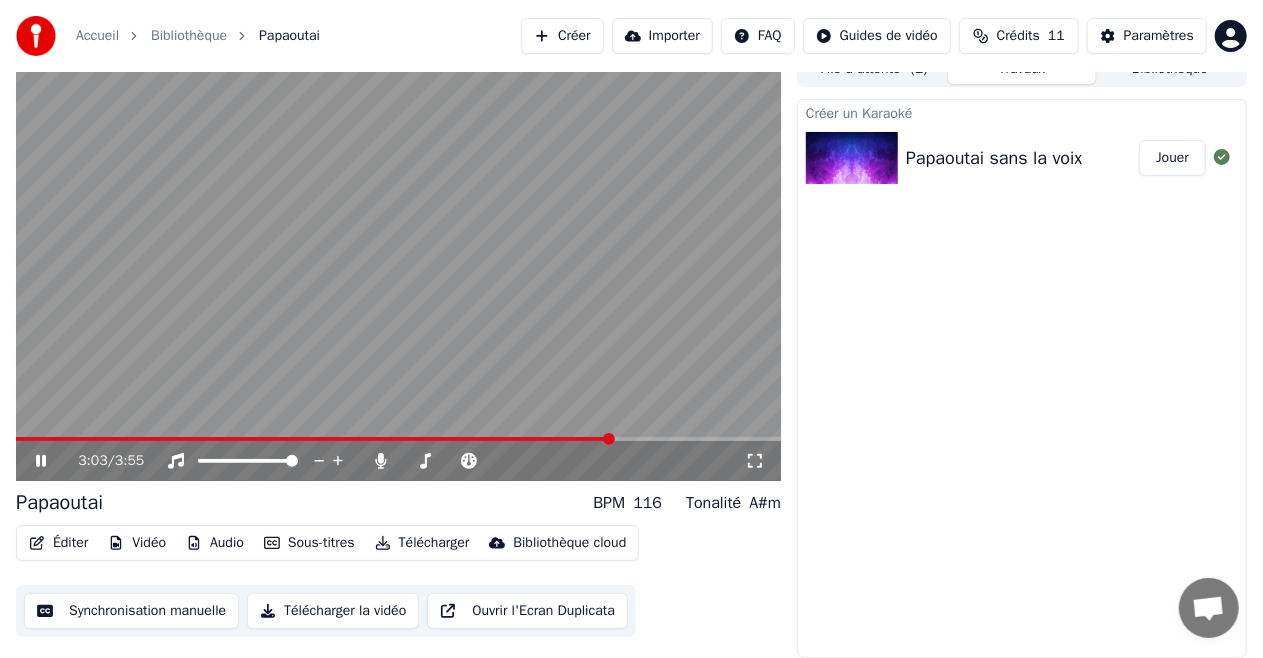 click at bounding box center (398, 266) 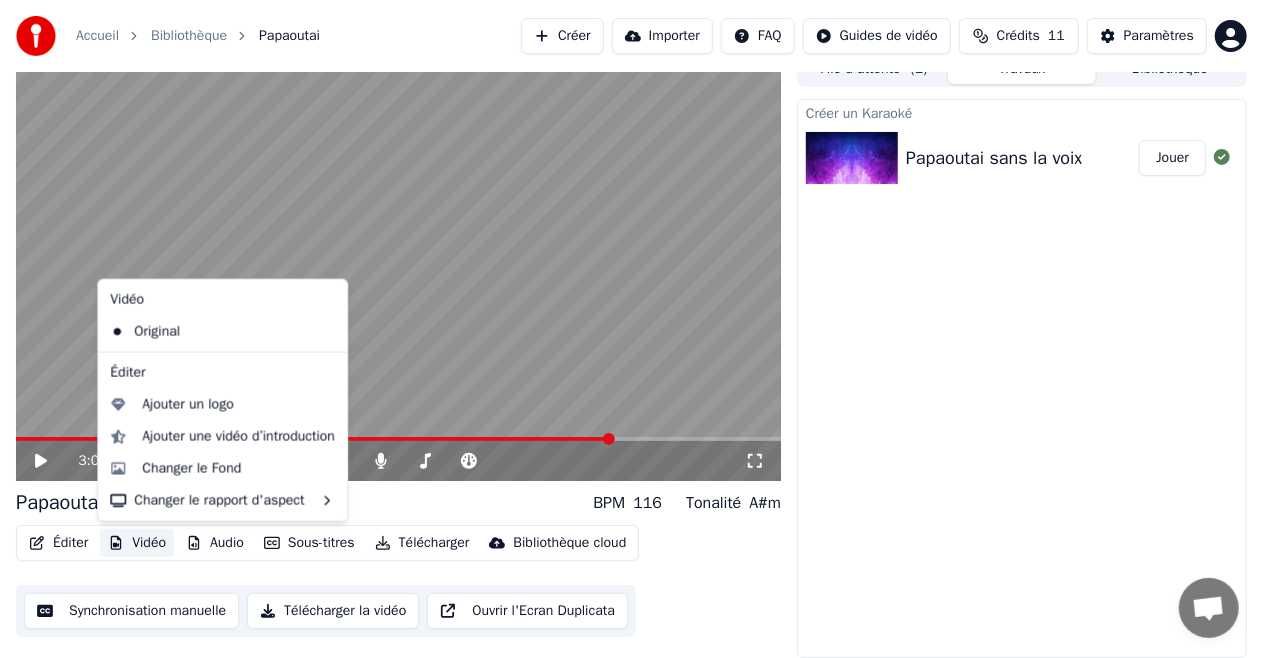 click 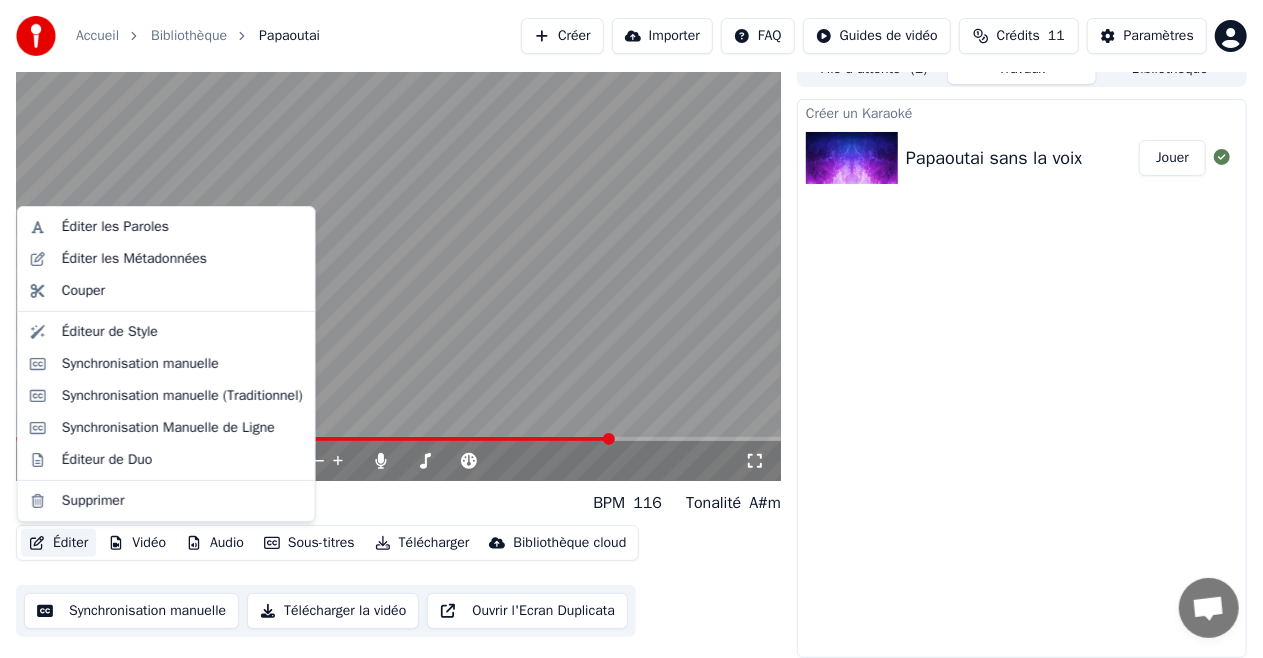 click on "Éditer" at bounding box center (58, 543) 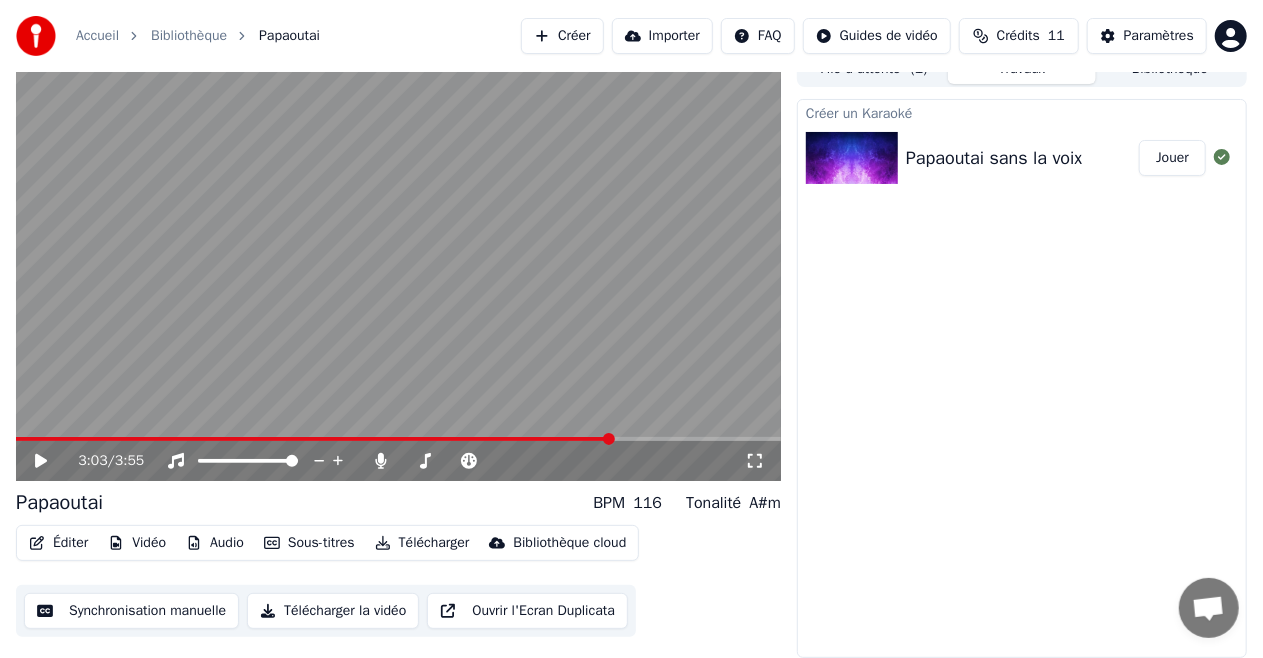 click on "Éditer" at bounding box center (58, 543) 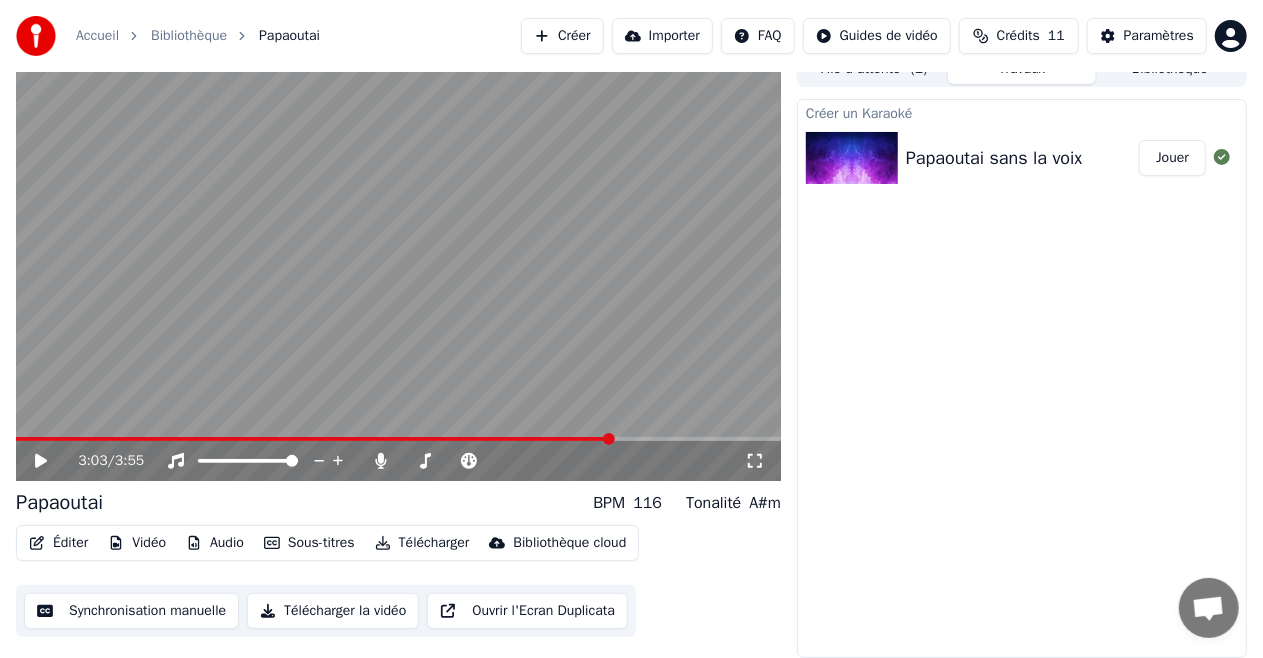 click on "Éditer Vidéo Audio Sous-titres Télécharger Bibliothèque cloud Synchronisation manuelle Télécharger la vidéo Ouvrir l'Ecran Duplicata" at bounding box center (398, 581) 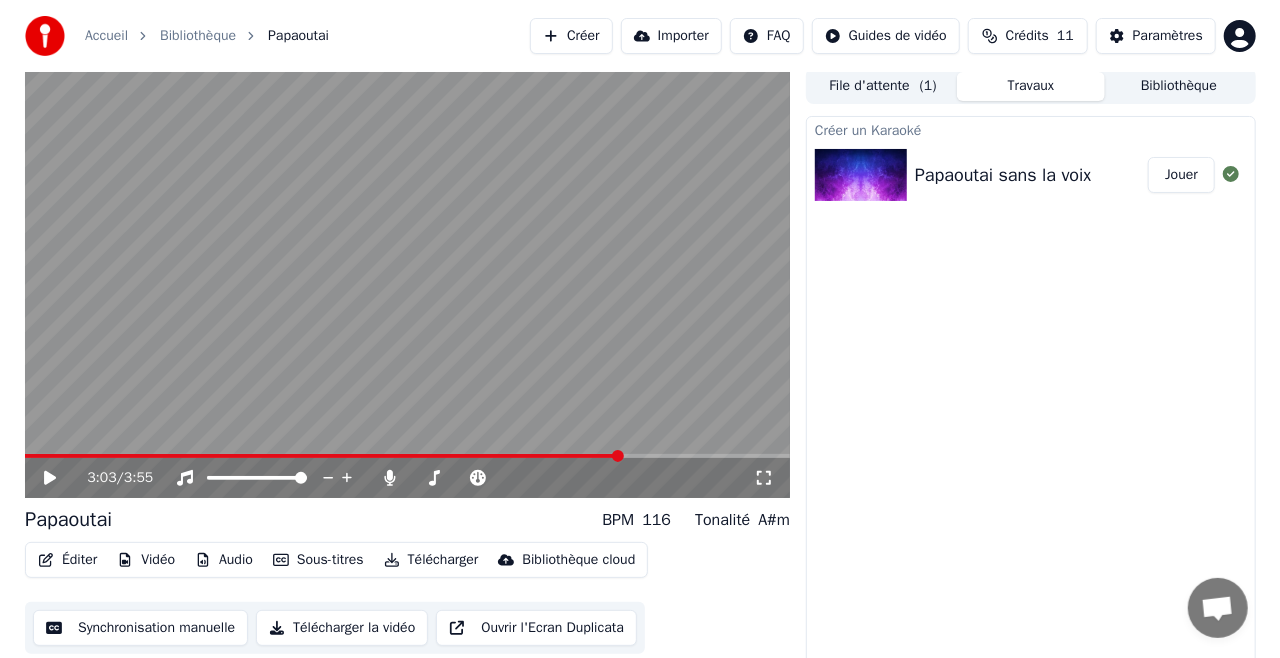 scroll, scrollTop: 0, scrollLeft: 0, axis: both 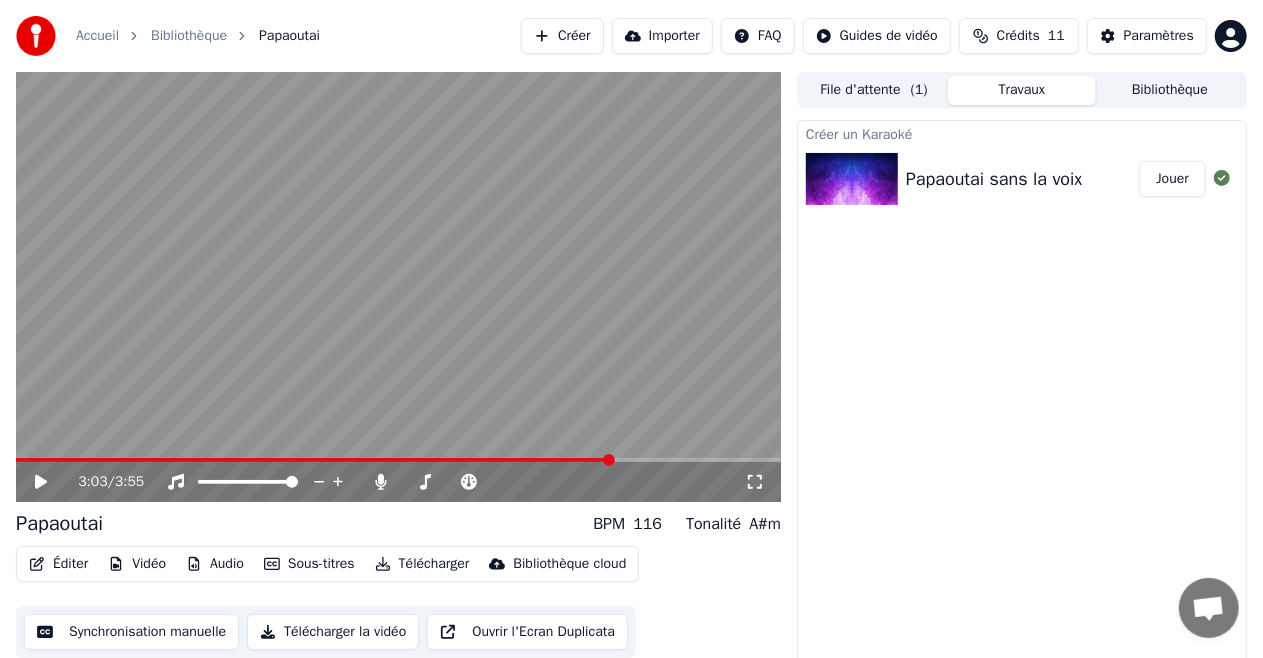 click on "Bibliothèque" at bounding box center [1170, 90] 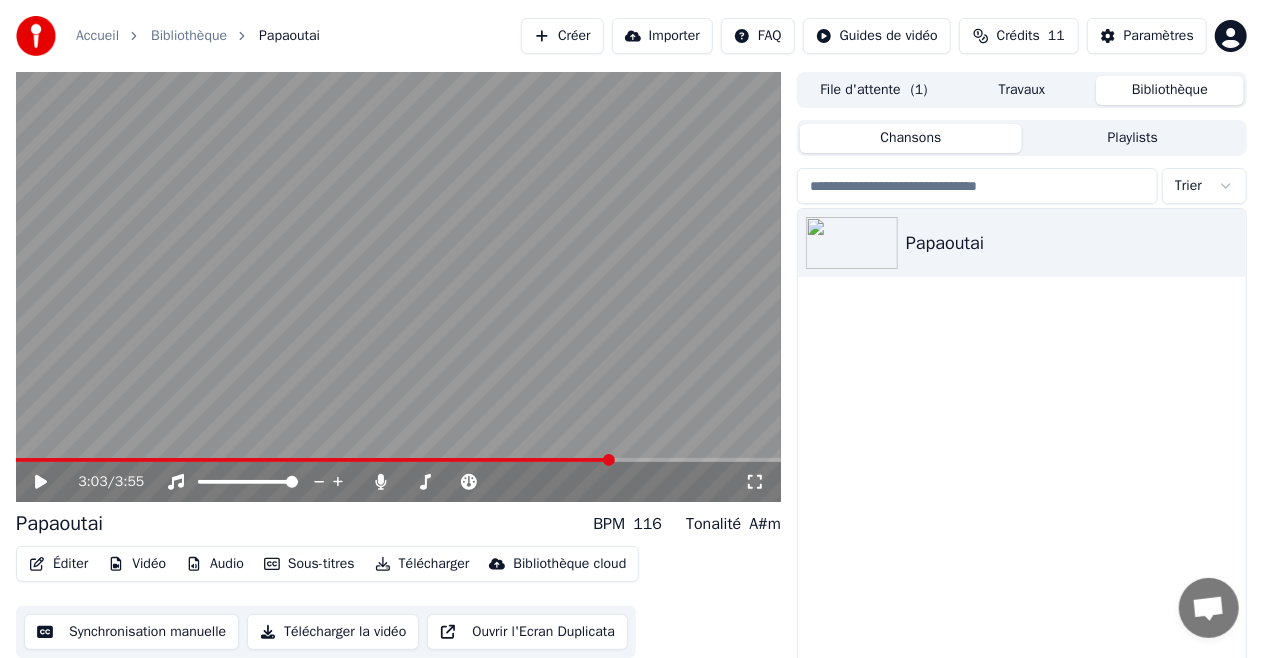 click on "Travaux" at bounding box center (1022, 90) 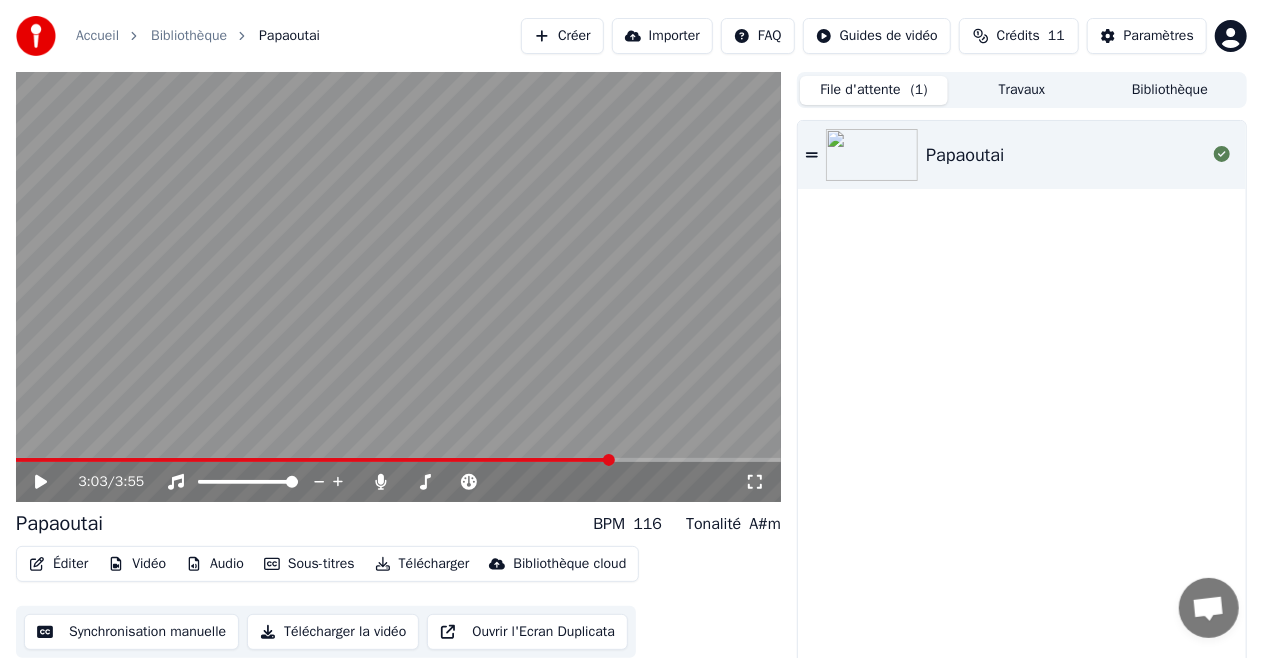 click on "File d'attente ( 1 )" at bounding box center (874, 90) 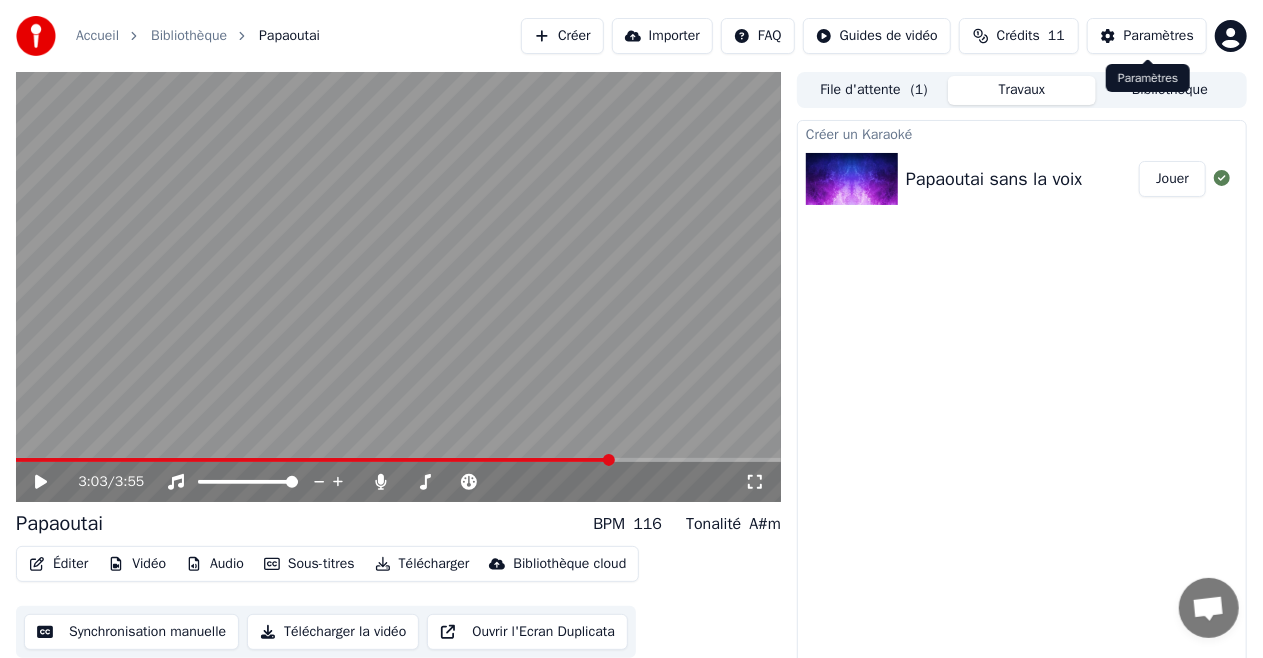 click on "Paramètres" at bounding box center [1147, 36] 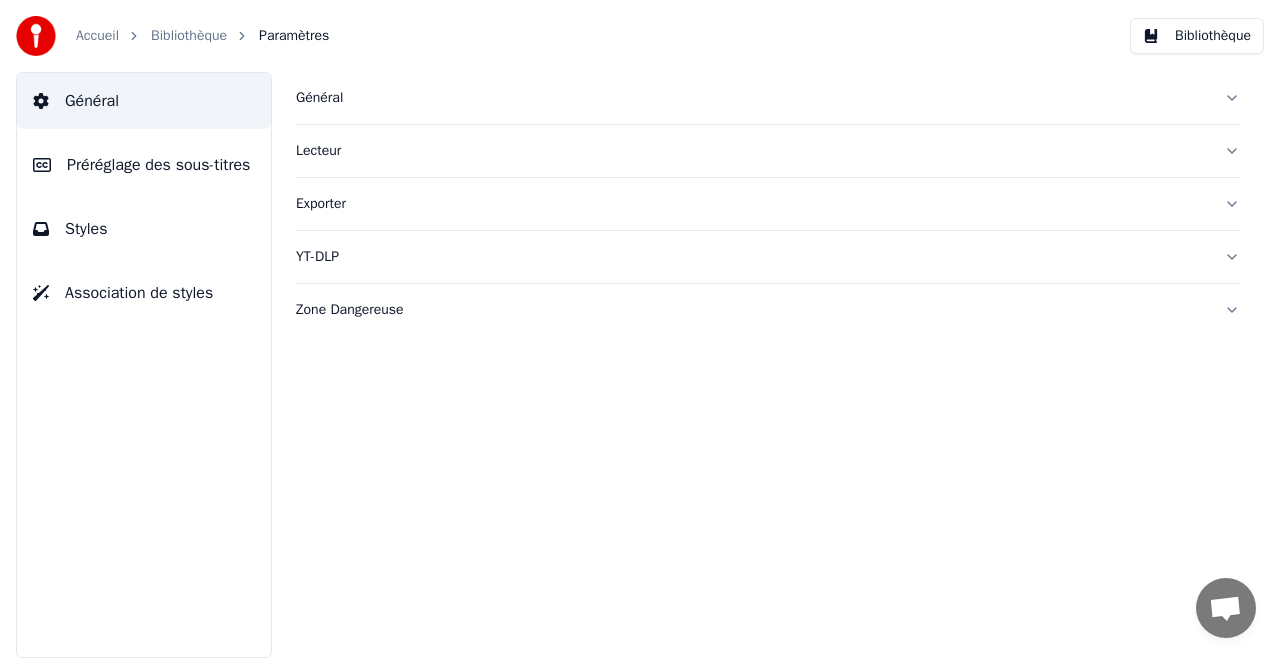 click on "Styles" at bounding box center [144, 229] 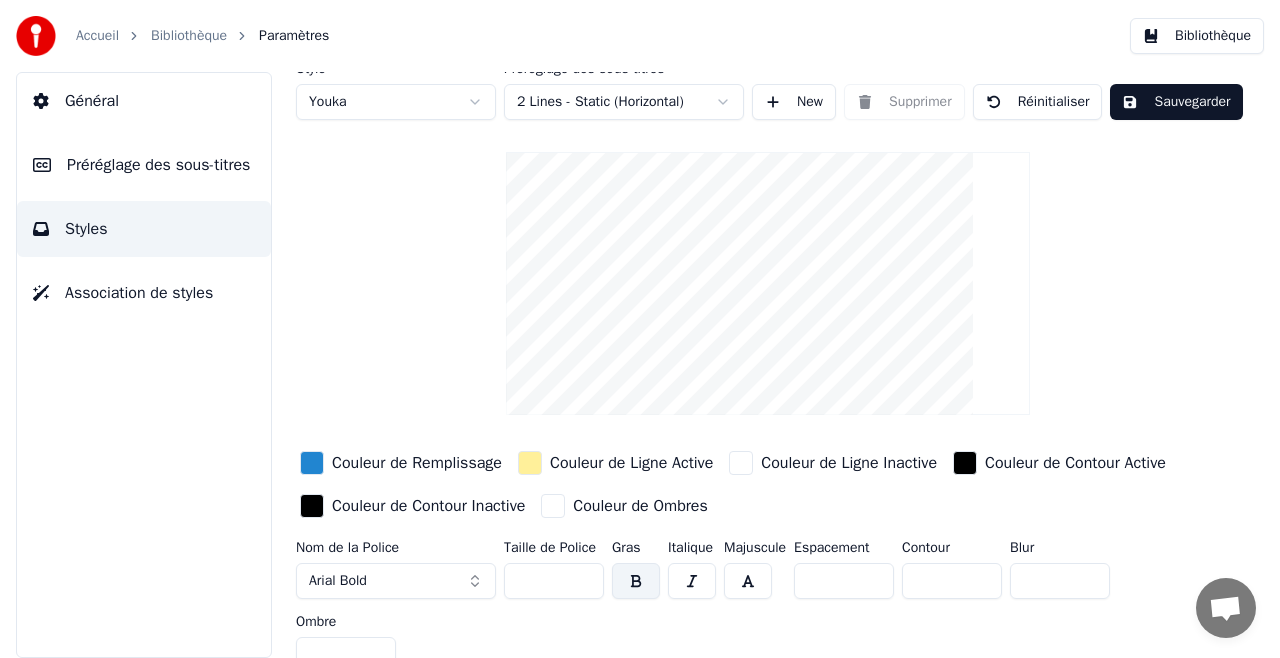 scroll, scrollTop: 0, scrollLeft: 0, axis: both 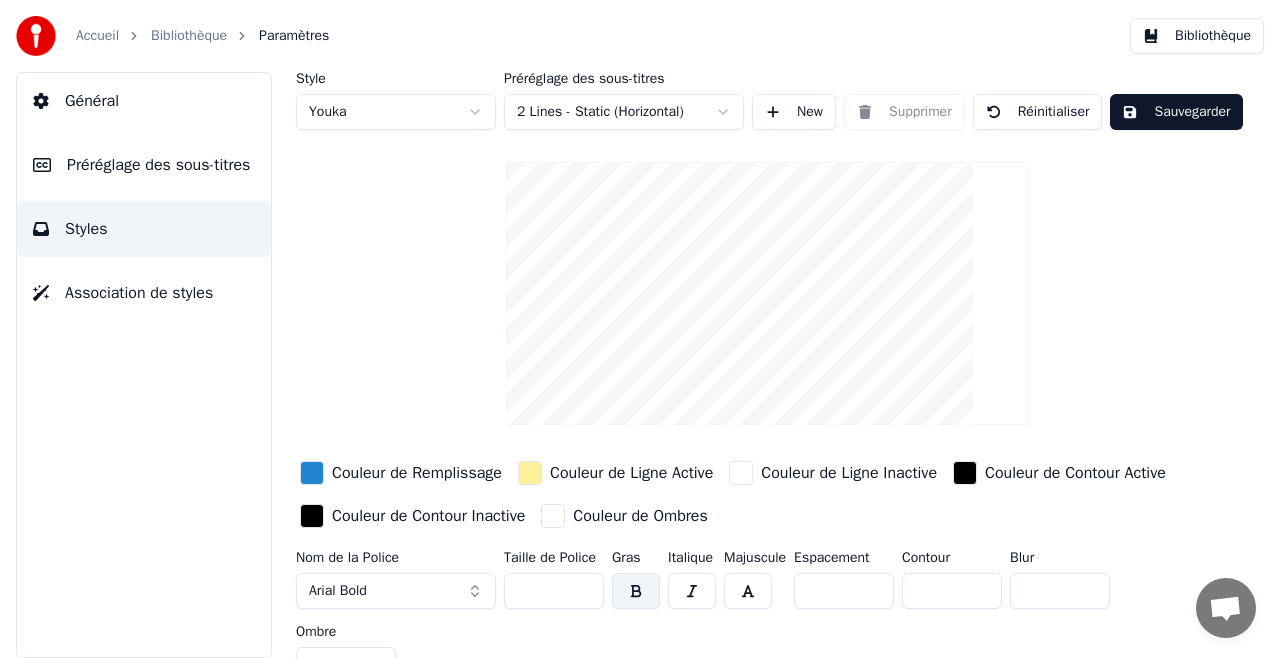 click on "Préréglage des sous-titres" at bounding box center [144, 165] 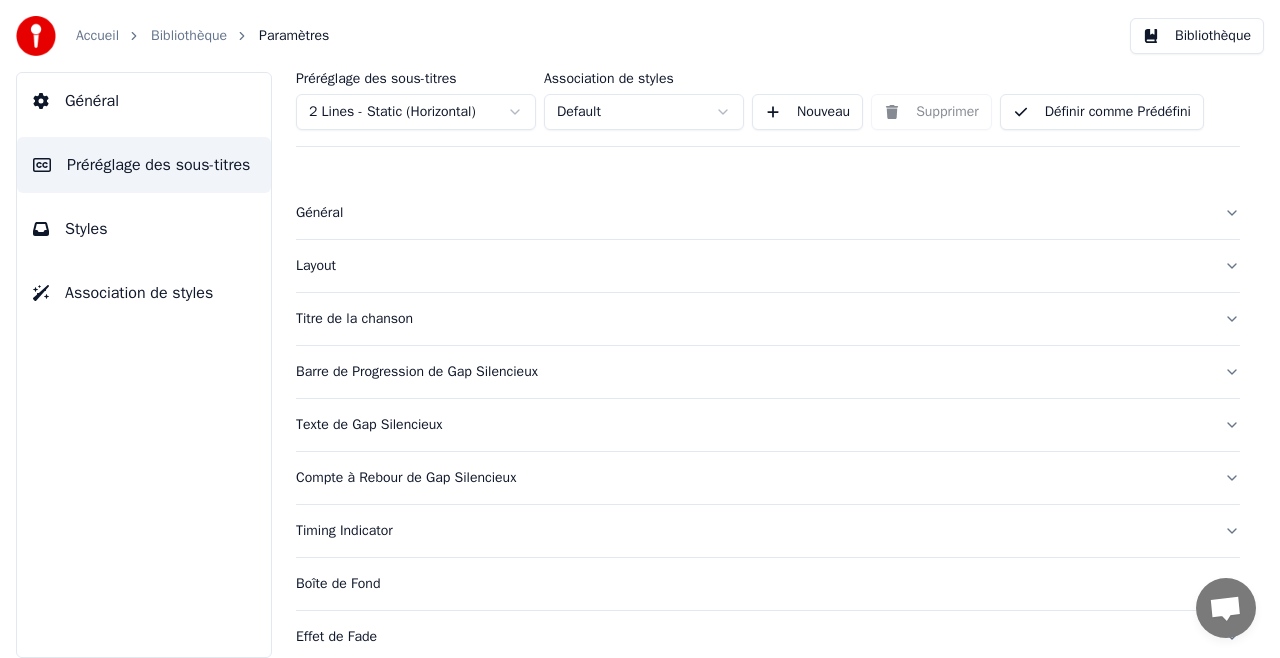 scroll, scrollTop: 133, scrollLeft: 0, axis: vertical 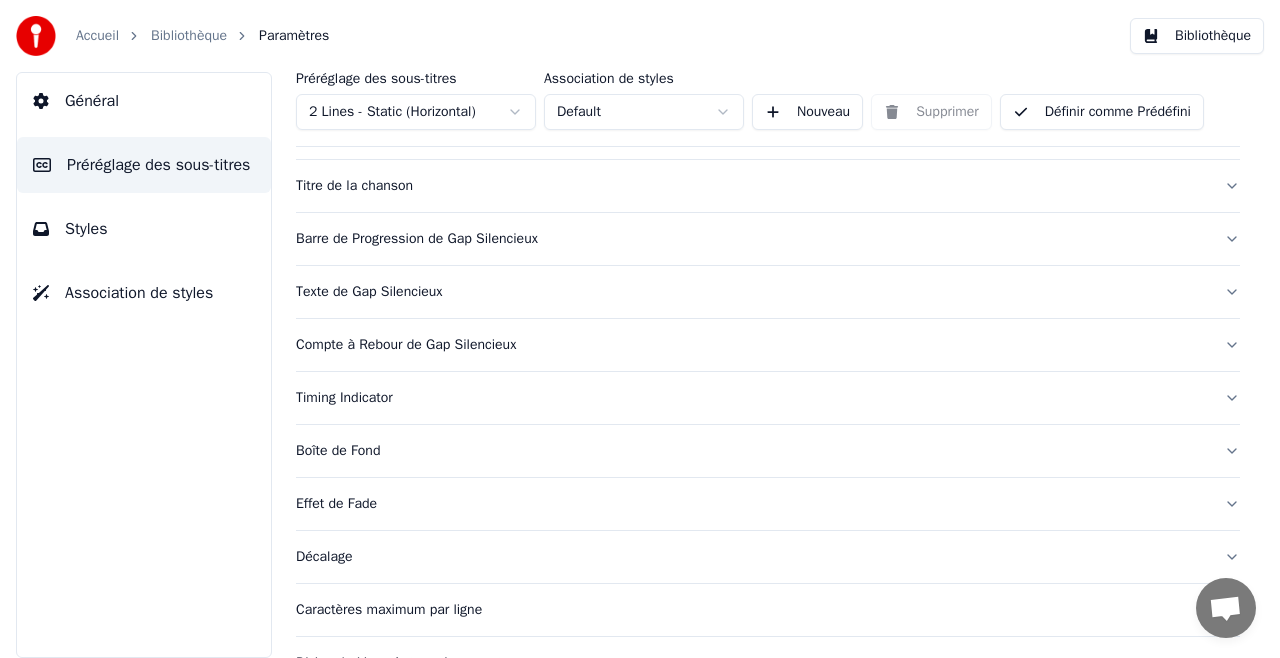 click on "Barre de Progression de Gap Silencieux" at bounding box center [752, 239] 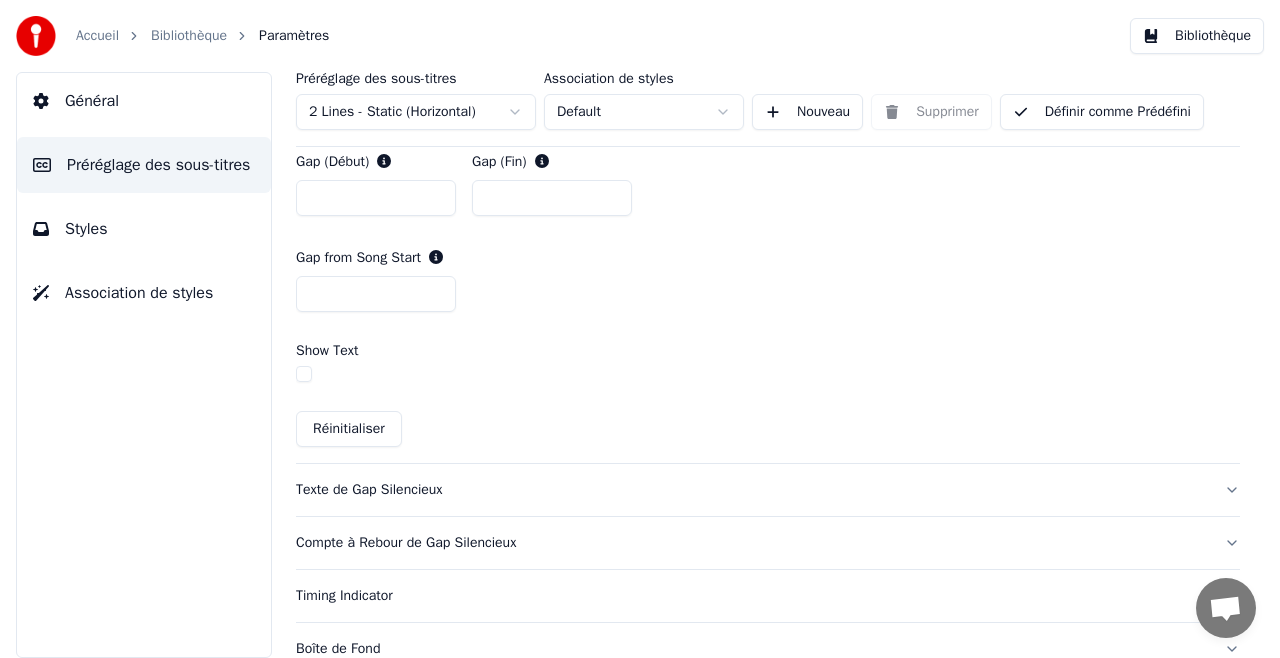 scroll, scrollTop: 1200, scrollLeft: 0, axis: vertical 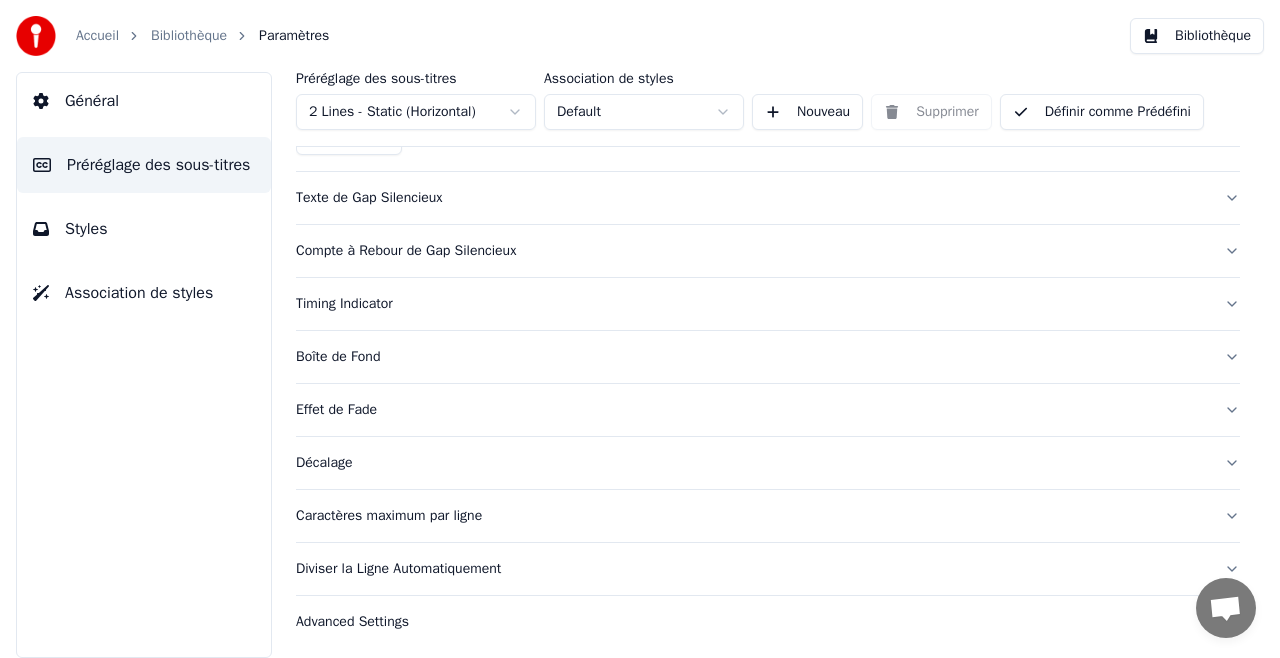 click on "Effet de Fade" at bounding box center [752, 410] 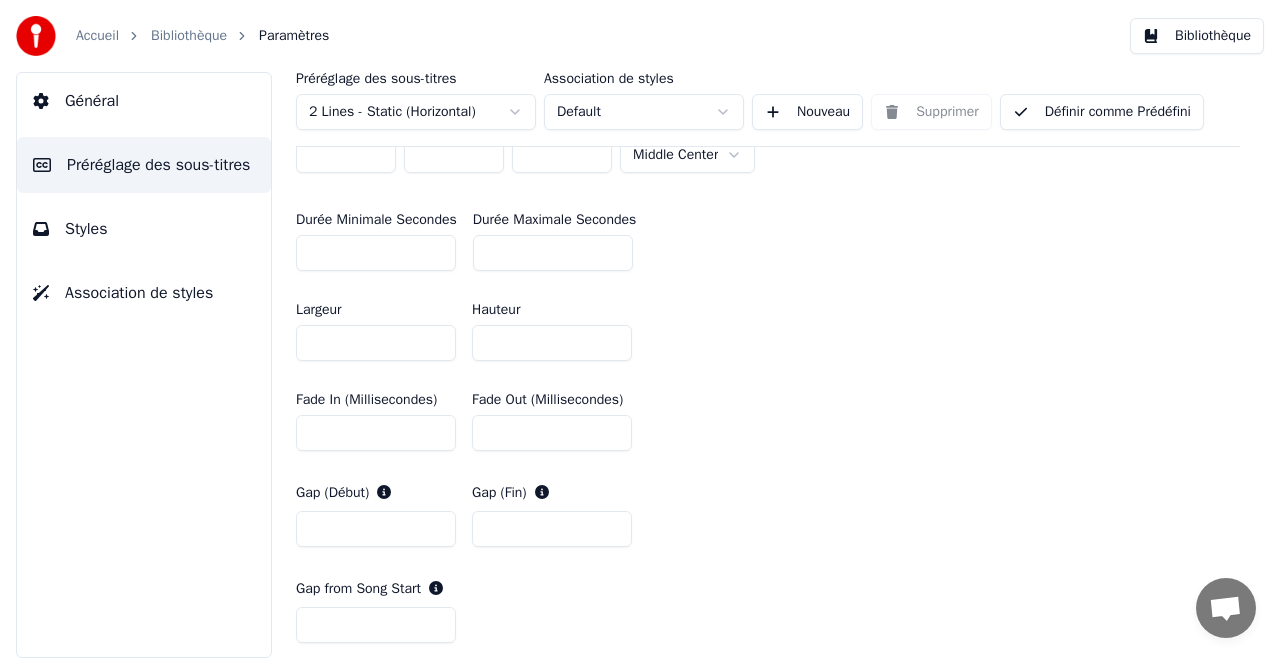 scroll, scrollTop: 378, scrollLeft: 0, axis: vertical 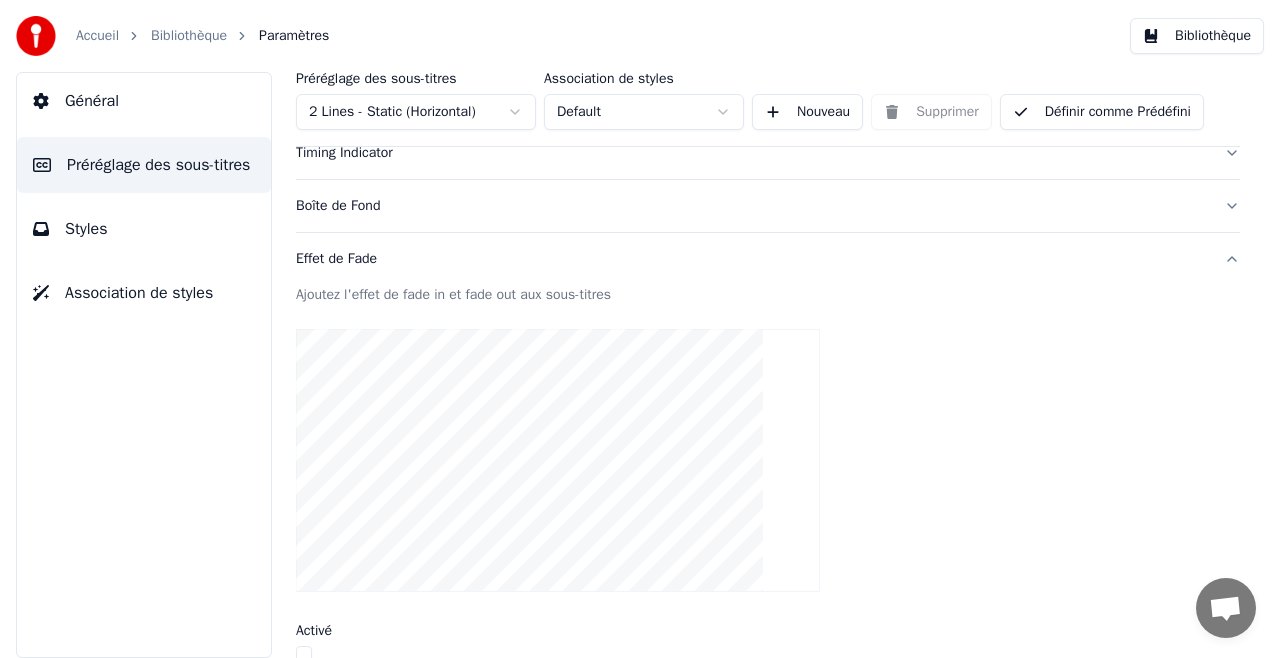 click on "Effet de Fade" at bounding box center [752, 259] 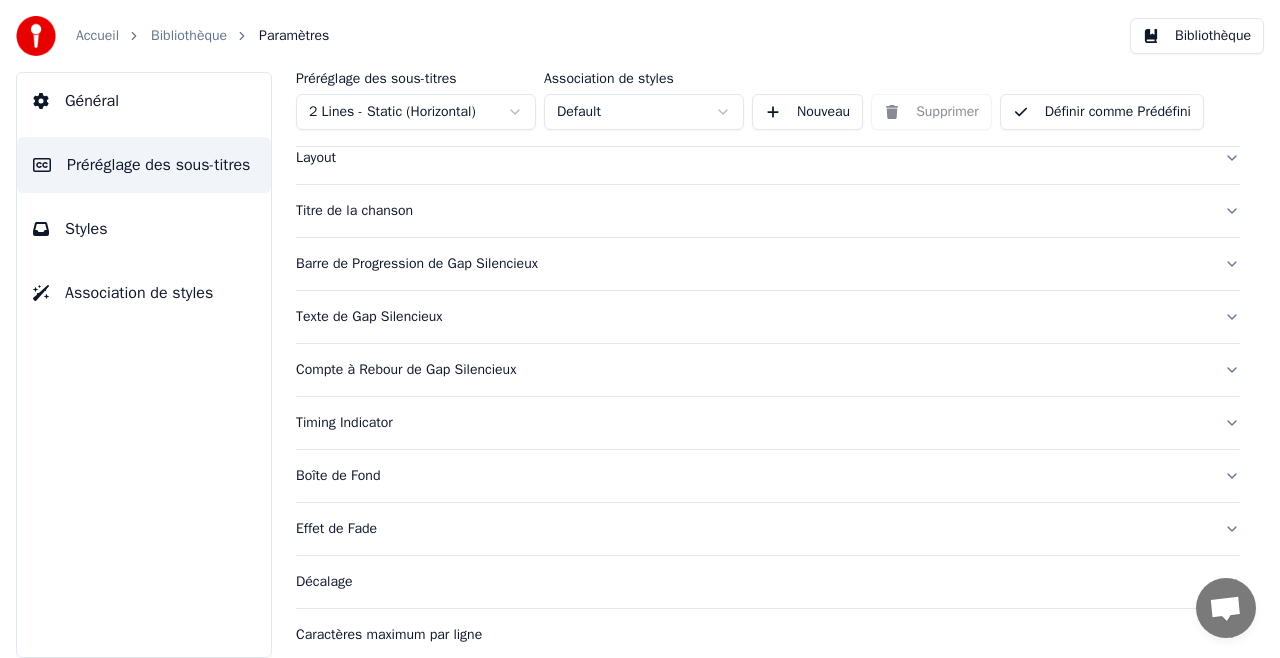 scroll, scrollTop: 0, scrollLeft: 0, axis: both 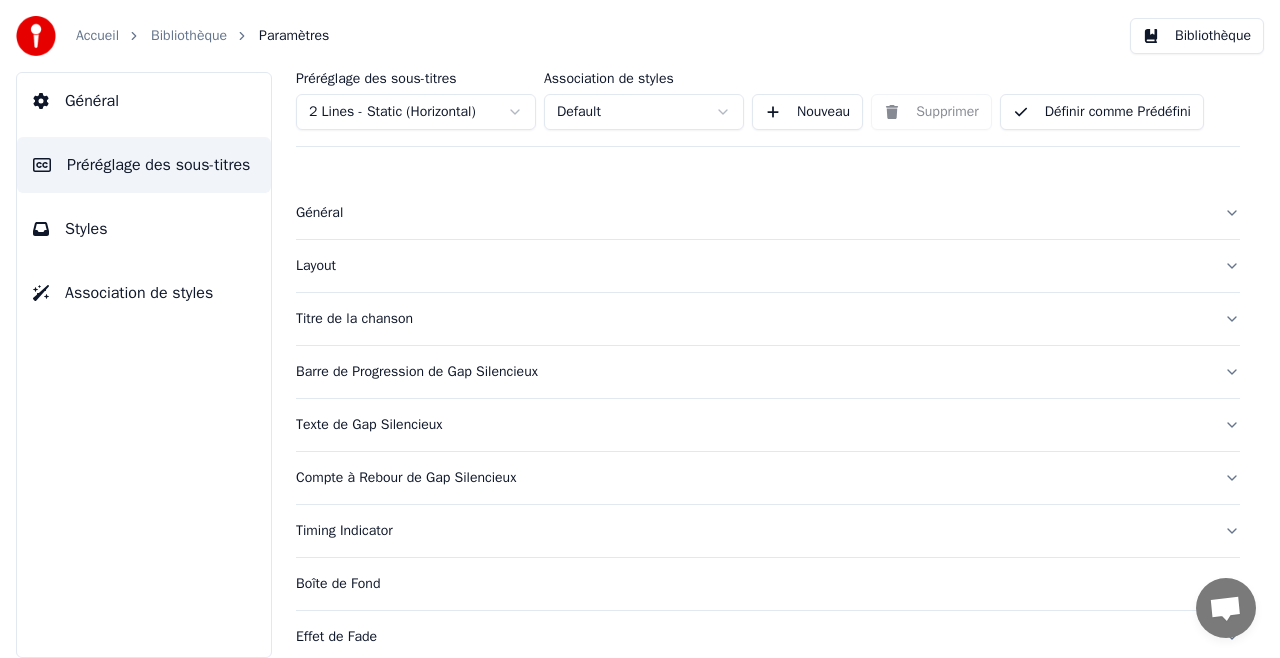 click on "Général" at bounding box center (752, 213) 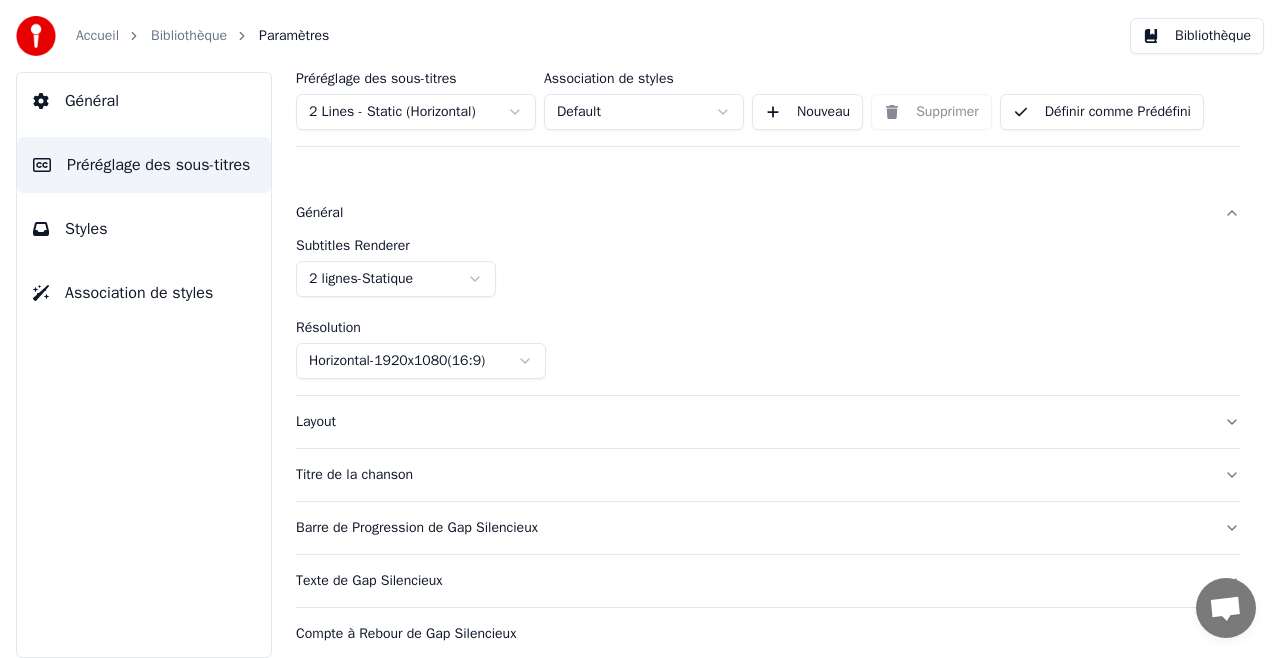 click on "Général" at bounding box center [752, 213] 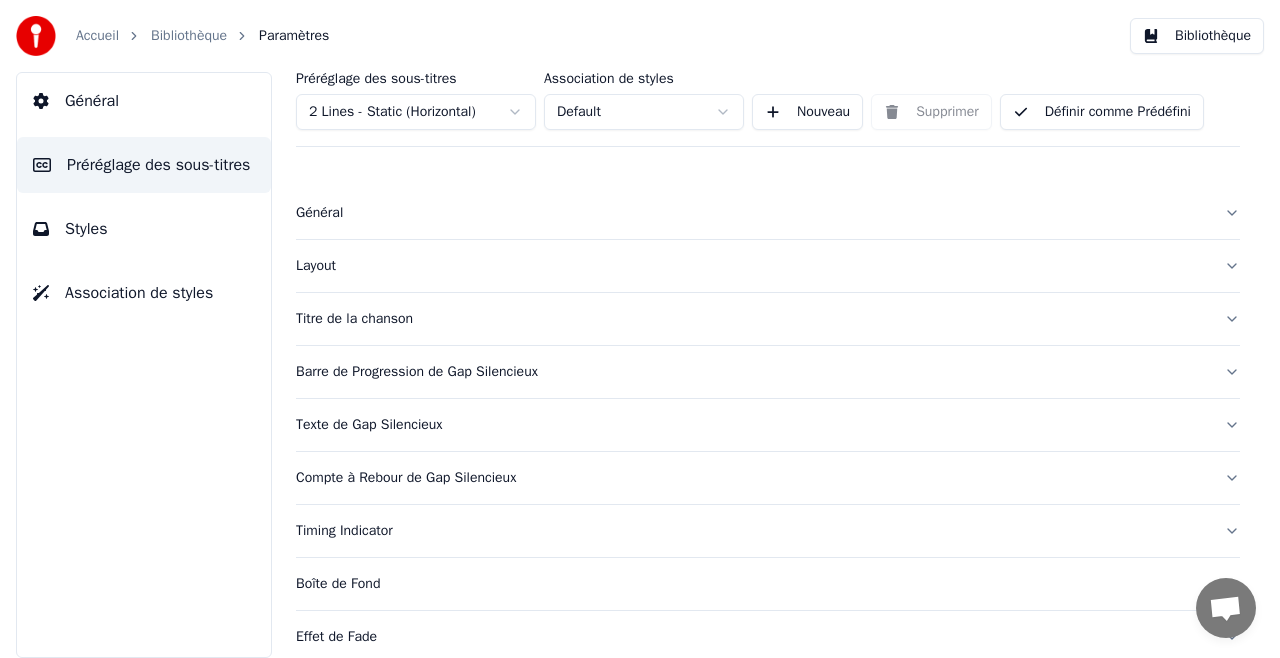 click on "Layout" at bounding box center (752, 266) 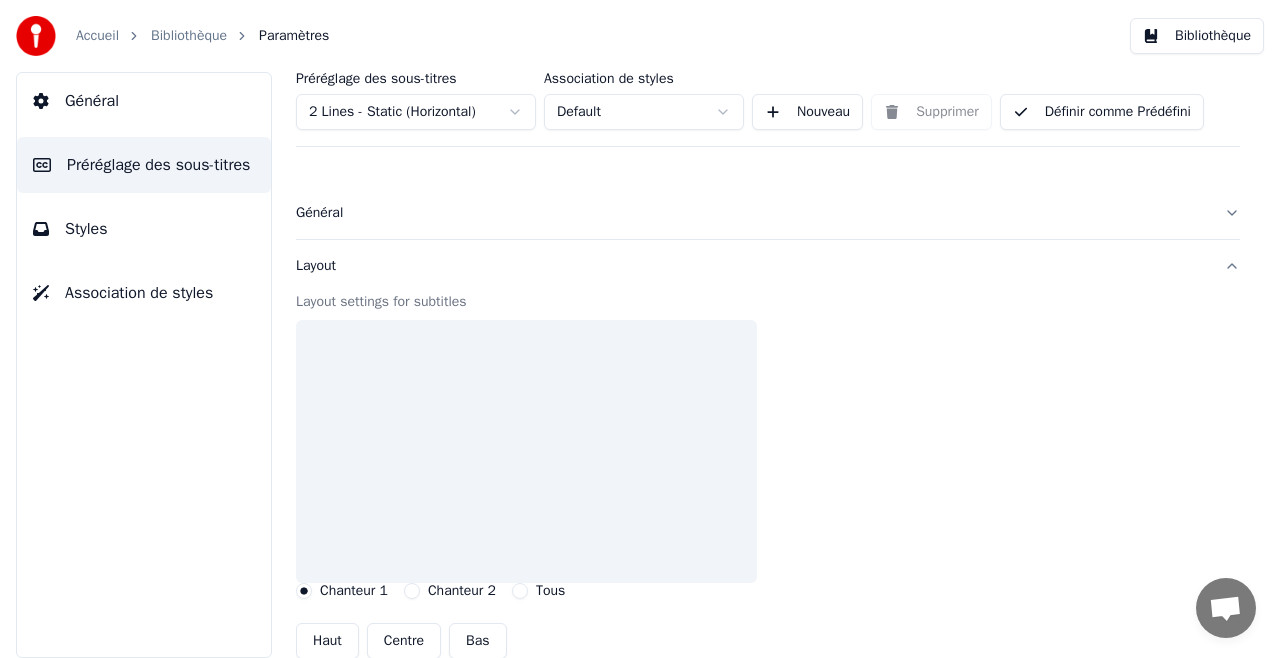 scroll, scrollTop: 266, scrollLeft: 0, axis: vertical 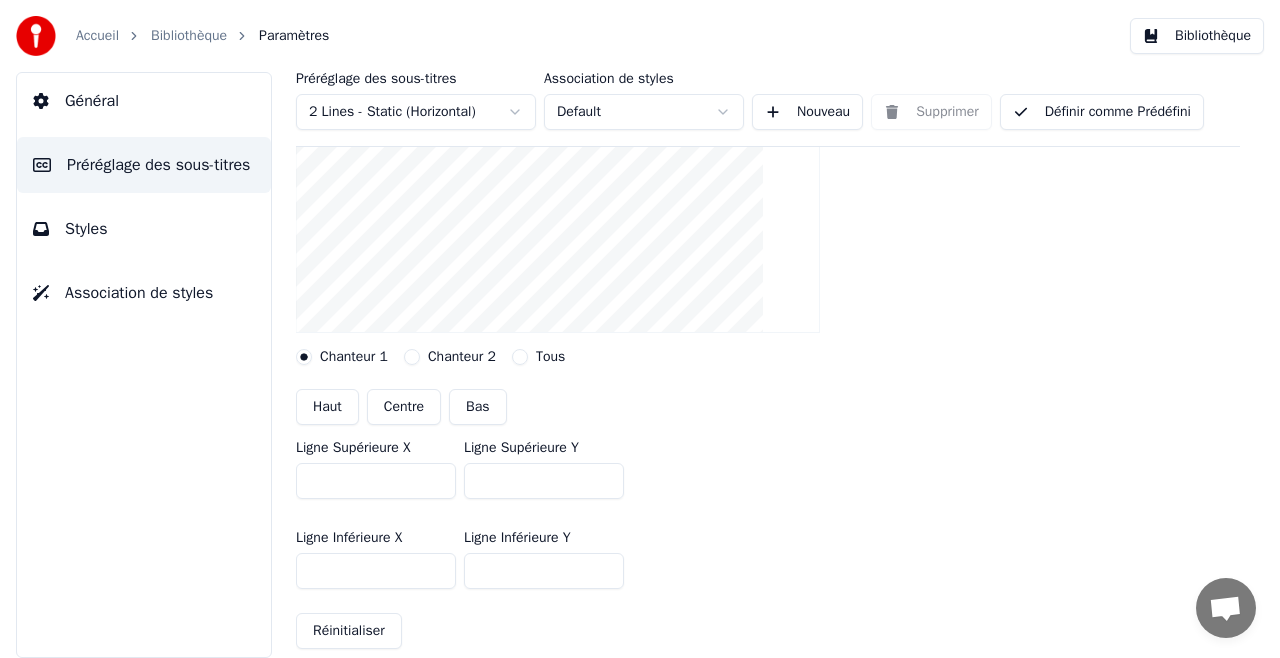 click on "Layout settings for subtitles Chanteur 1 Chanteur 2 Tous Haut Centre Bas Ligne Supérieure X *** Ligne Supérieure Y *** Ligne Inférieure X *** Ligne Inférieure Y *** Réinitialiser" at bounding box center [768, 345] 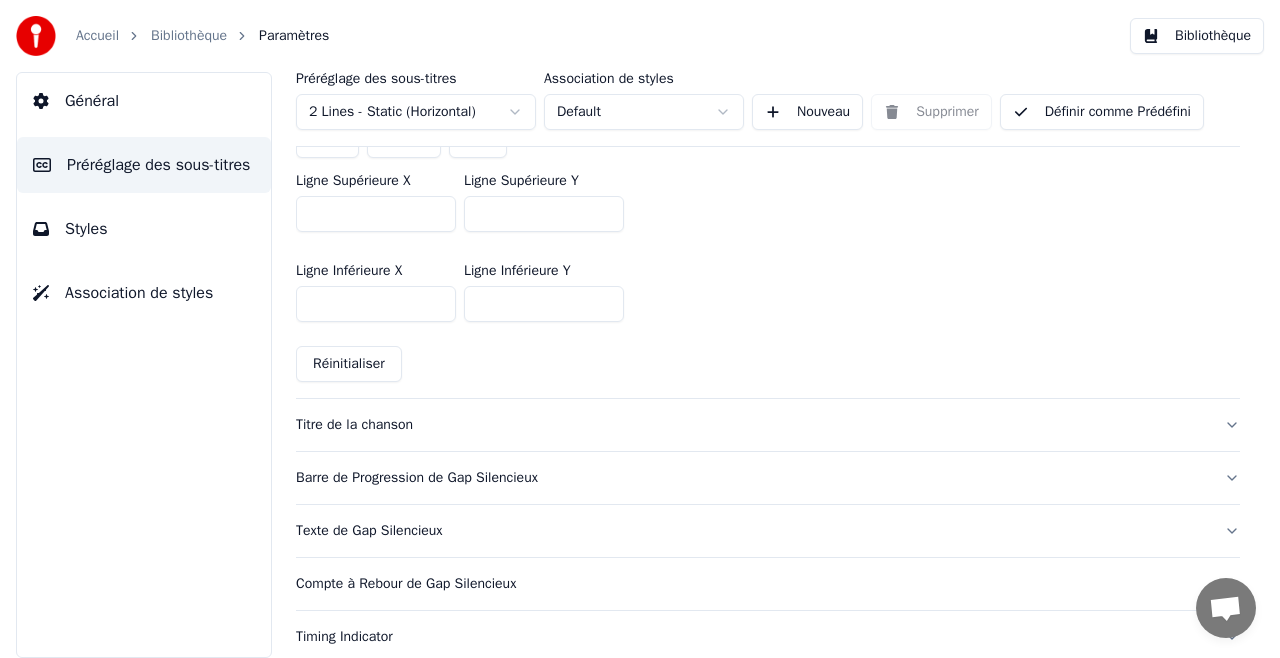 scroll, scrollTop: 266, scrollLeft: 0, axis: vertical 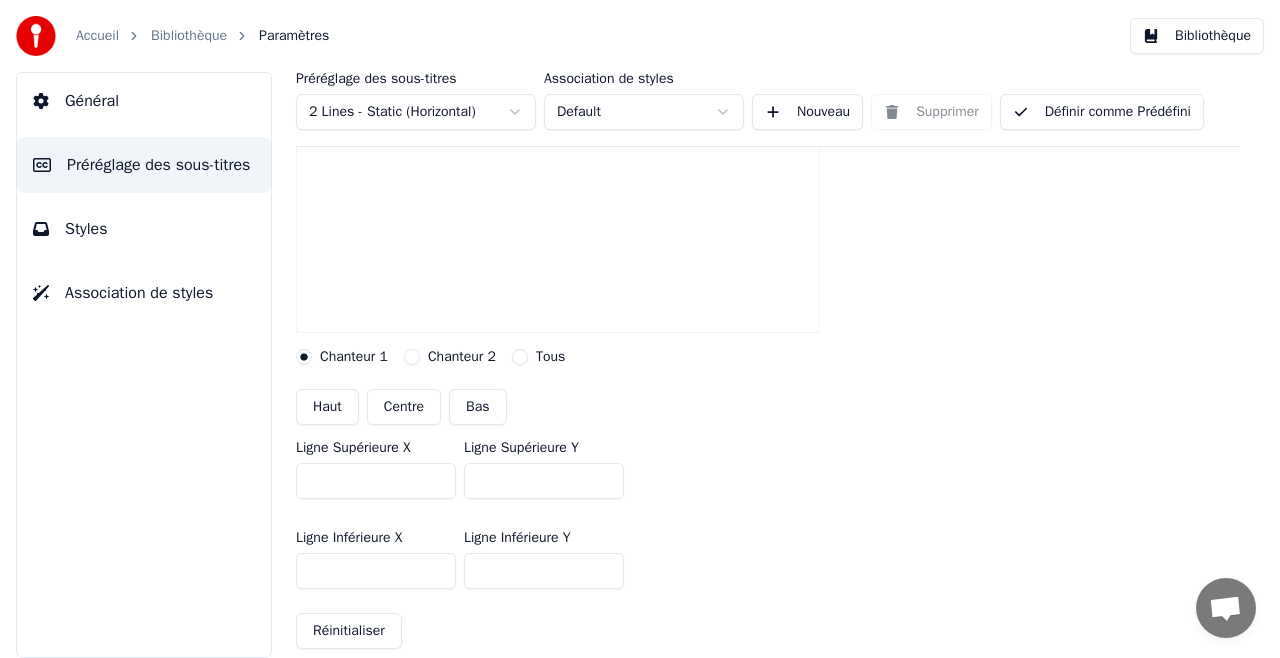 click on "***" at bounding box center [376, 481] 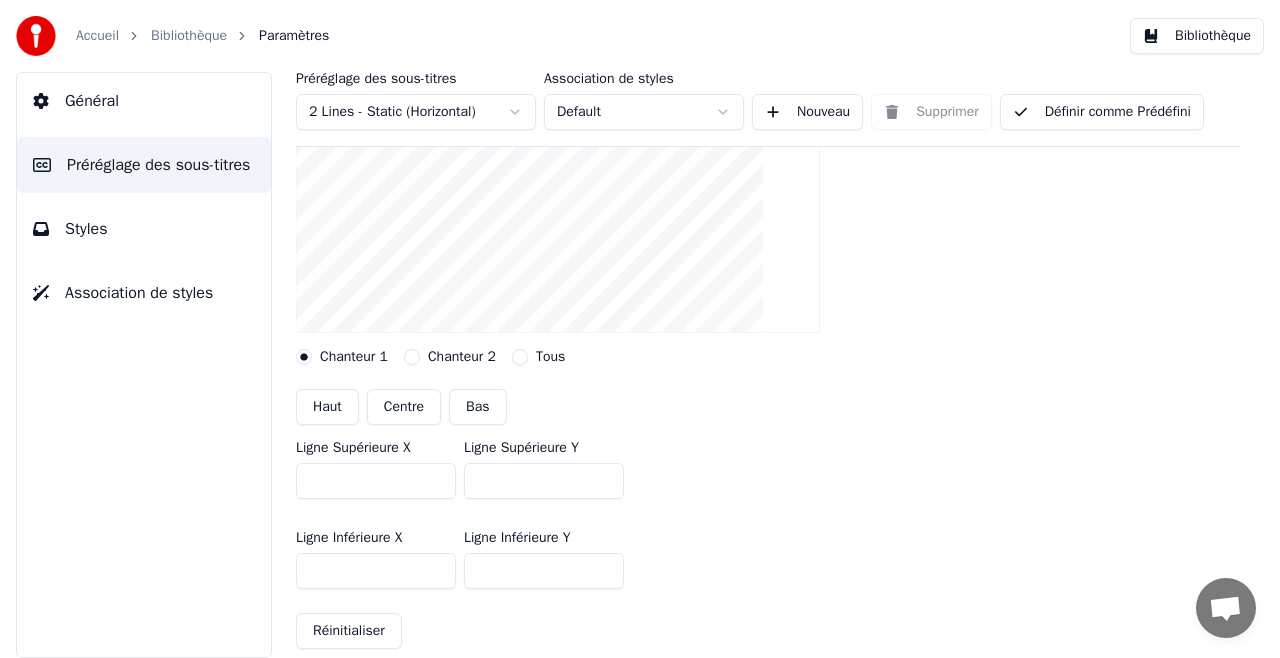 click on "***" at bounding box center (376, 481) 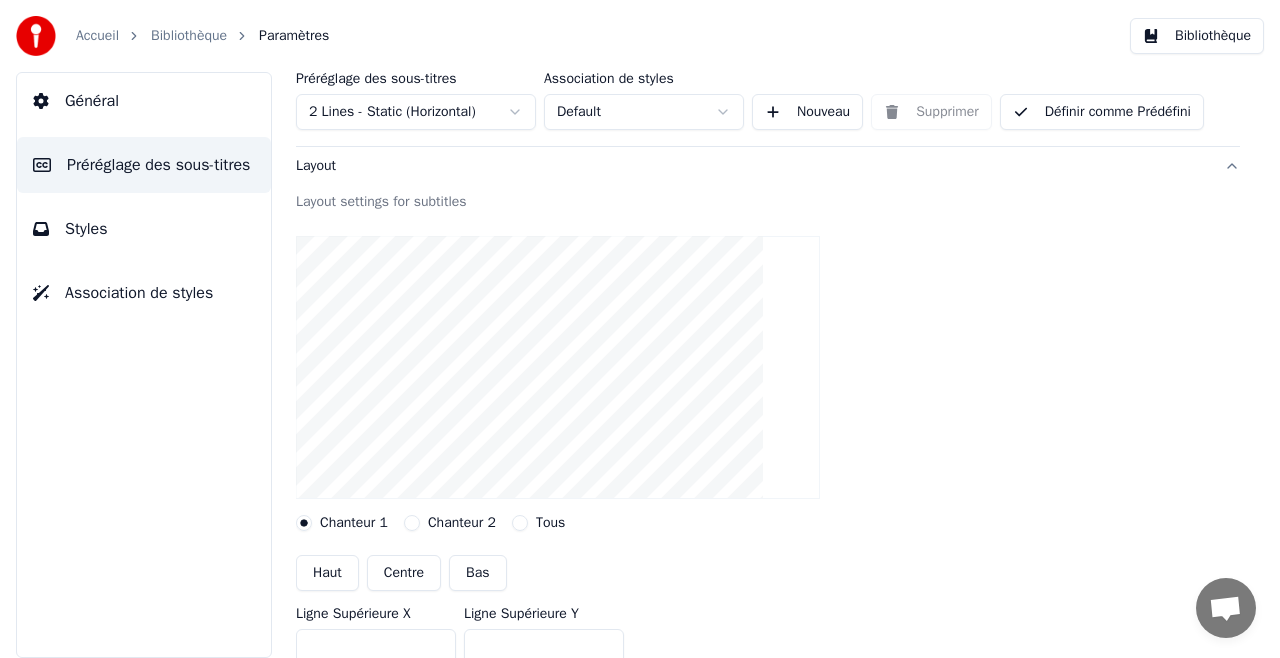 scroll, scrollTop: 133, scrollLeft: 0, axis: vertical 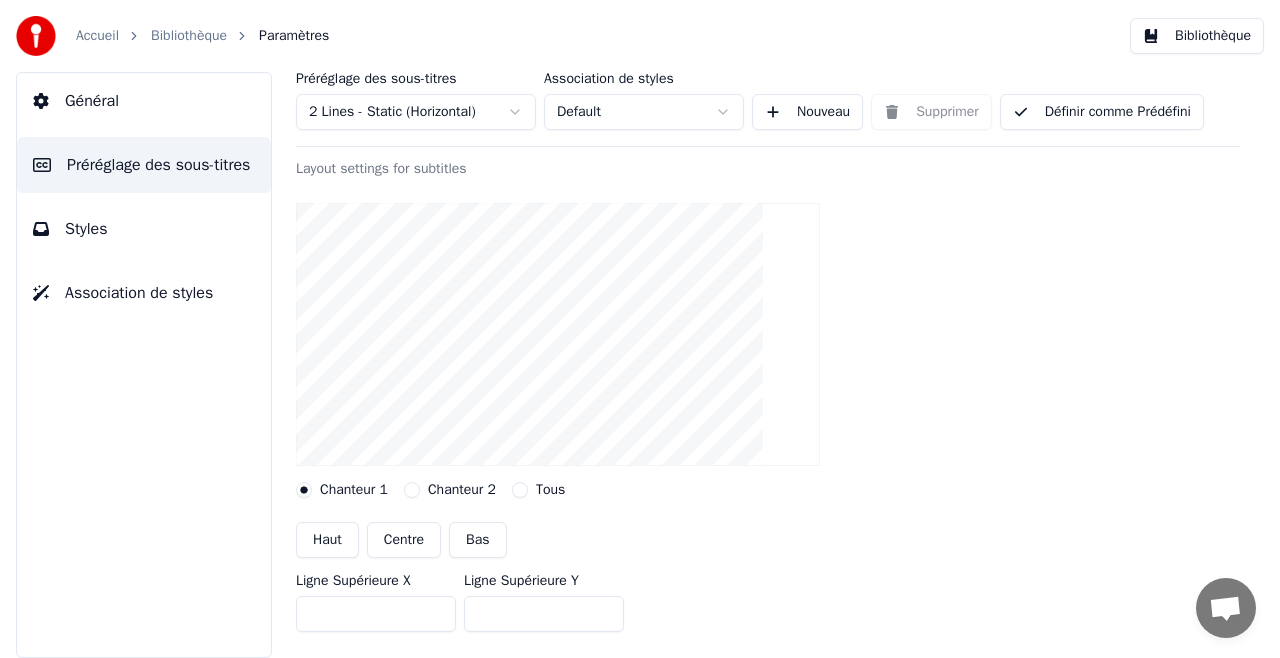 click on "Haut" at bounding box center [327, 540] 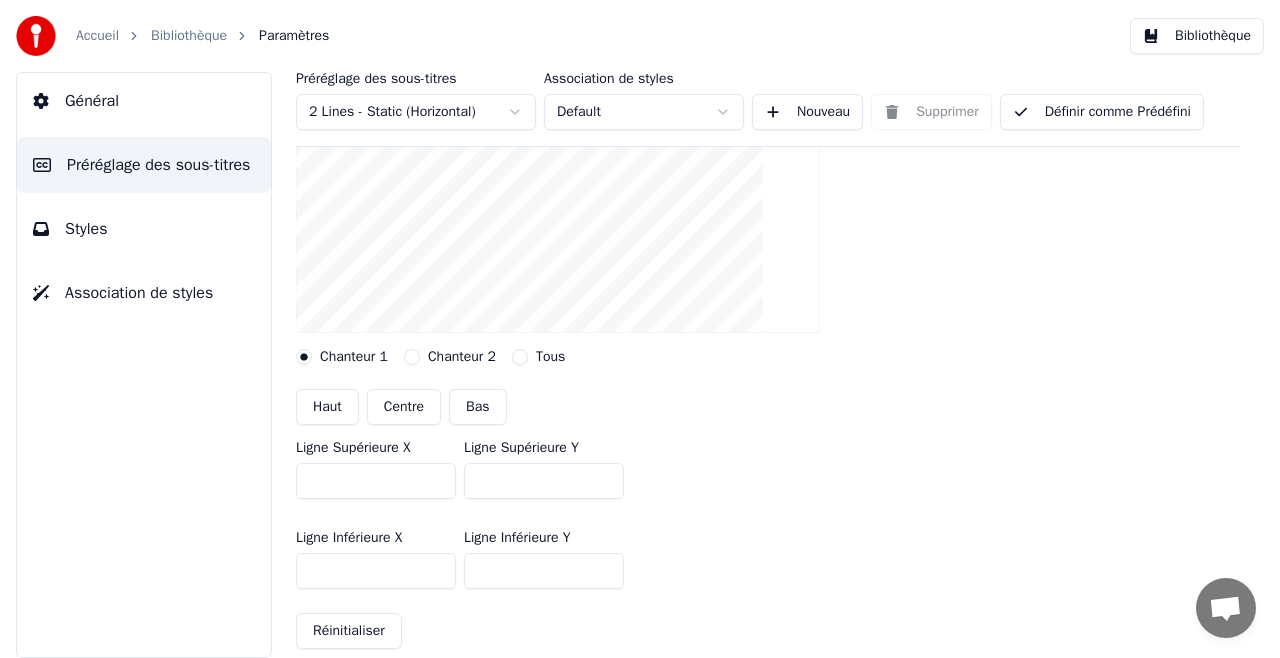 scroll, scrollTop: 133, scrollLeft: 0, axis: vertical 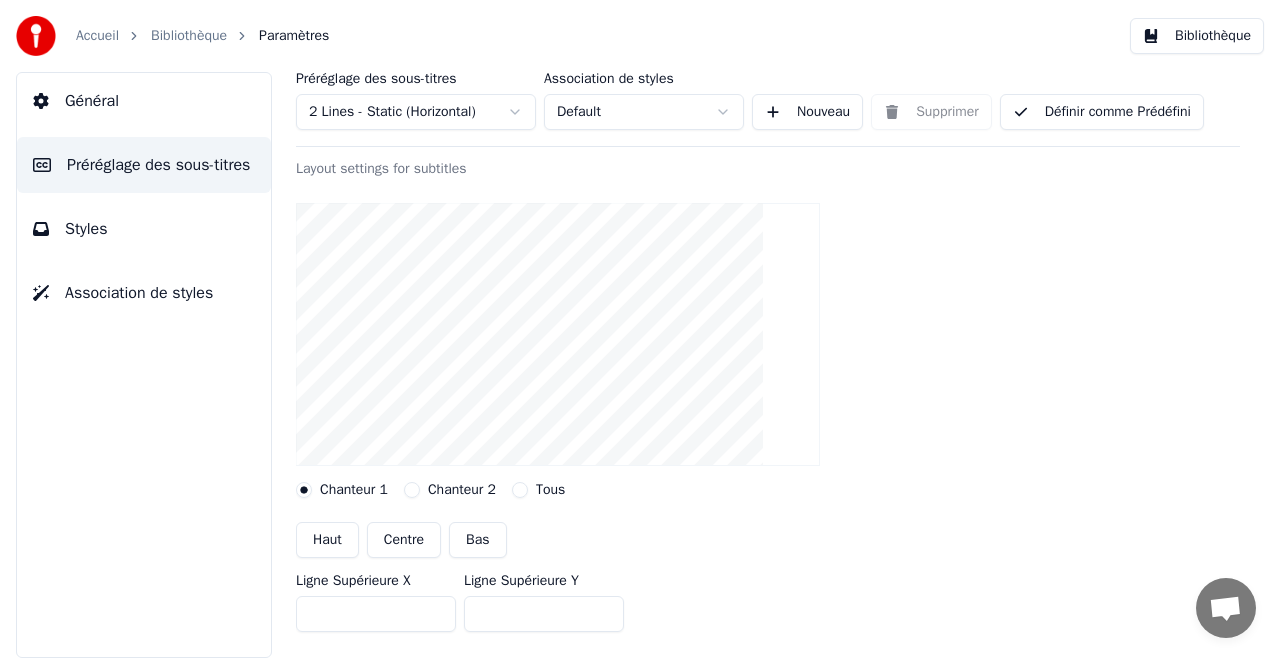 click on "Centre" at bounding box center (404, 540) 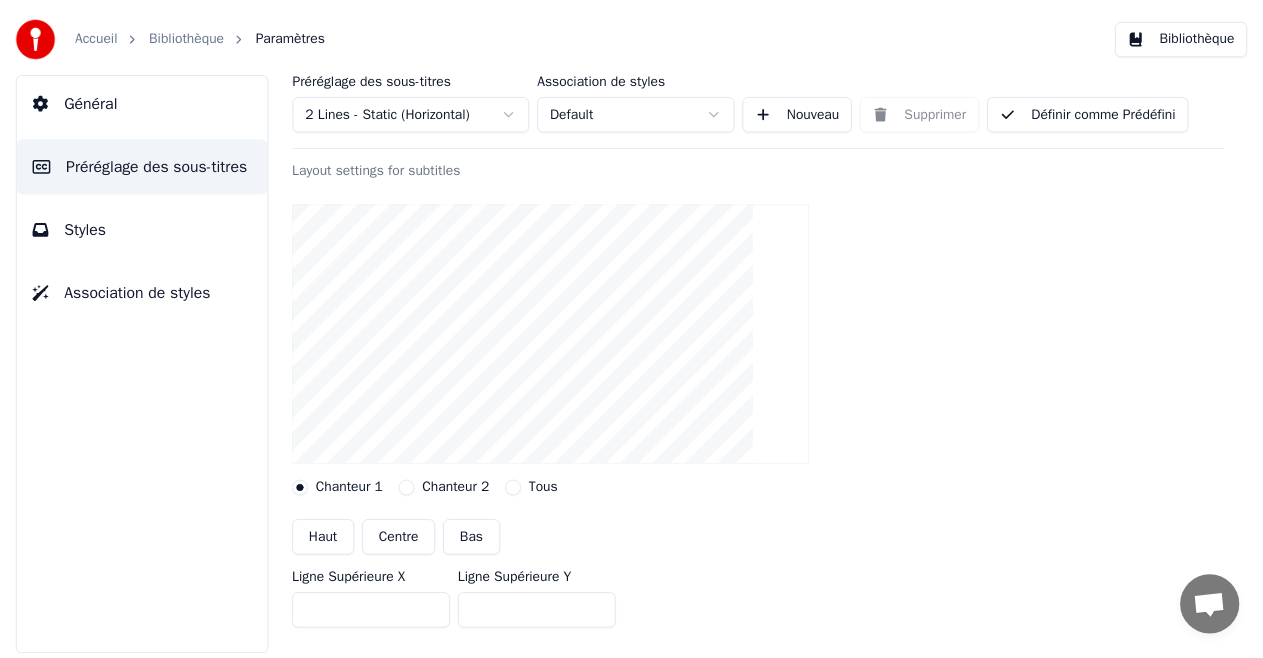 scroll, scrollTop: 0, scrollLeft: 0, axis: both 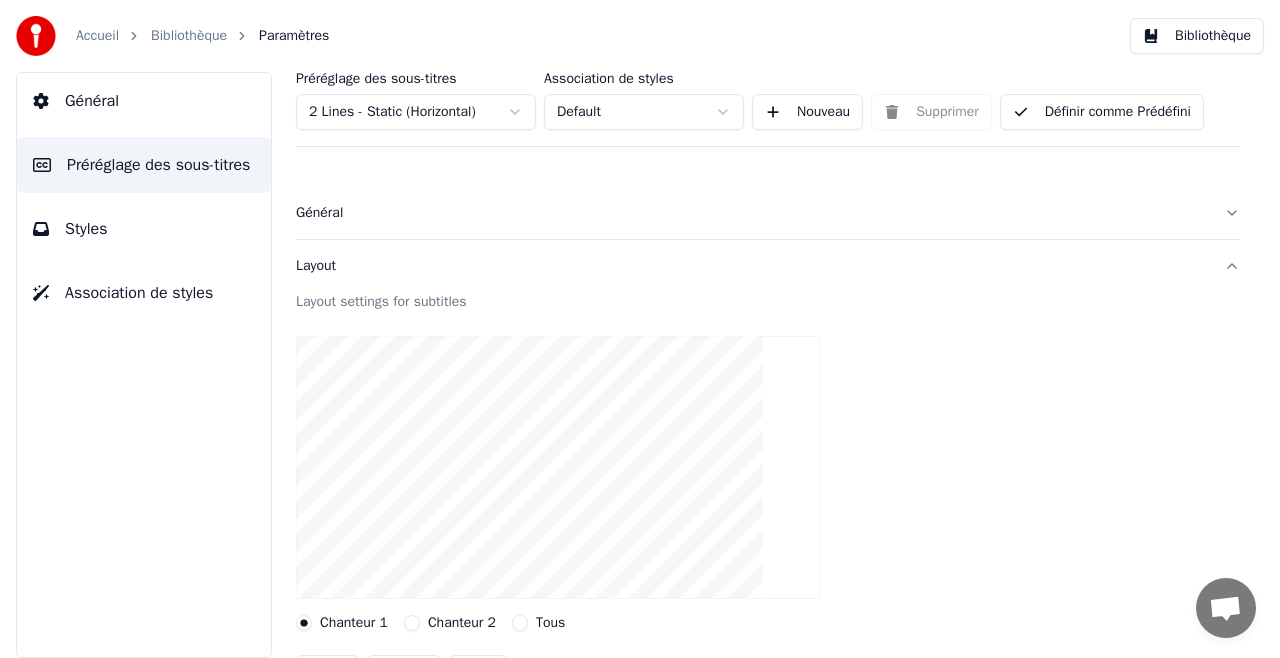 click on "Préréglage des sous-titres 2 Lines - Static (Horizontal) Association de styles Default Nouveau Supprimer Définir comme Prédéfini" at bounding box center (768, 109) 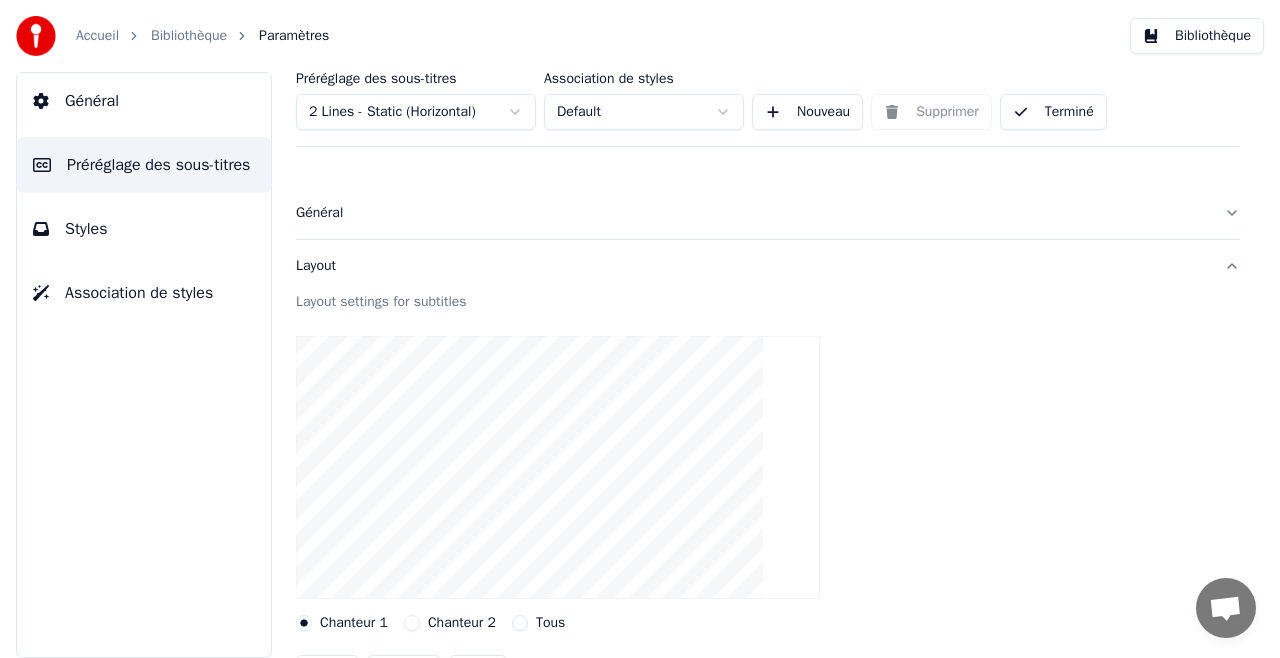 click on "Général" at bounding box center (92, 101) 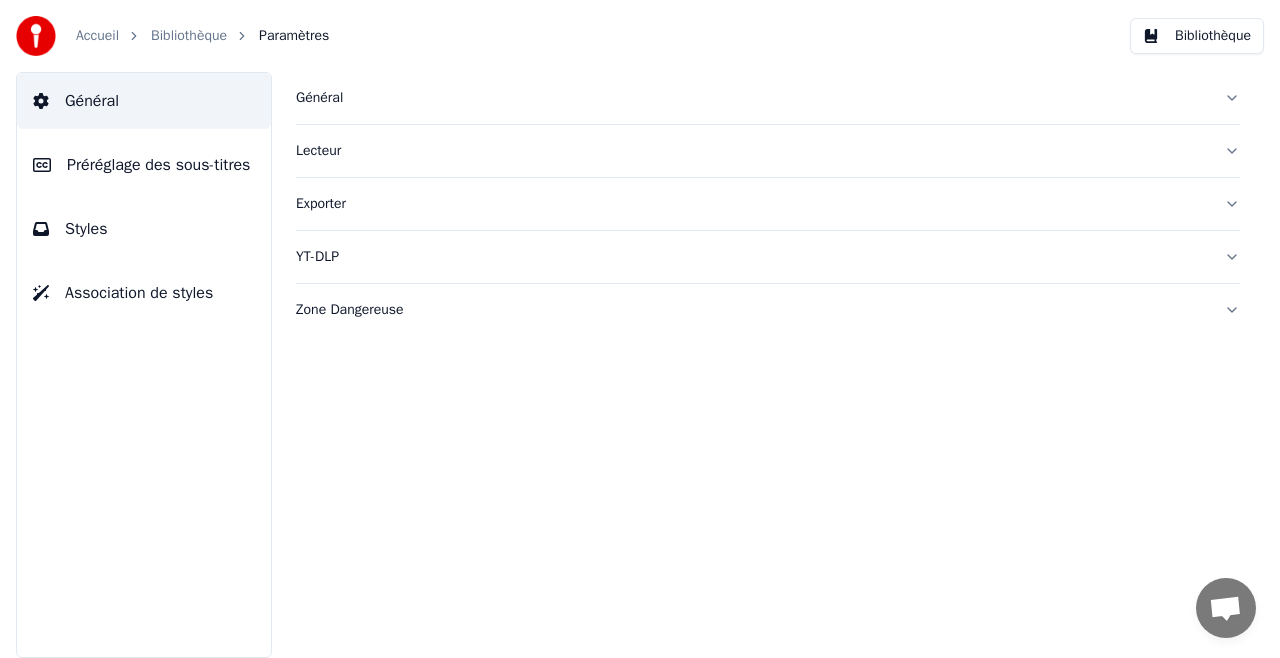 click on "Bibliothèque" at bounding box center (189, 36) 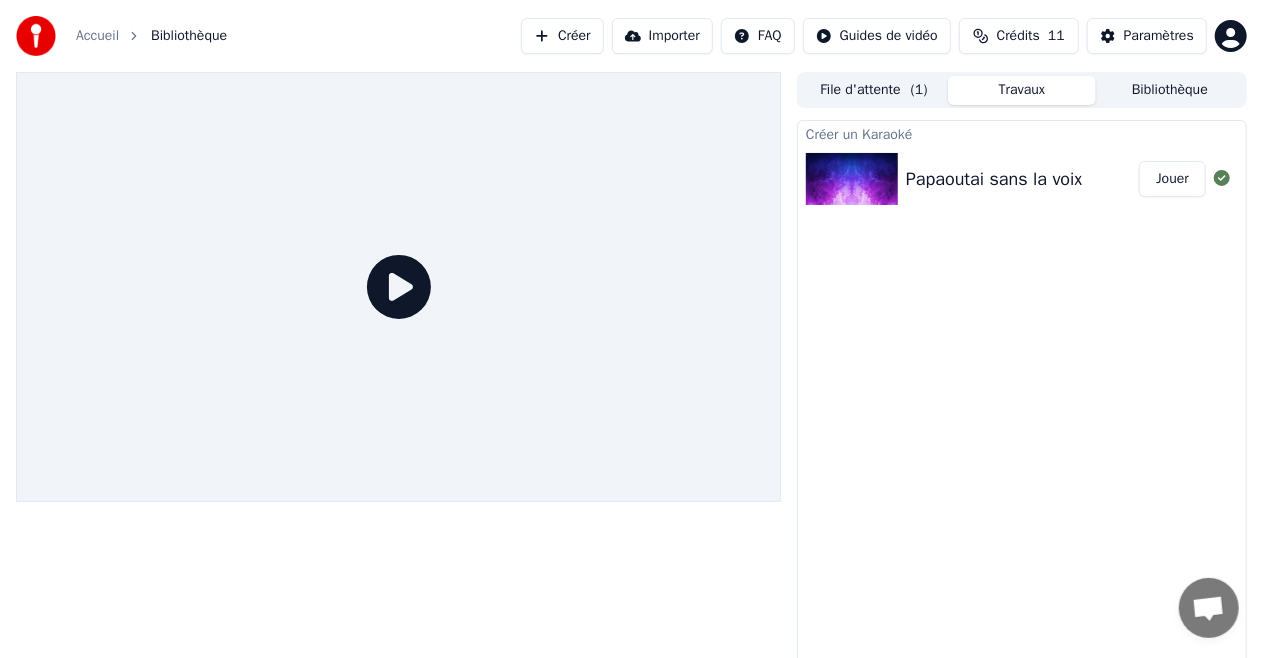 click on "Papaoutai sans la voix" at bounding box center [994, 179] 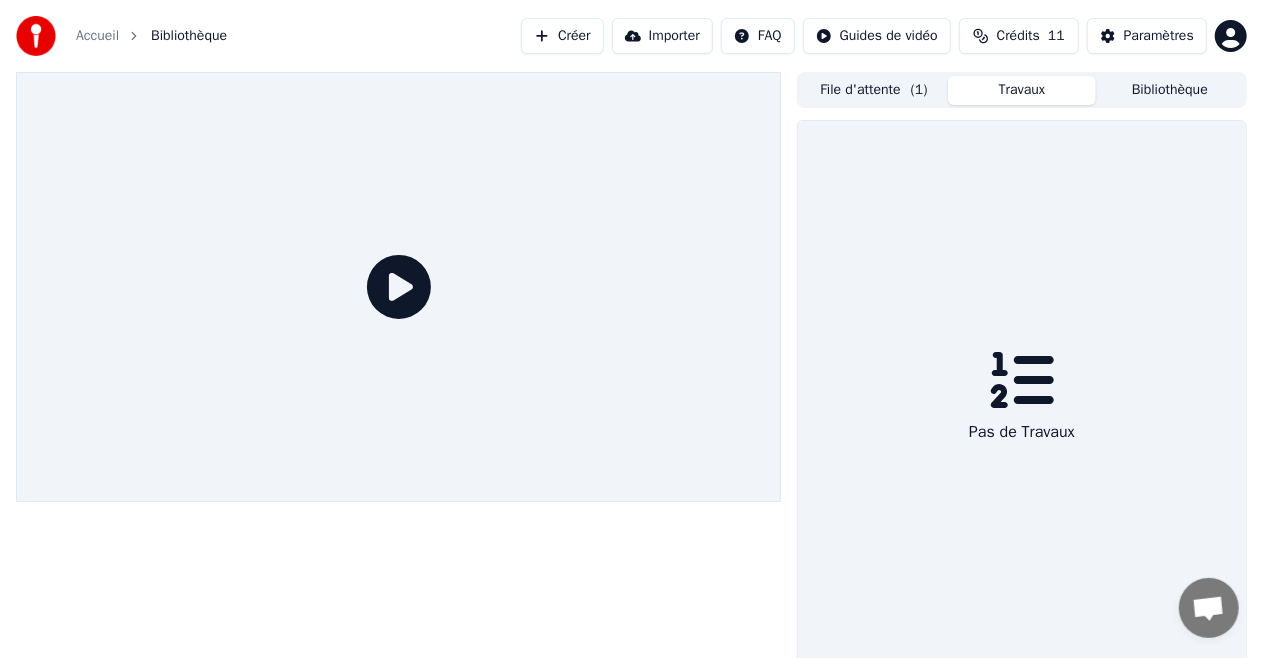 click on "Travaux" at bounding box center [1022, 90] 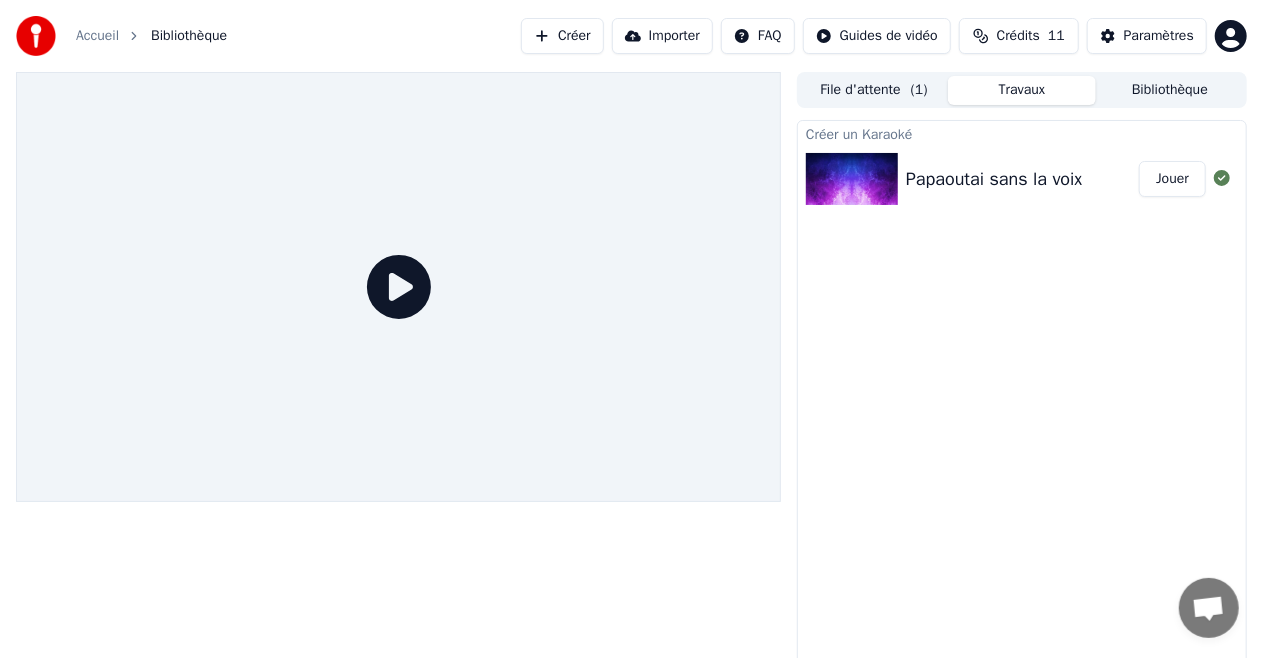 click on "Papaoutai sans la voix" at bounding box center (1022, 179) 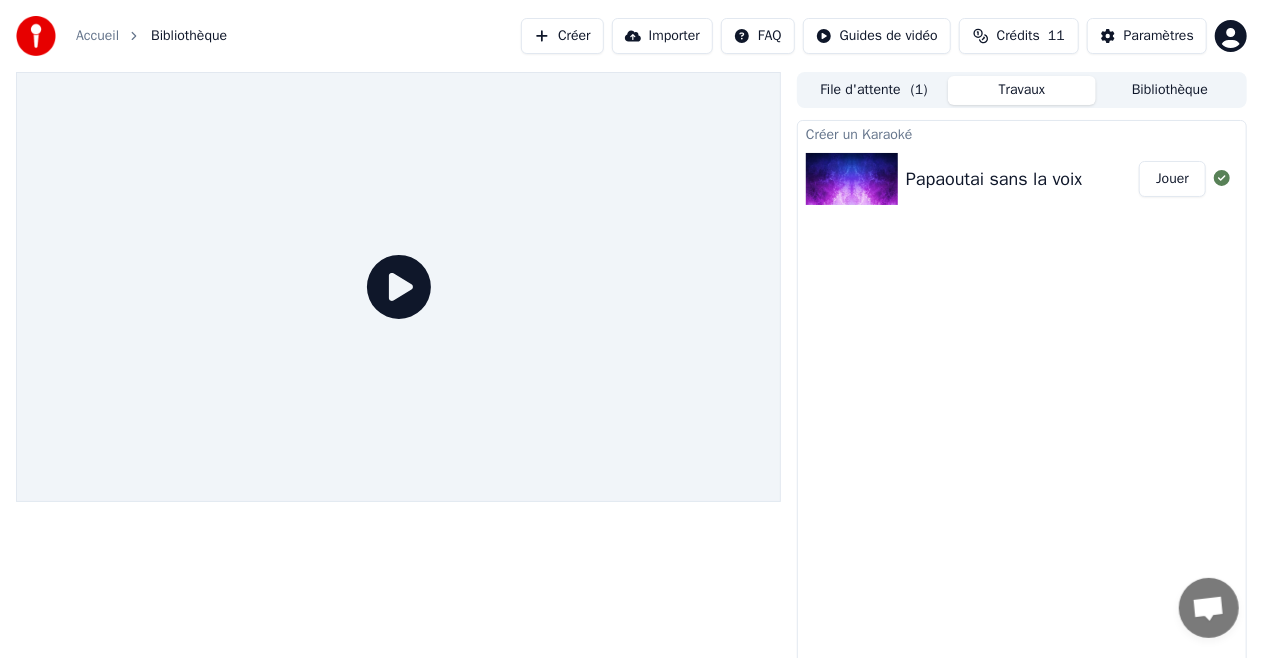 click on "Papaoutai sans la voix" at bounding box center [994, 179] 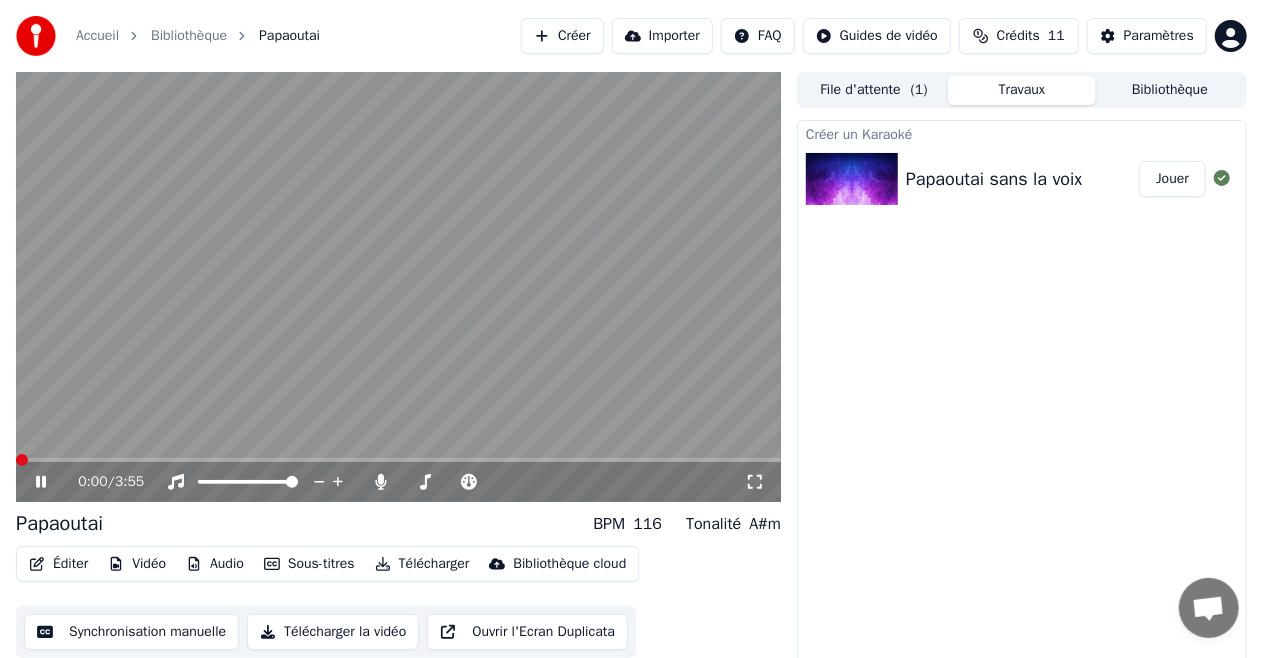 click at bounding box center (398, 287) 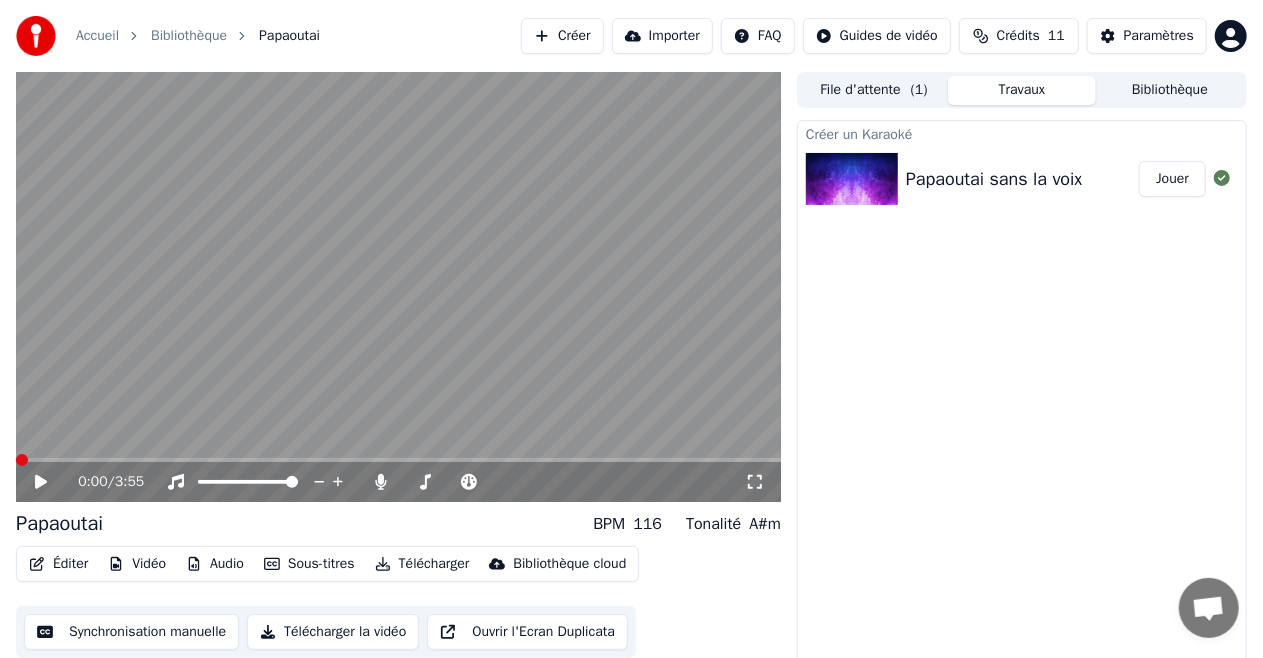 click on "Télécharger" at bounding box center [422, 564] 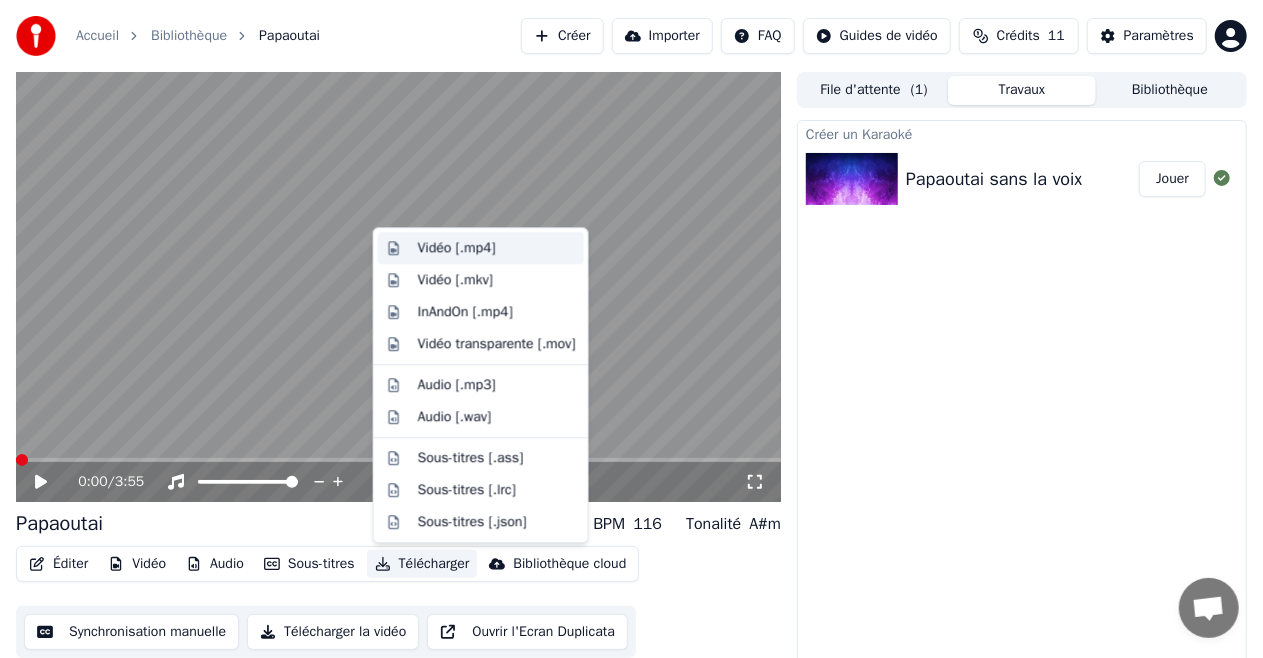 click on "Vidéo [.mp4]" at bounding box center [481, 248] 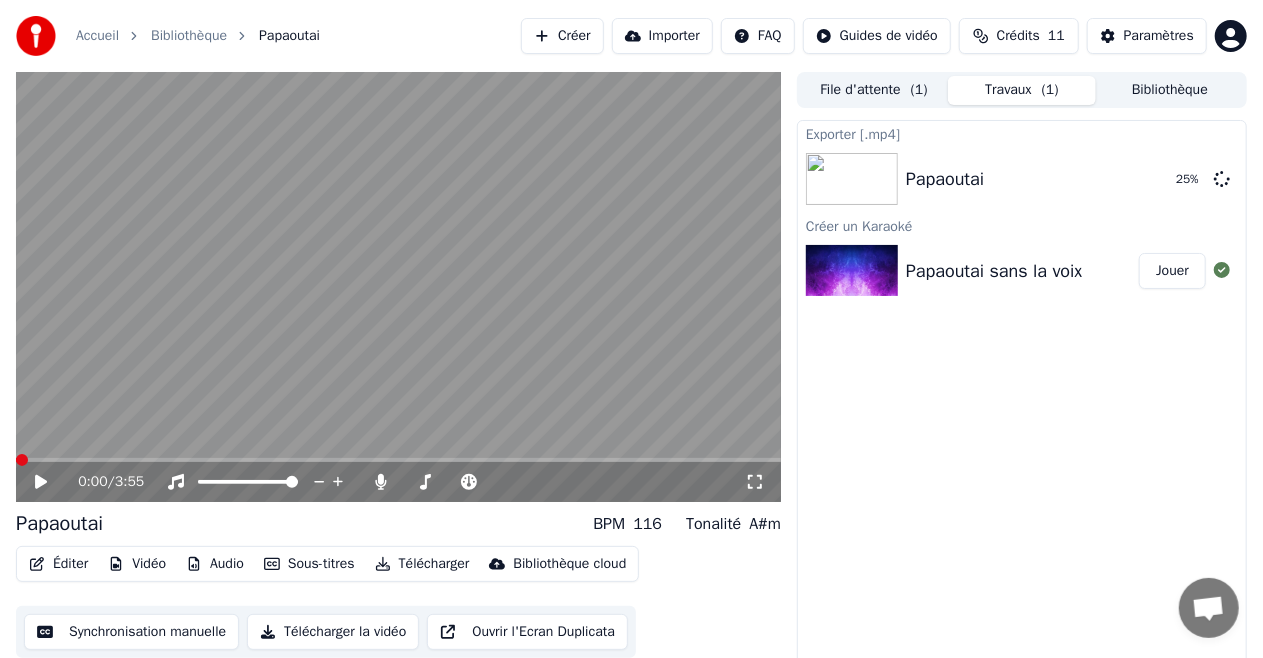 click on "Exporter [.mp4] Papaoutai 25 % Créer un Karaoké Papaoutai sans la voix Jouer" at bounding box center (1022, 399) 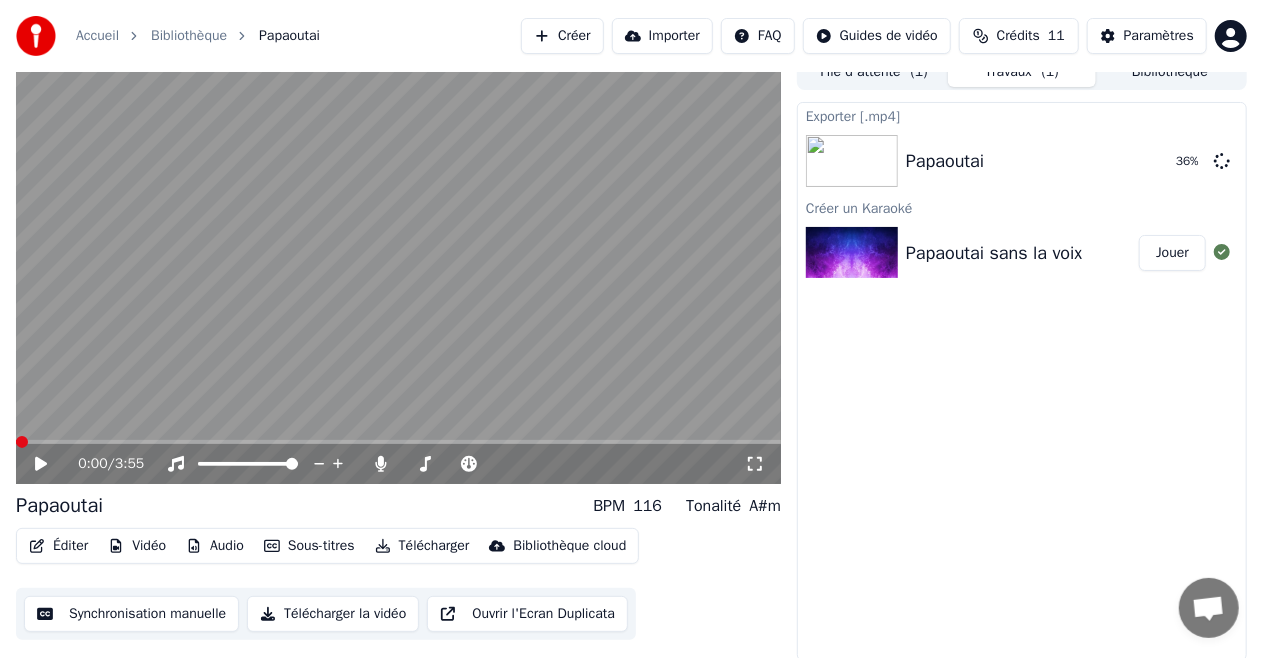 scroll, scrollTop: 21, scrollLeft: 0, axis: vertical 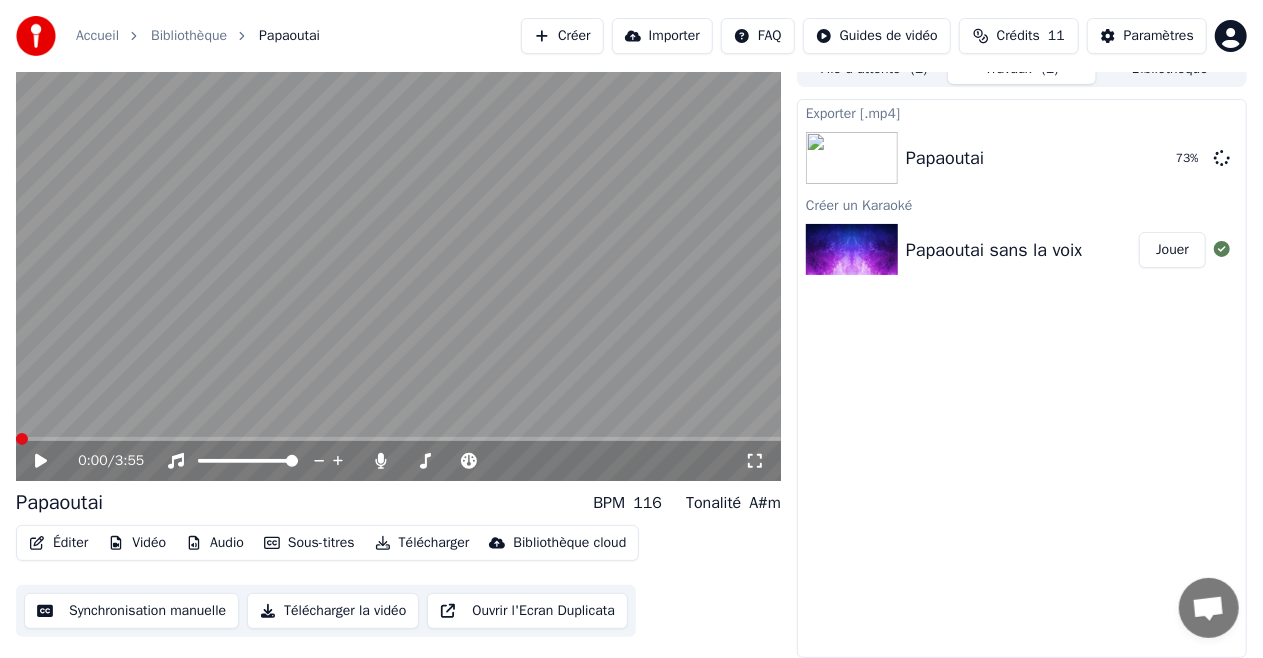 click at bounding box center [398, 266] 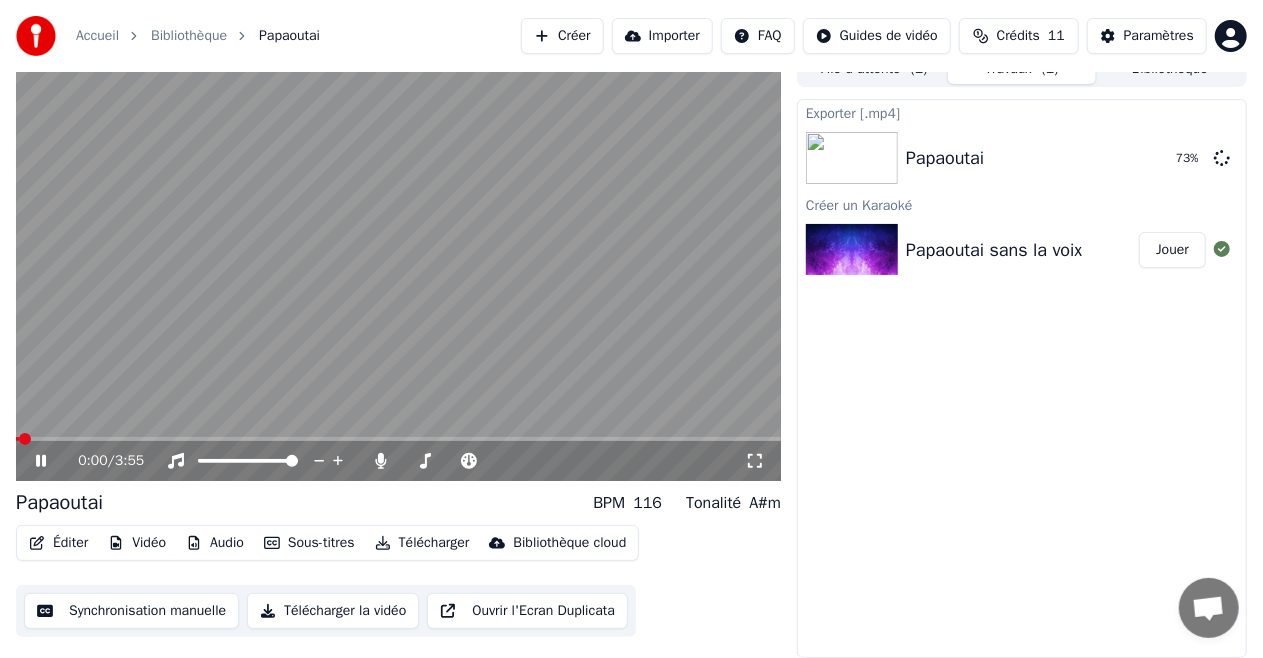click at bounding box center [398, 266] 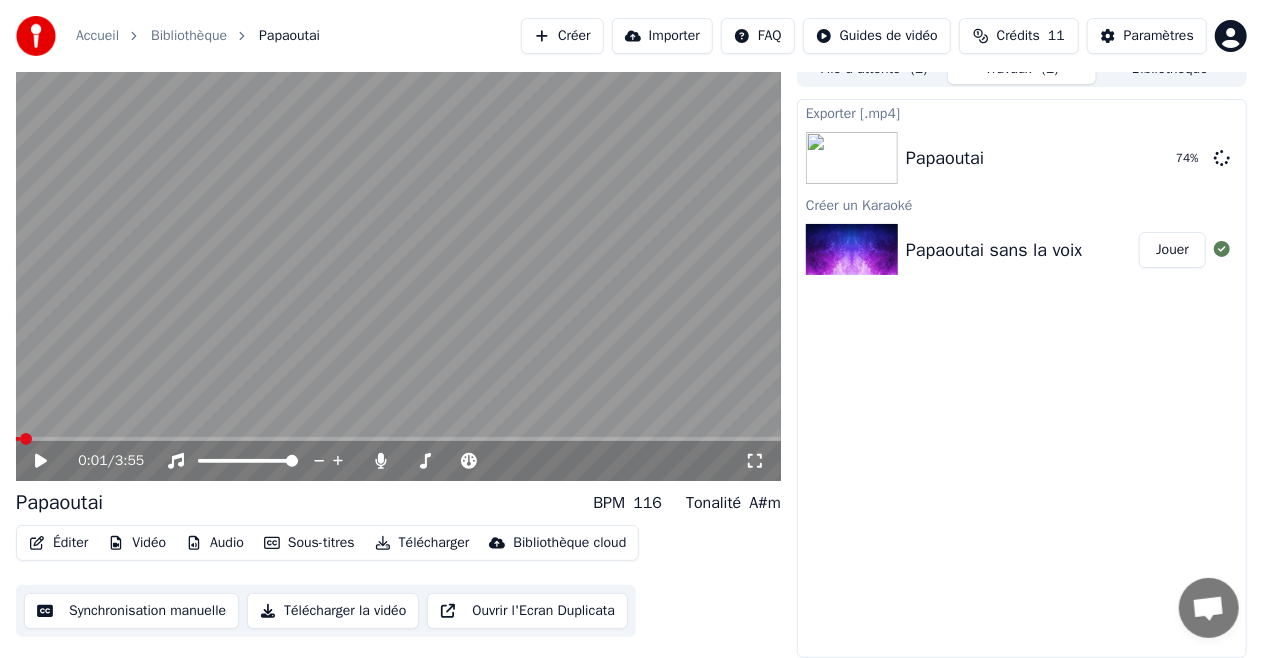 click at bounding box center (398, 439) 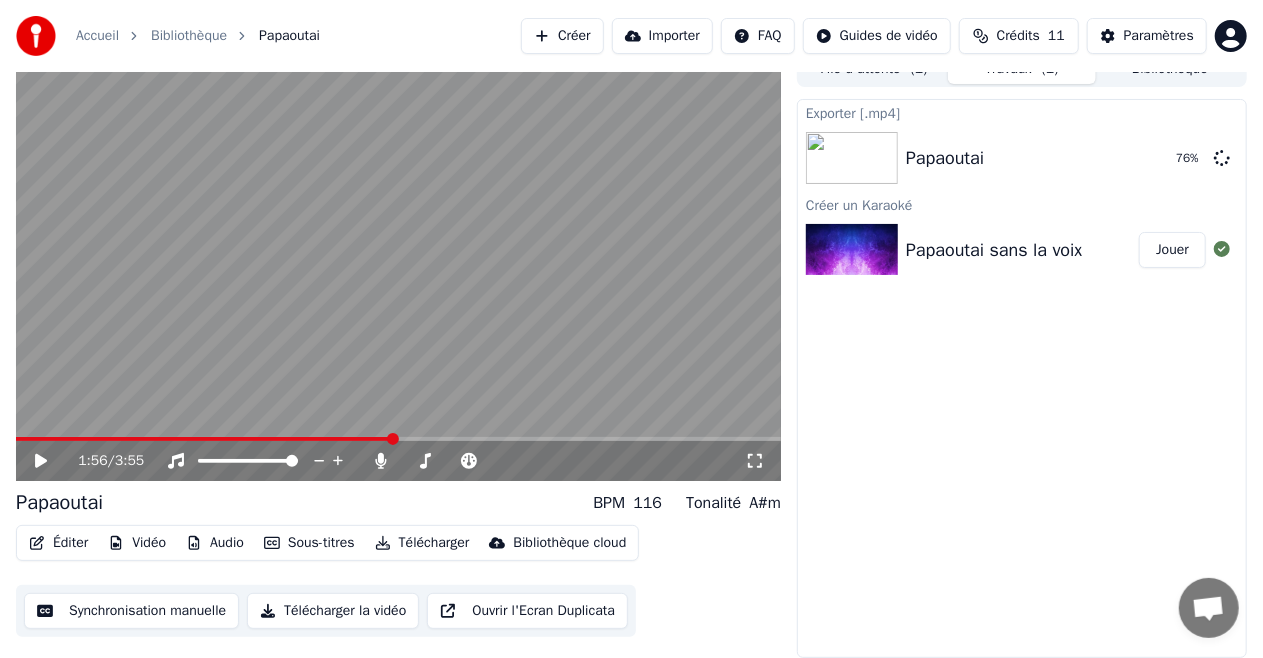 click at bounding box center [398, 266] 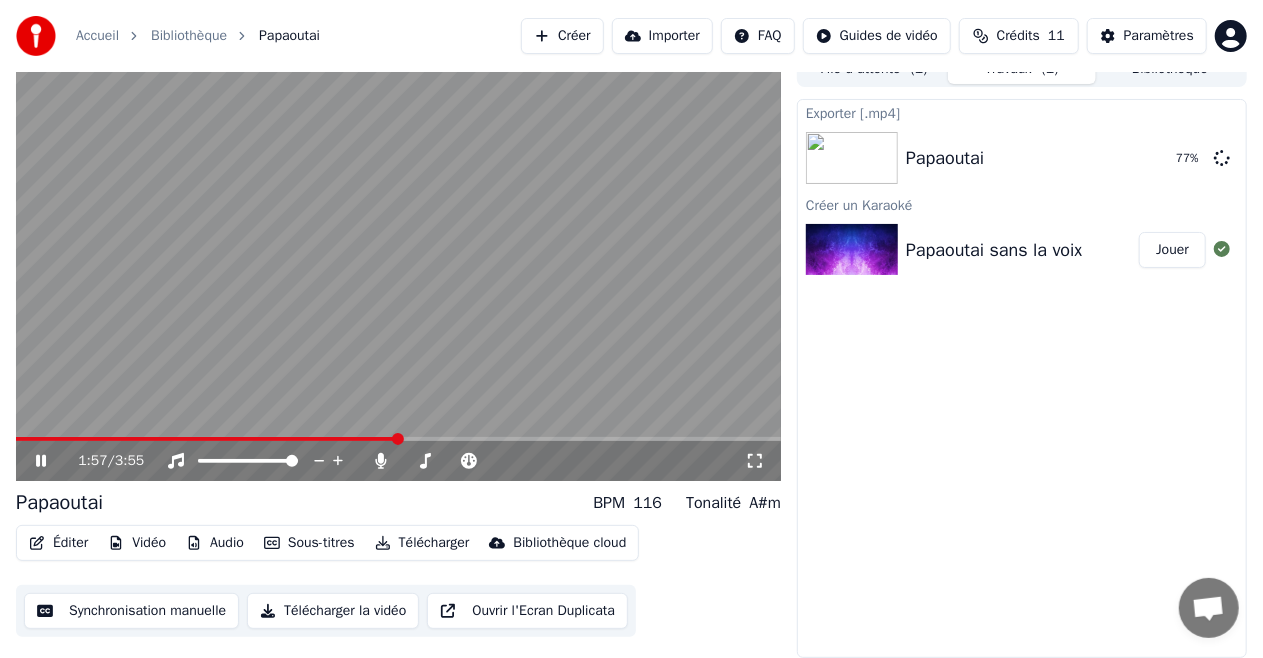 click at bounding box center (398, 266) 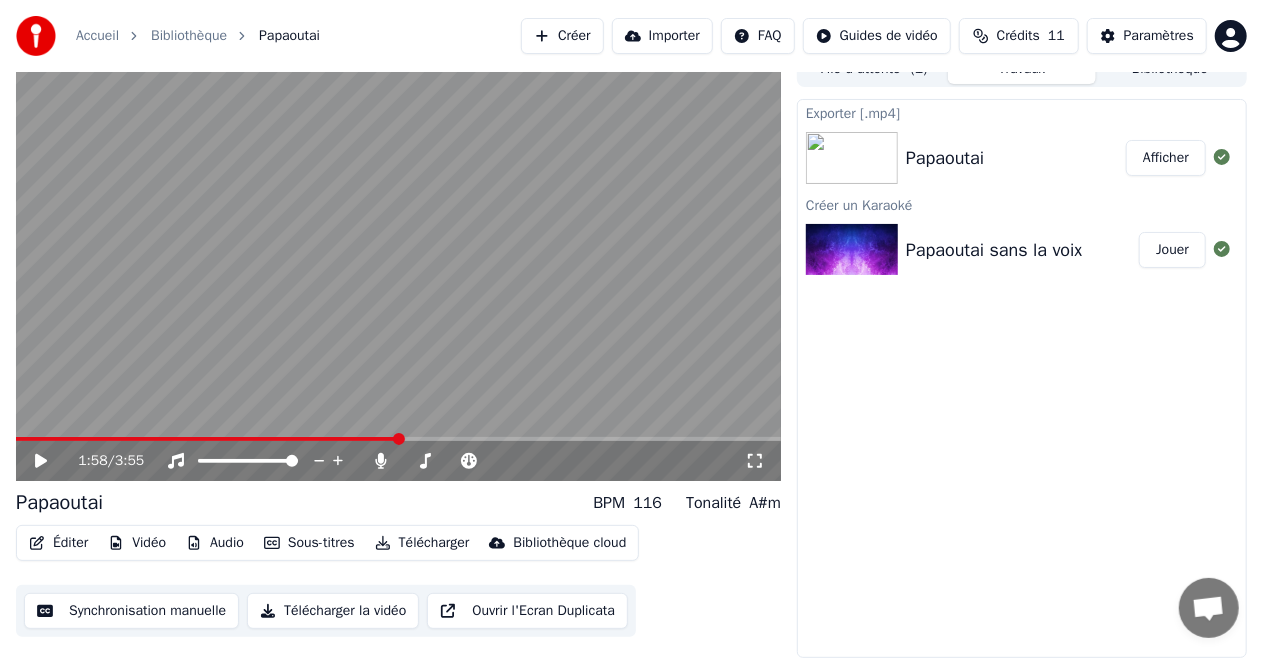 click on "Afficher" at bounding box center (1166, 158) 